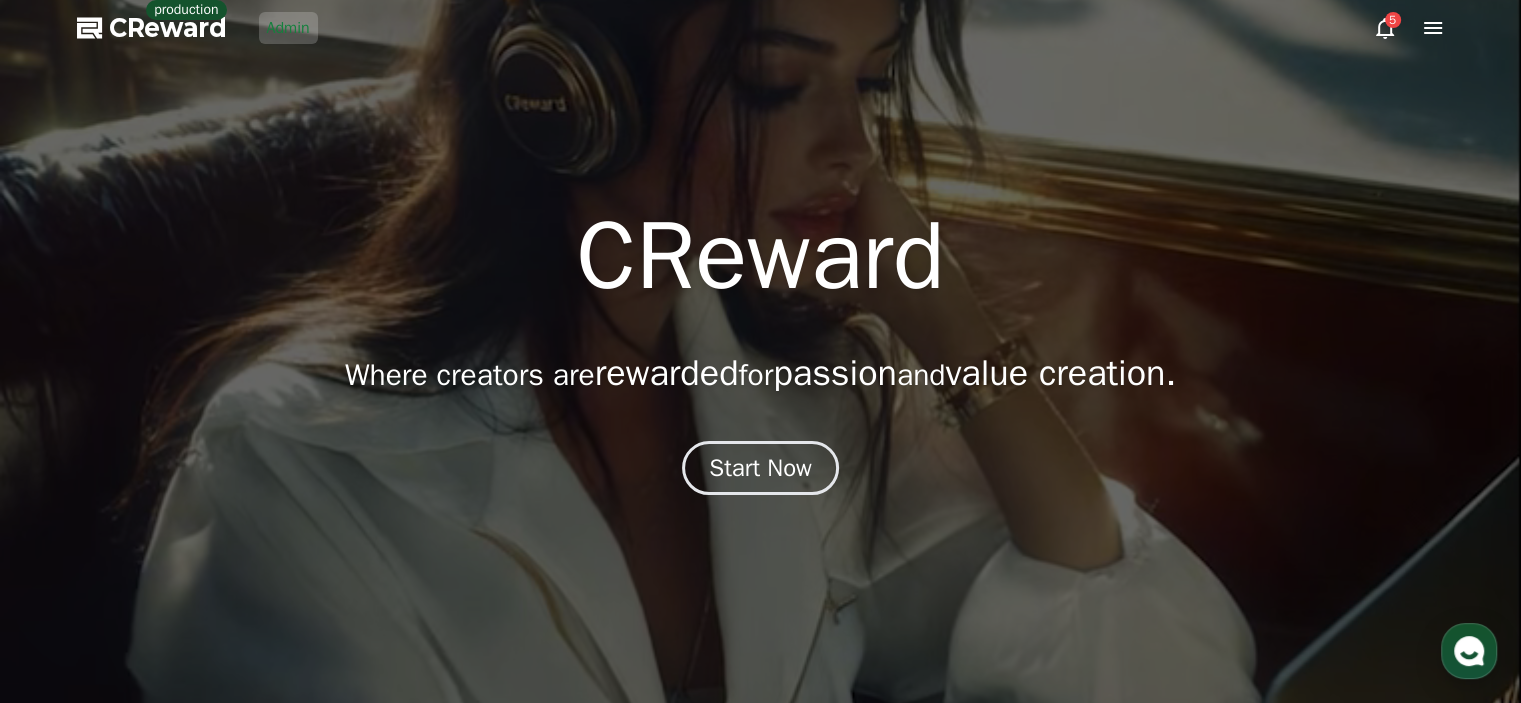 scroll, scrollTop: 0, scrollLeft: 0, axis: both 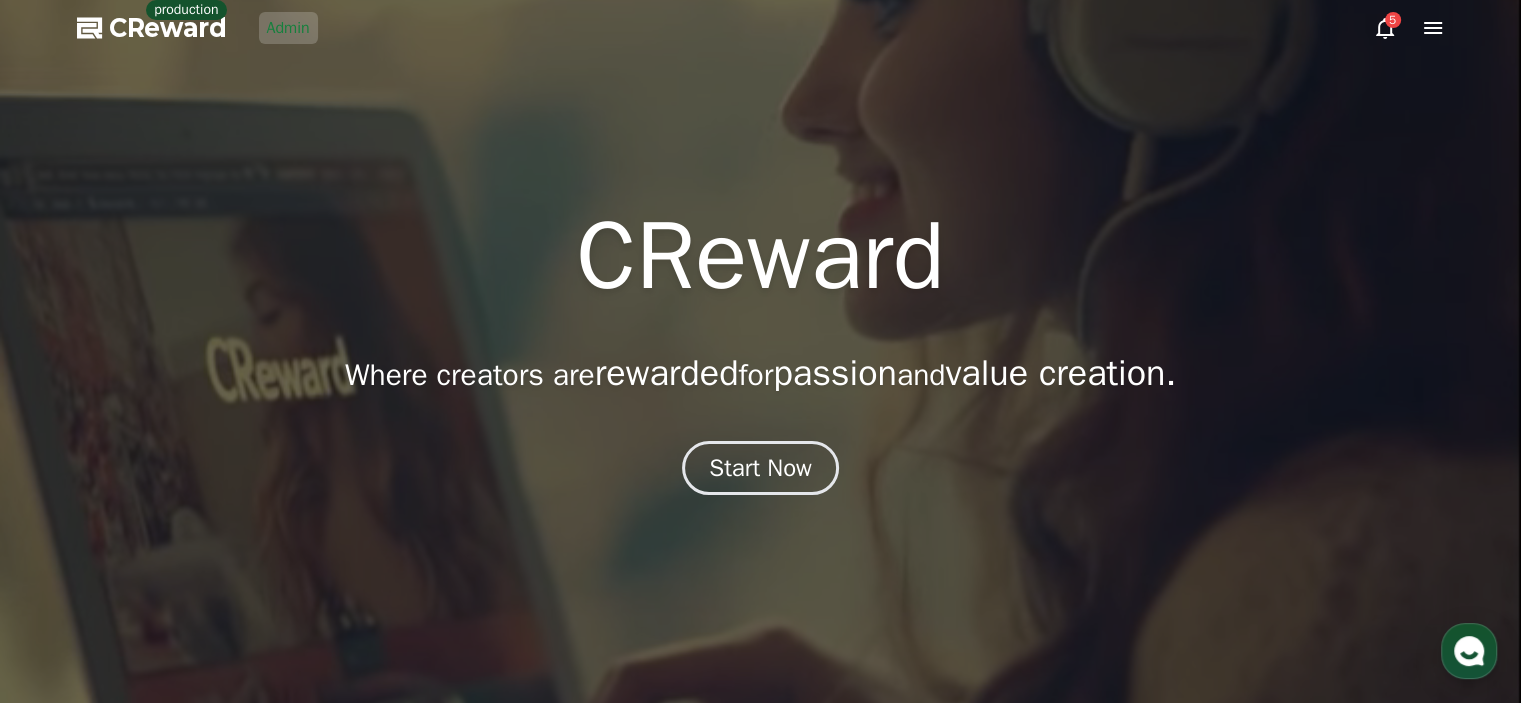 click on "Admin" at bounding box center [288, 28] 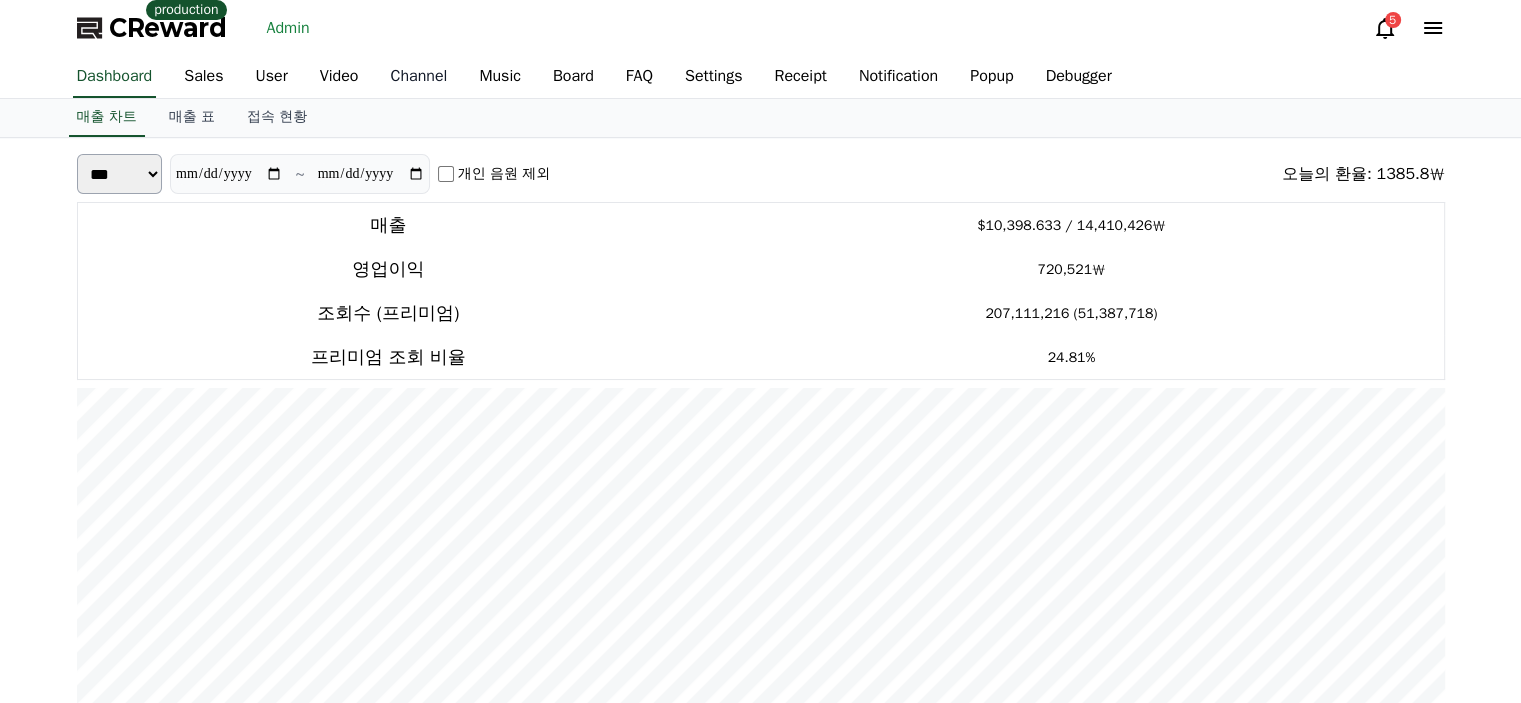 click on "Channel" at bounding box center [418, 77] 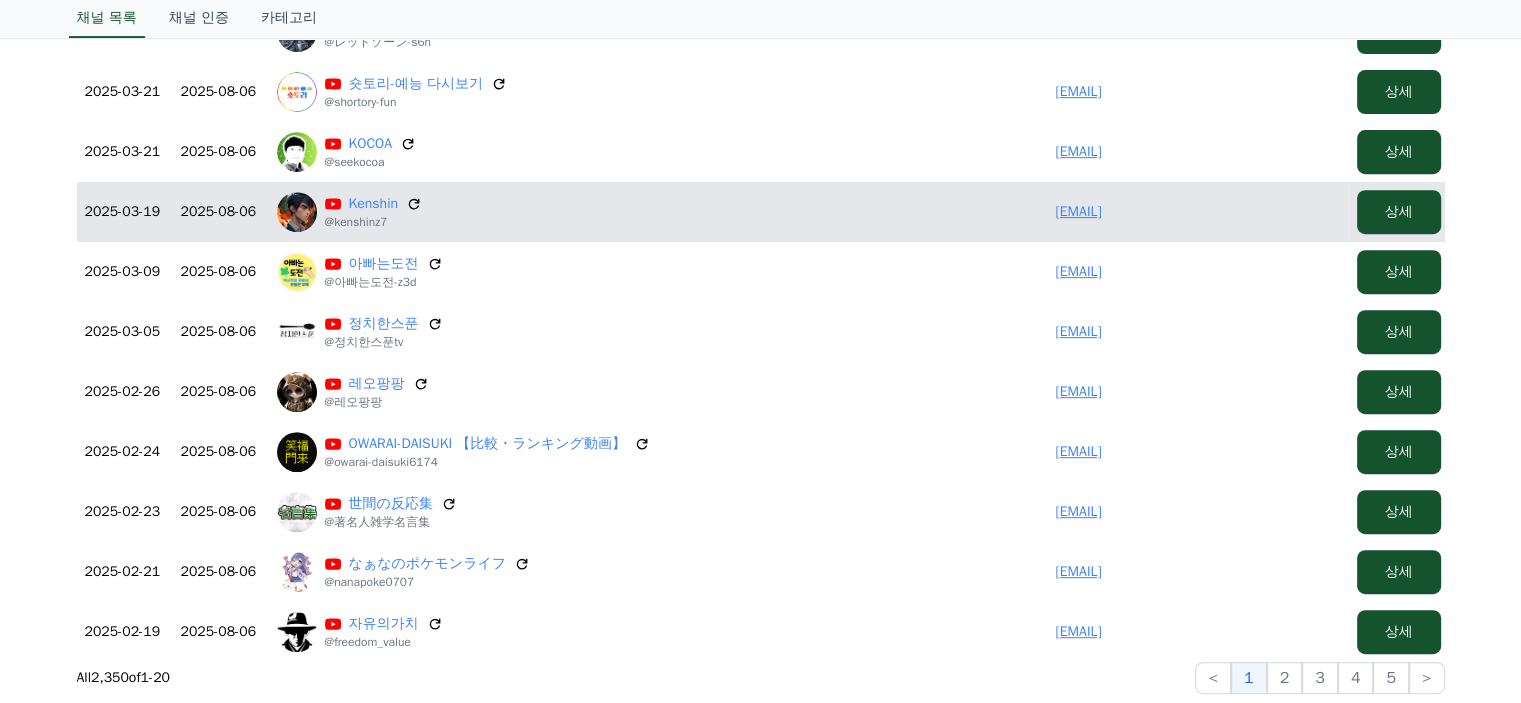 scroll, scrollTop: 1000, scrollLeft: 0, axis: vertical 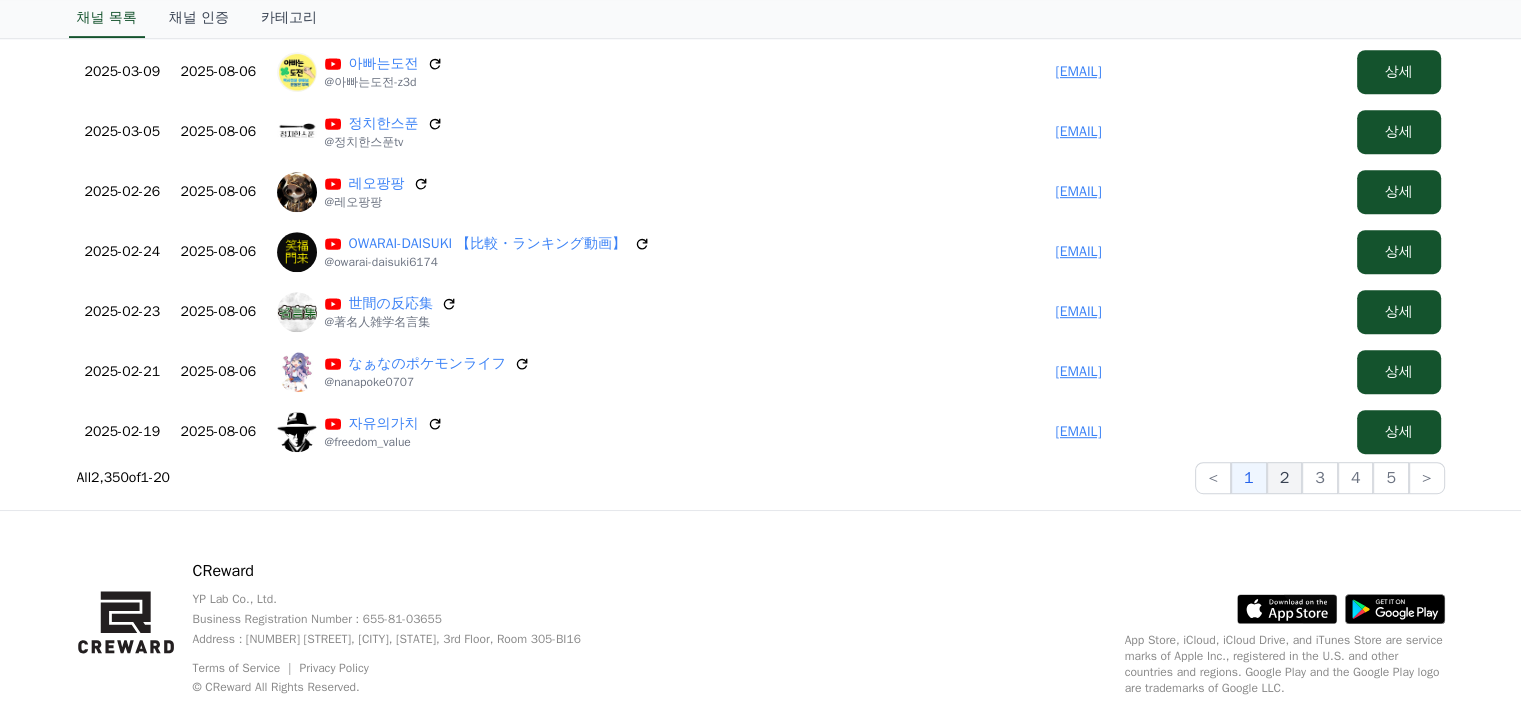 click on "2" 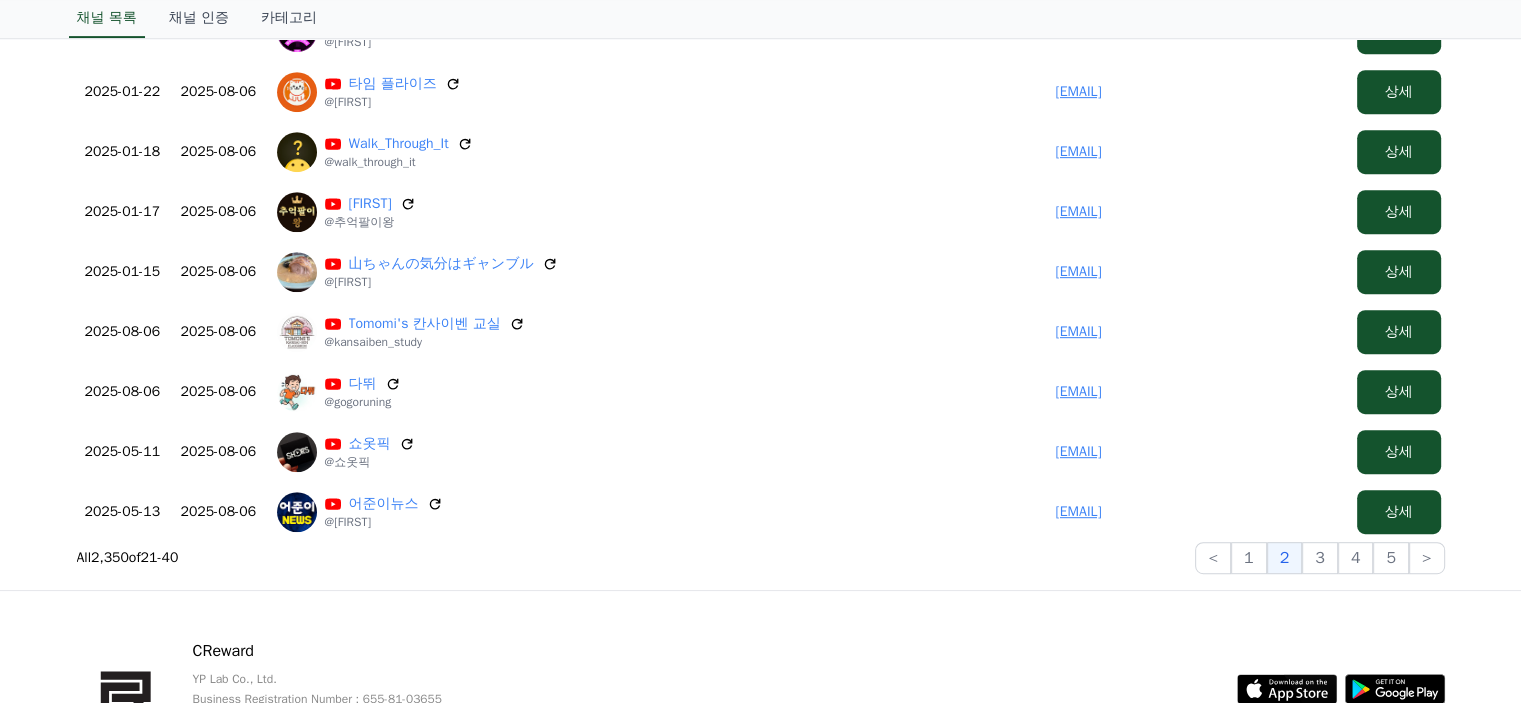 scroll, scrollTop: 600, scrollLeft: 0, axis: vertical 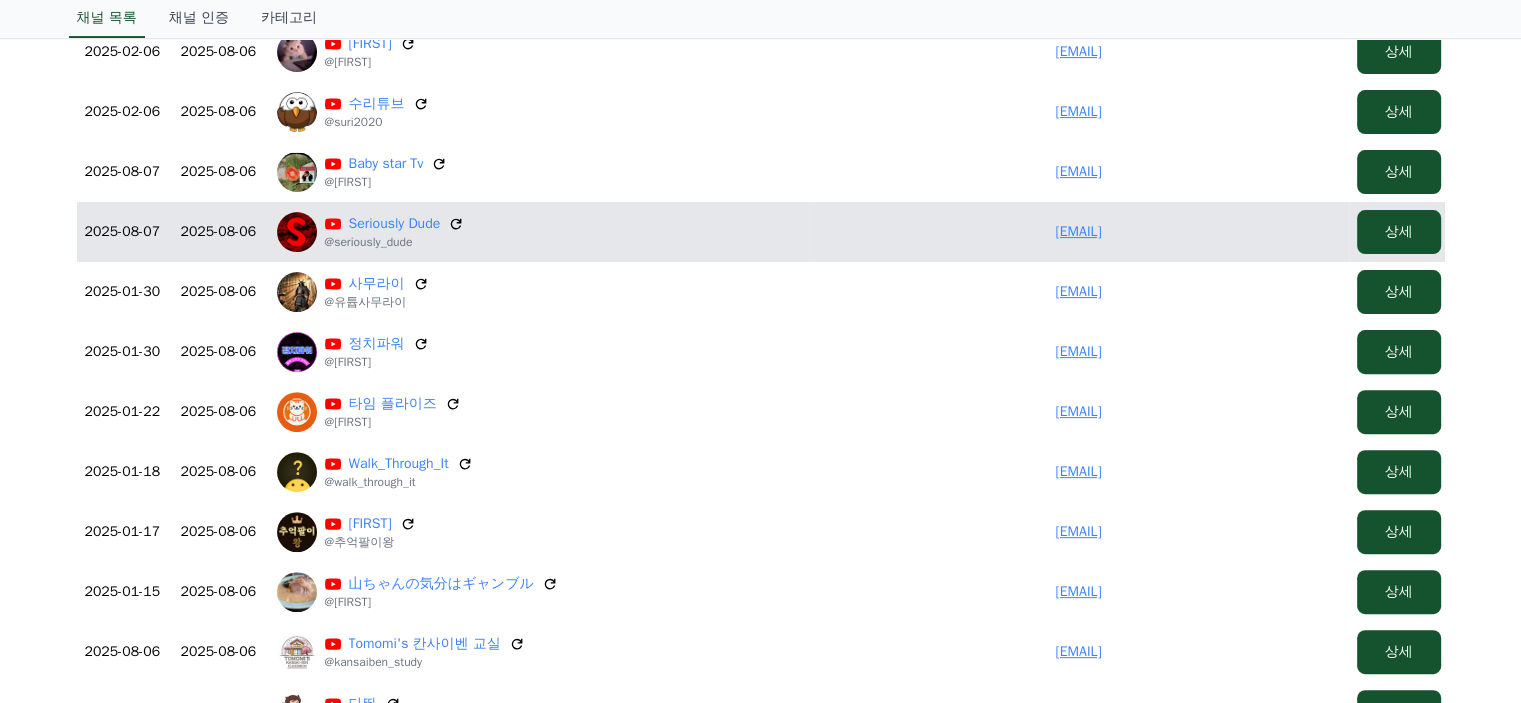 click on "seriouslydudegaming@gmail.com" at bounding box center [1078, 231] 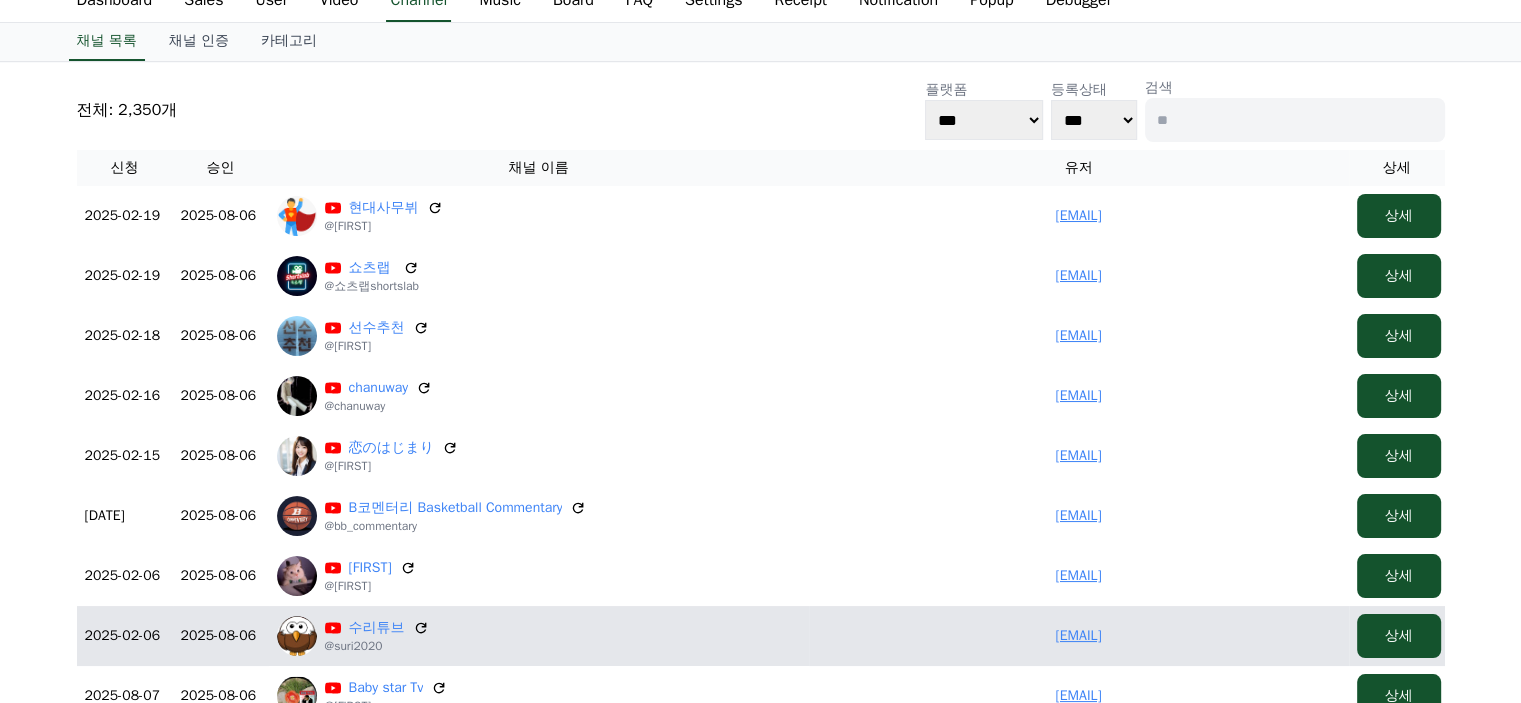 scroll, scrollTop: 0, scrollLeft: 0, axis: both 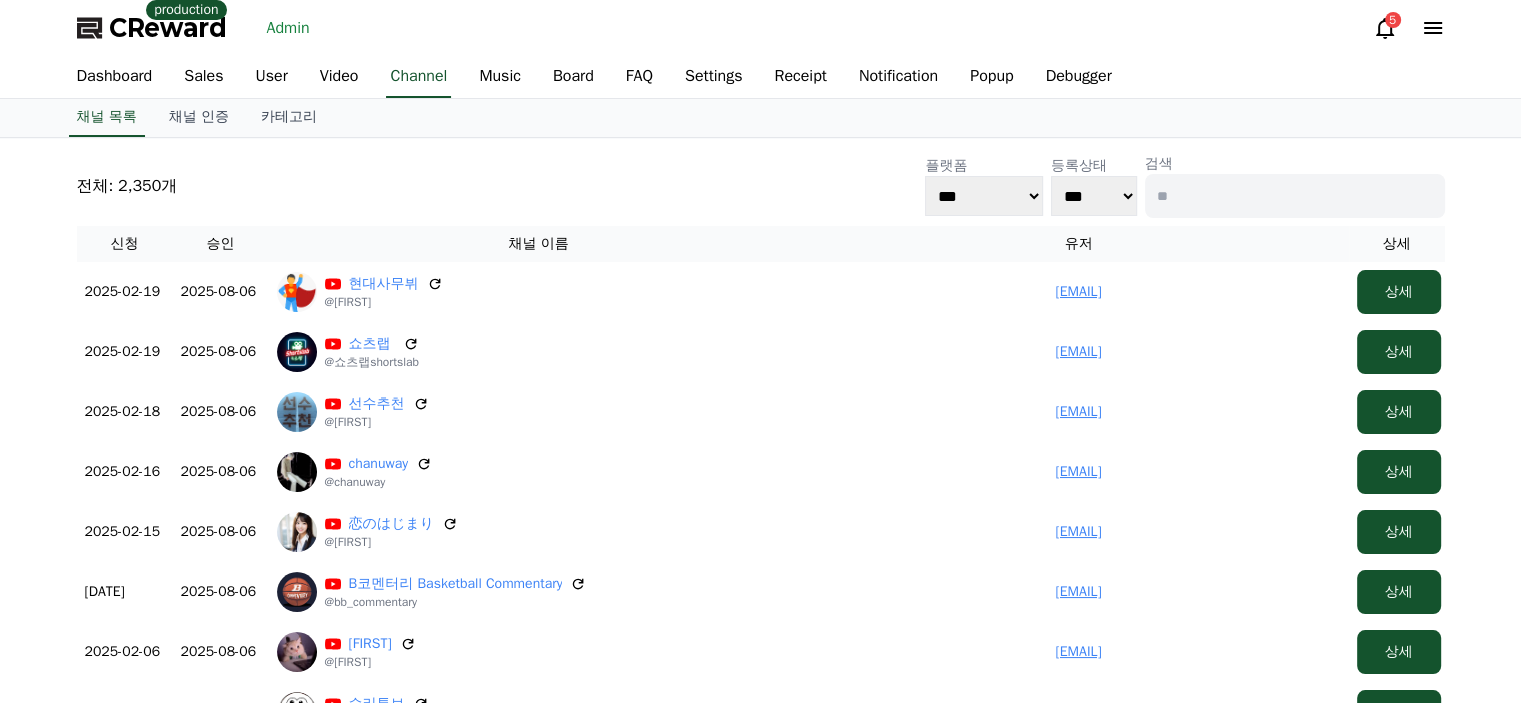 click on "CReward" at bounding box center [168, 28] 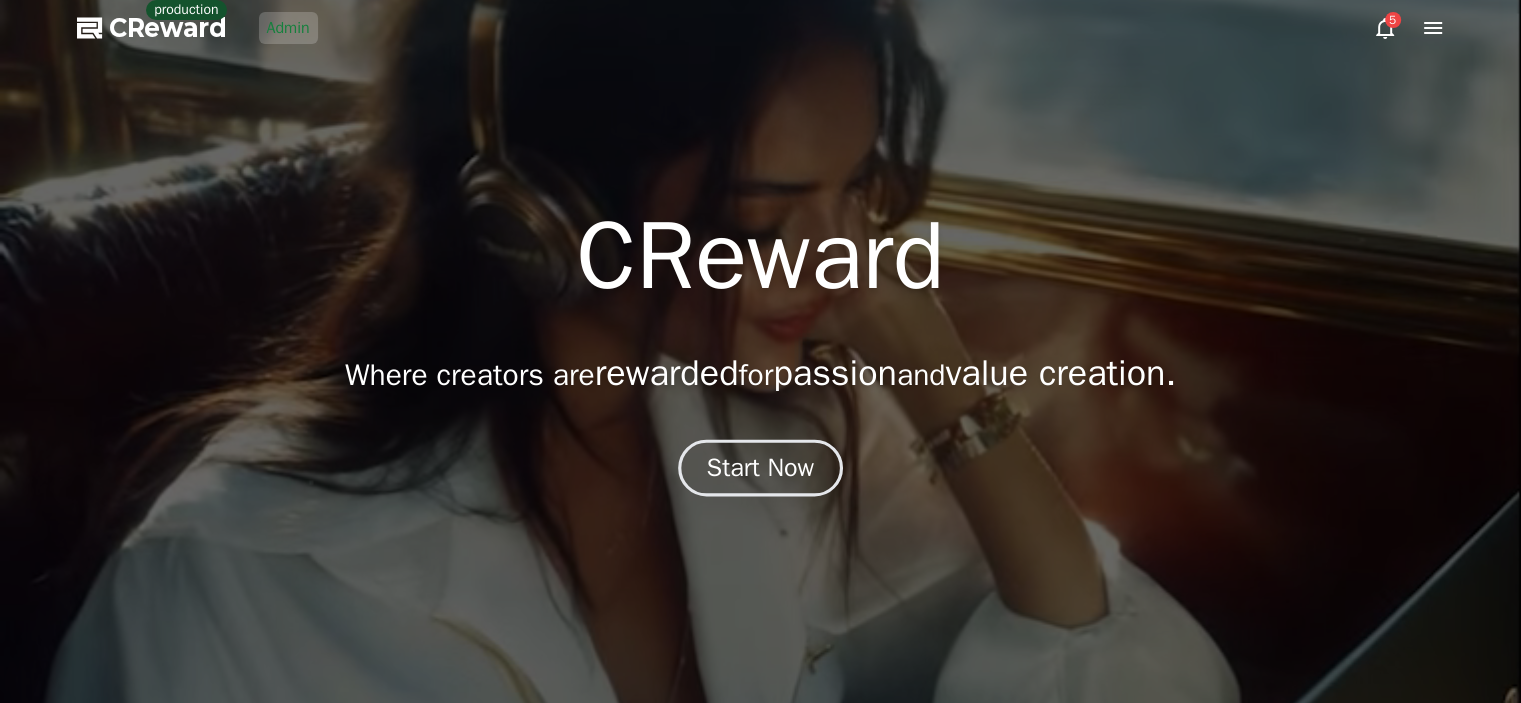click at bounding box center [760, 351] 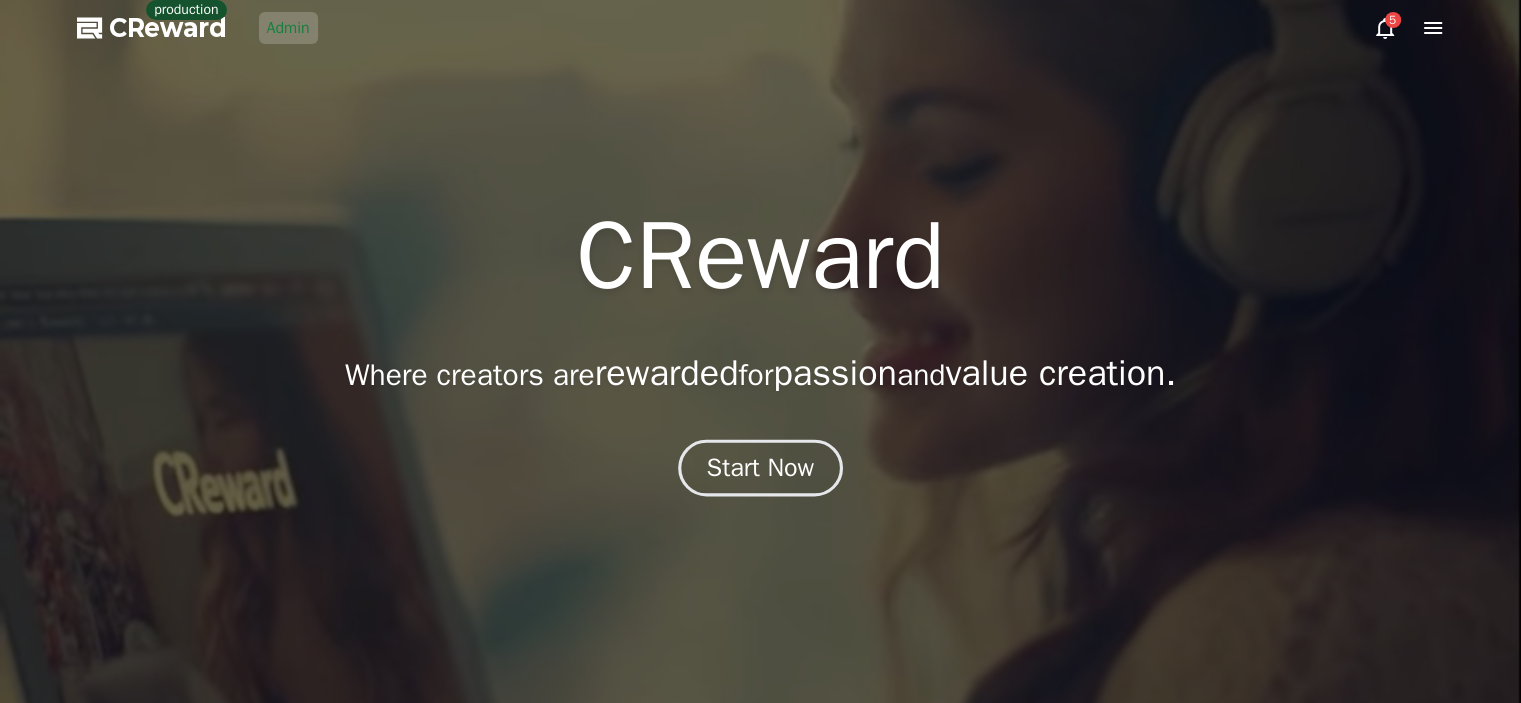 click on "Start Now" at bounding box center (760, 467) 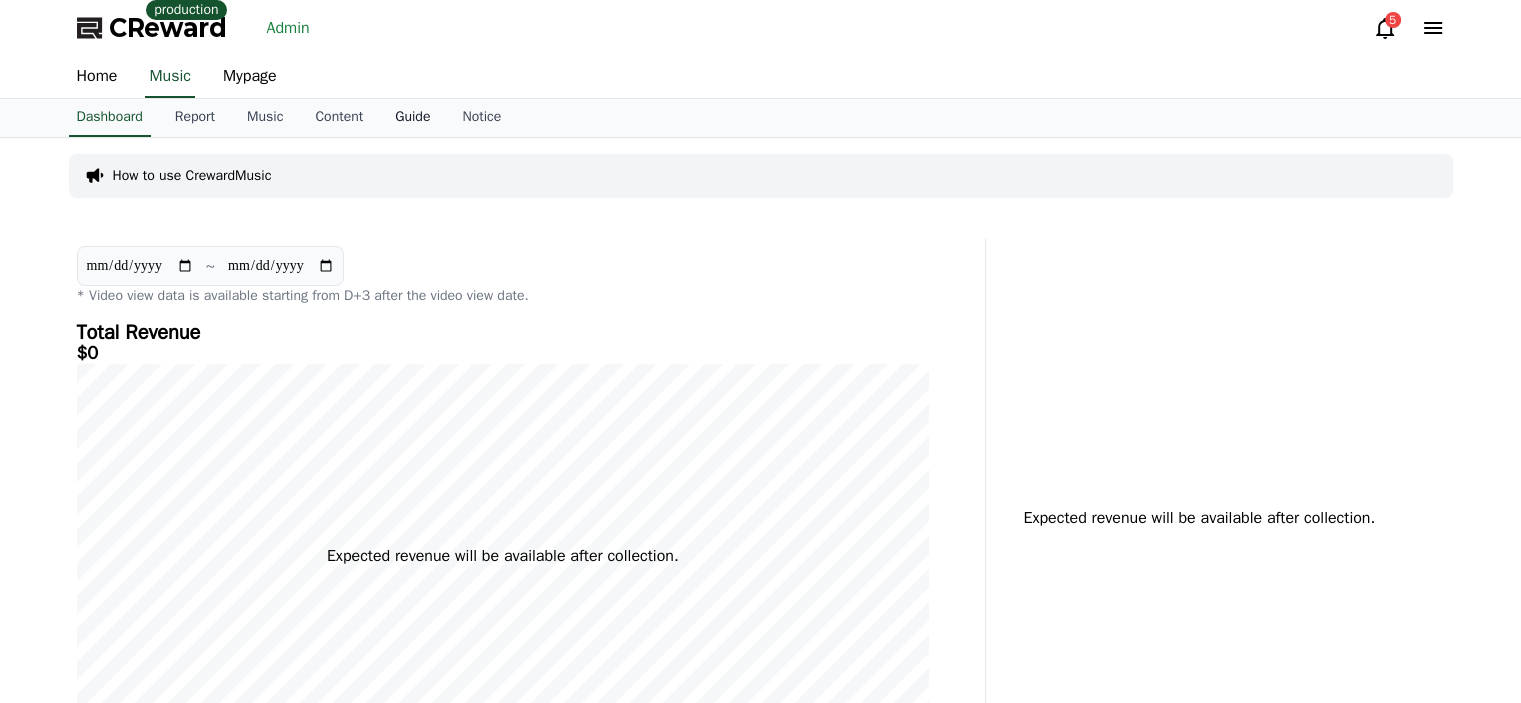 click on "Guide" at bounding box center [412, 118] 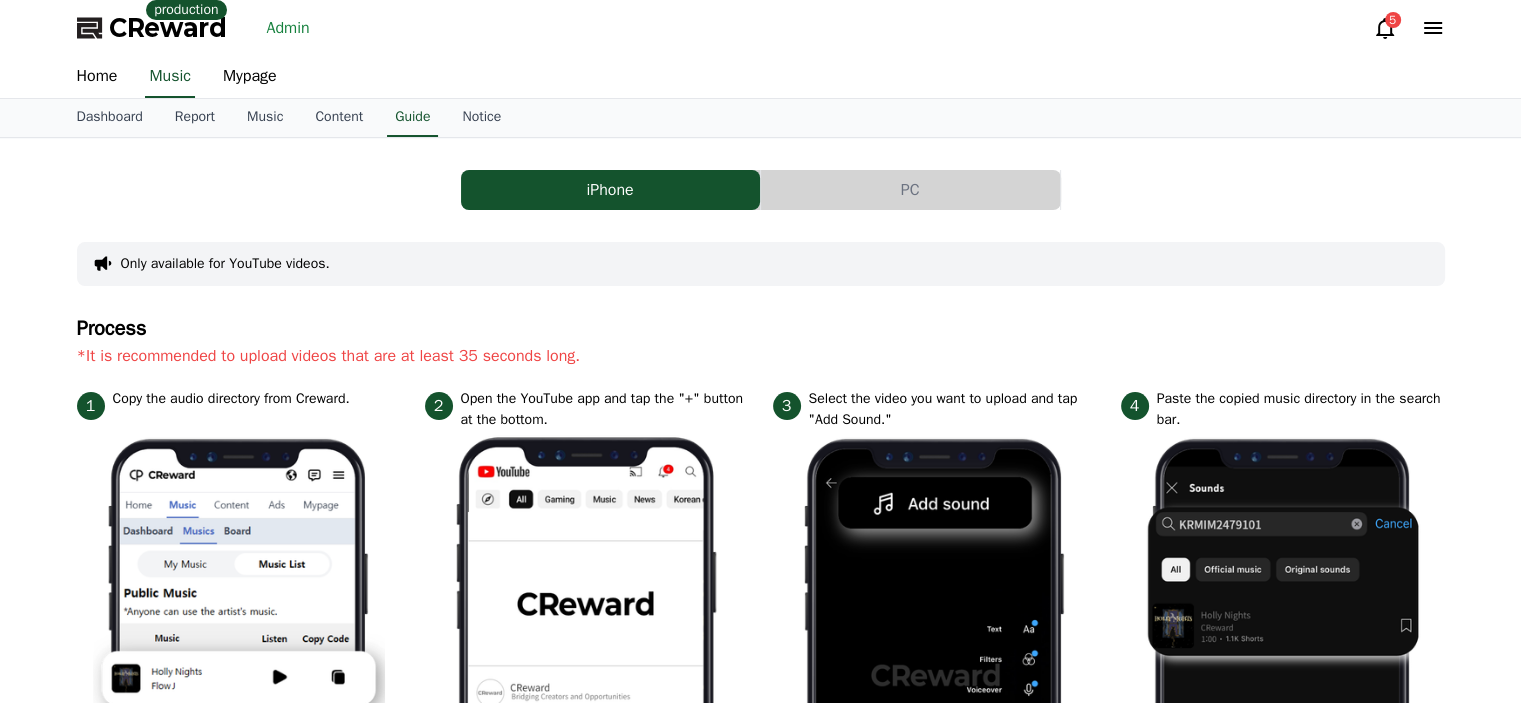 click on "PC" at bounding box center (910, 190) 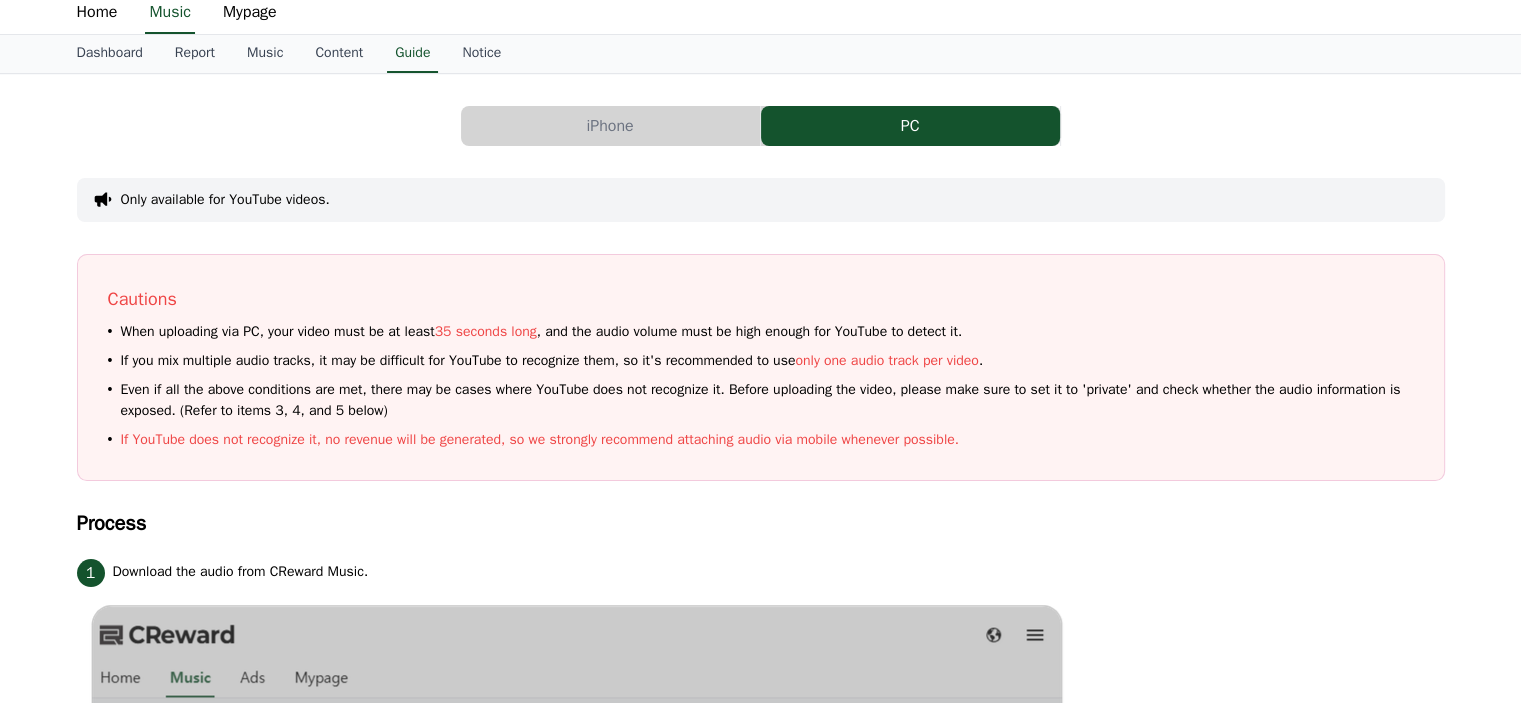 scroll, scrollTop: 0, scrollLeft: 0, axis: both 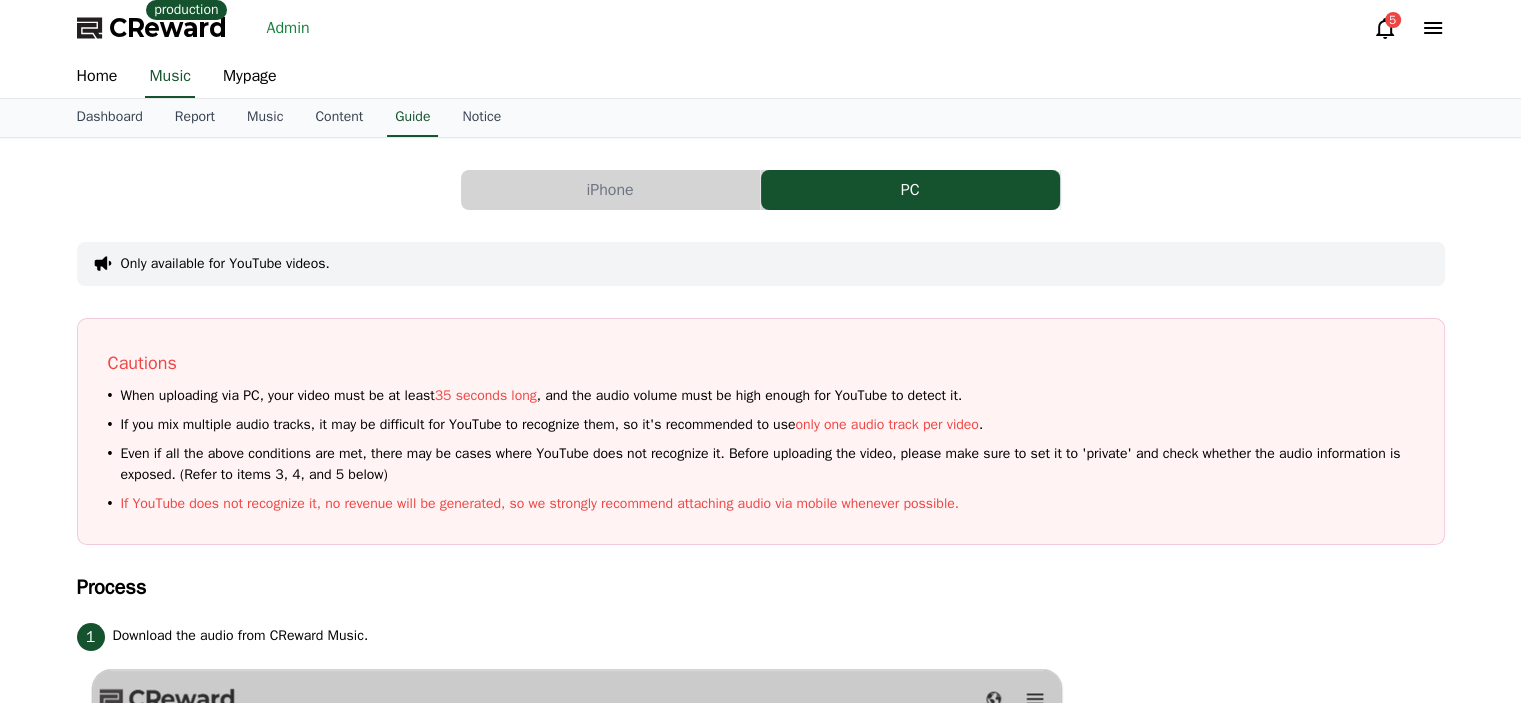 click on "Home Music Mypage" at bounding box center (761, 77) 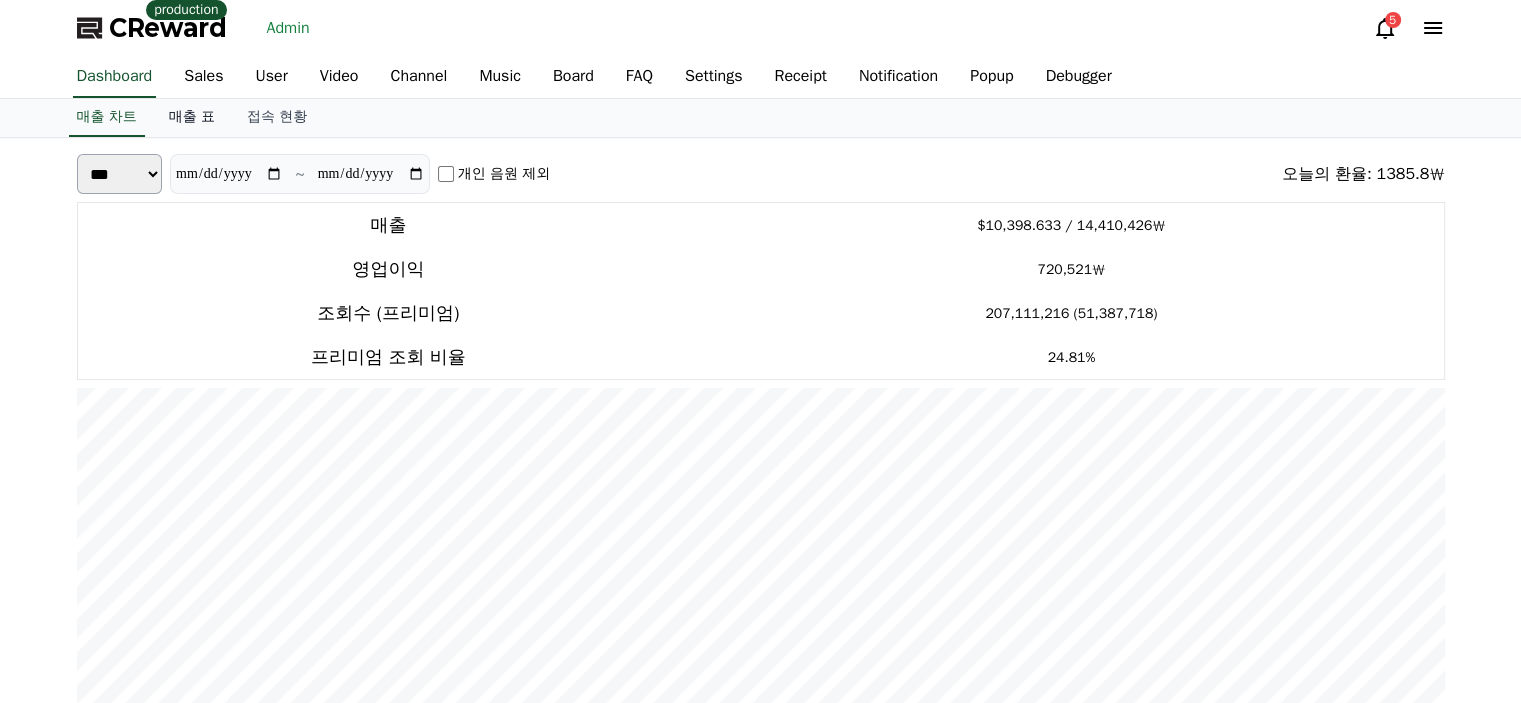 click on "매출 표" at bounding box center [192, 118] 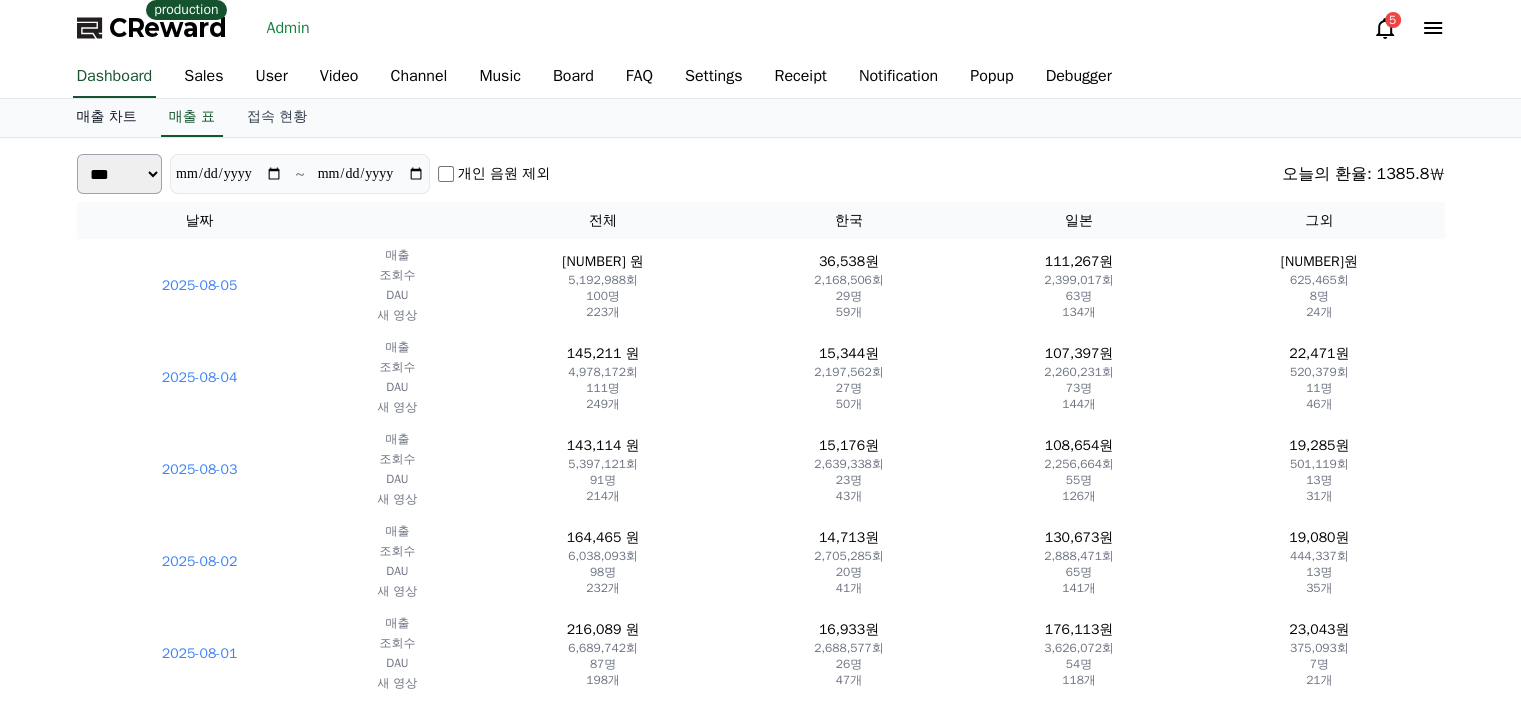 click on "매출 차트" at bounding box center (107, 118) 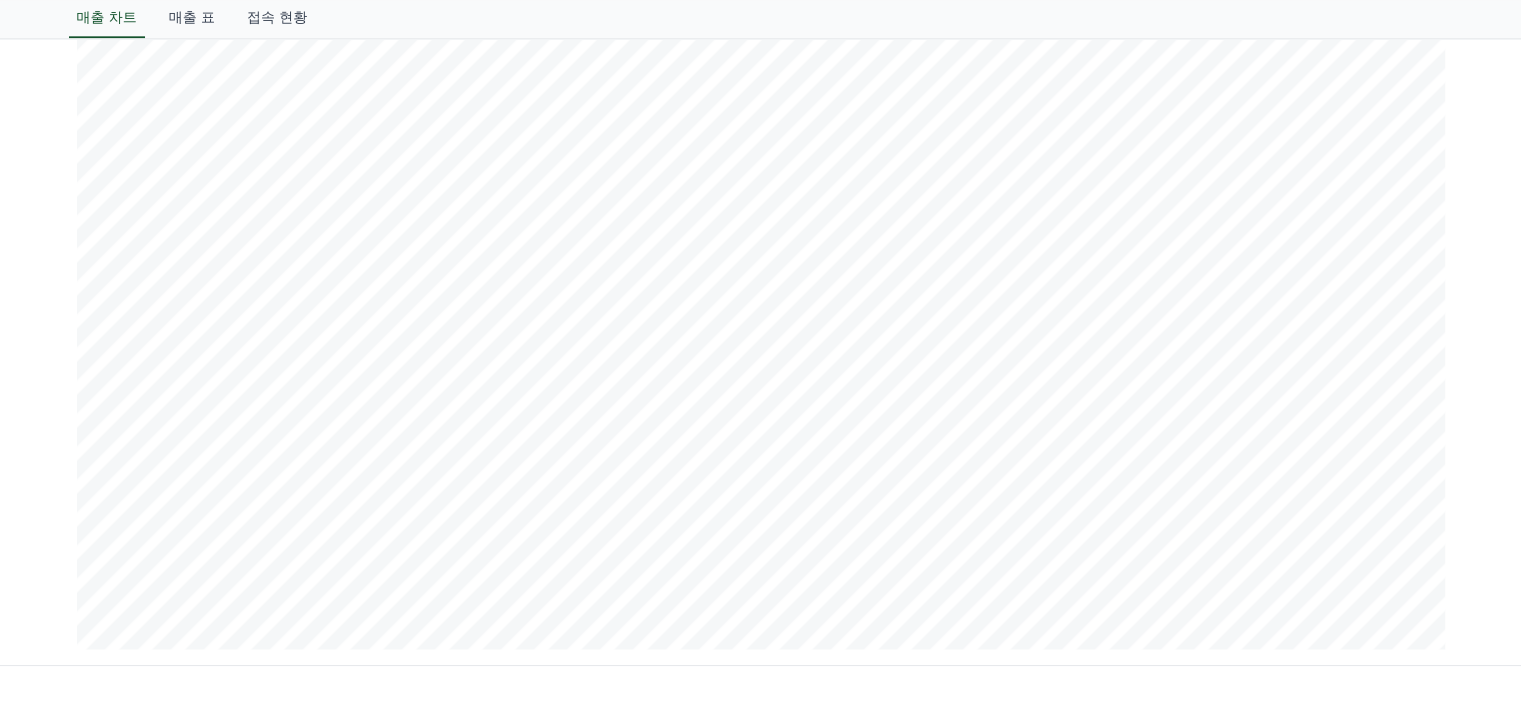 scroll, scrollTop: 2500, scrollLeft: 0, axis: vertical 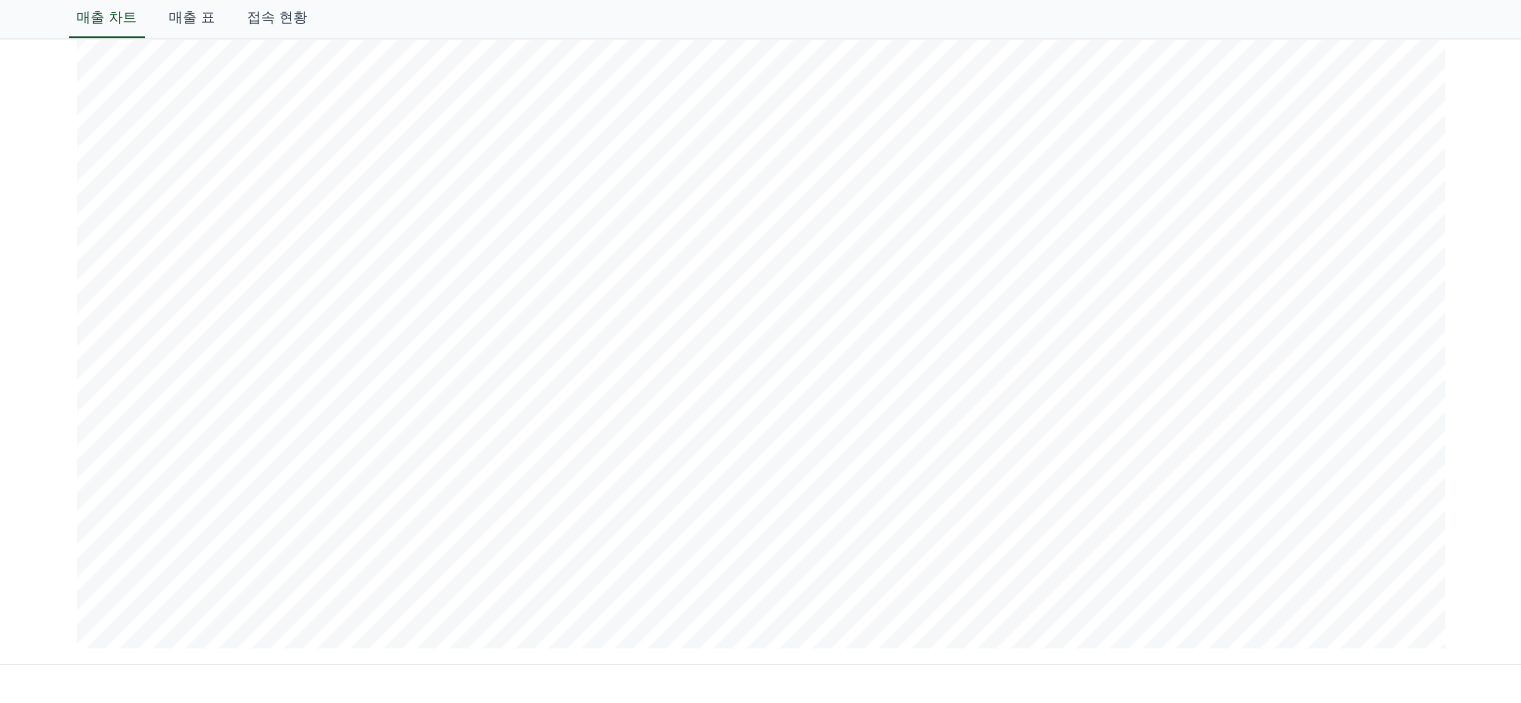 click on "**********" at bounding box center [760, -849] 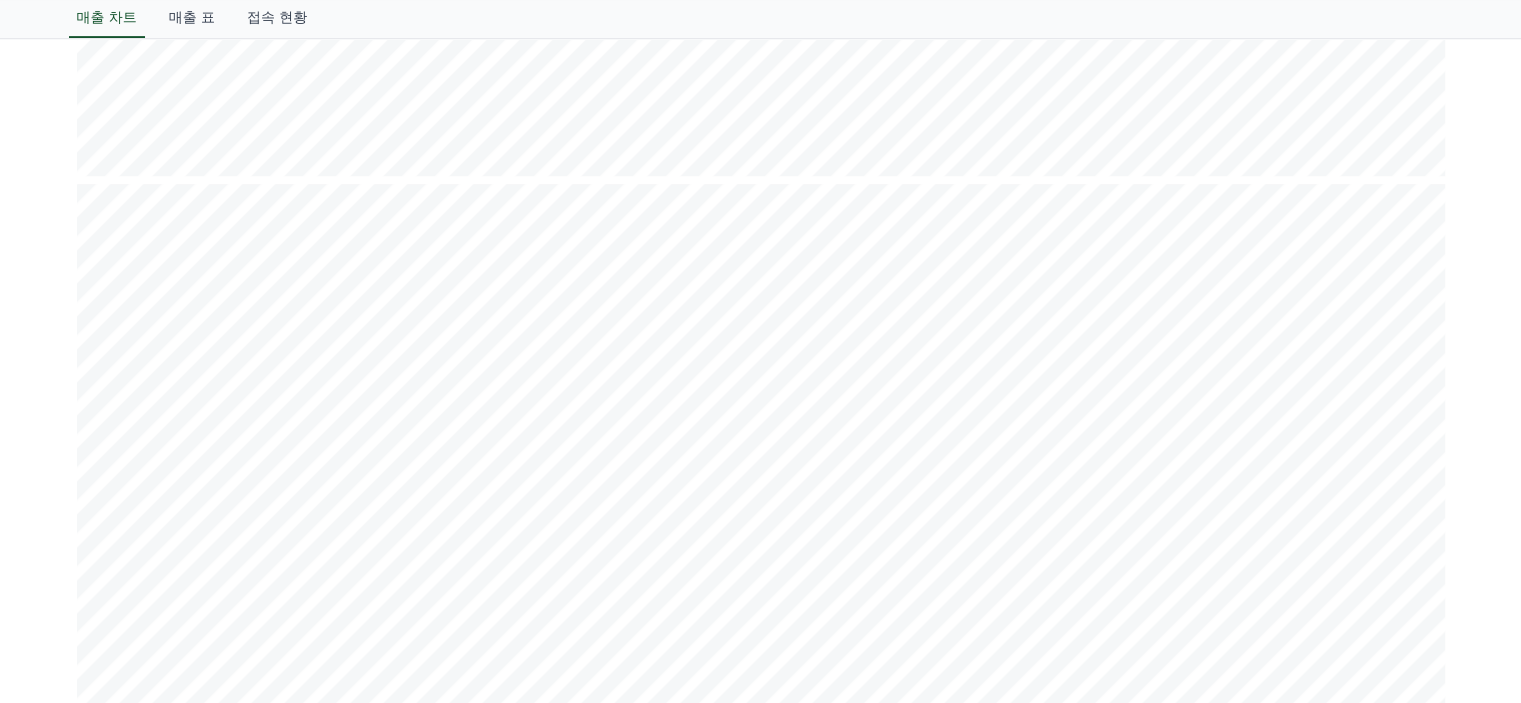 scroll, scrollTop: 800, scrollLeft: 0, axis: vertical 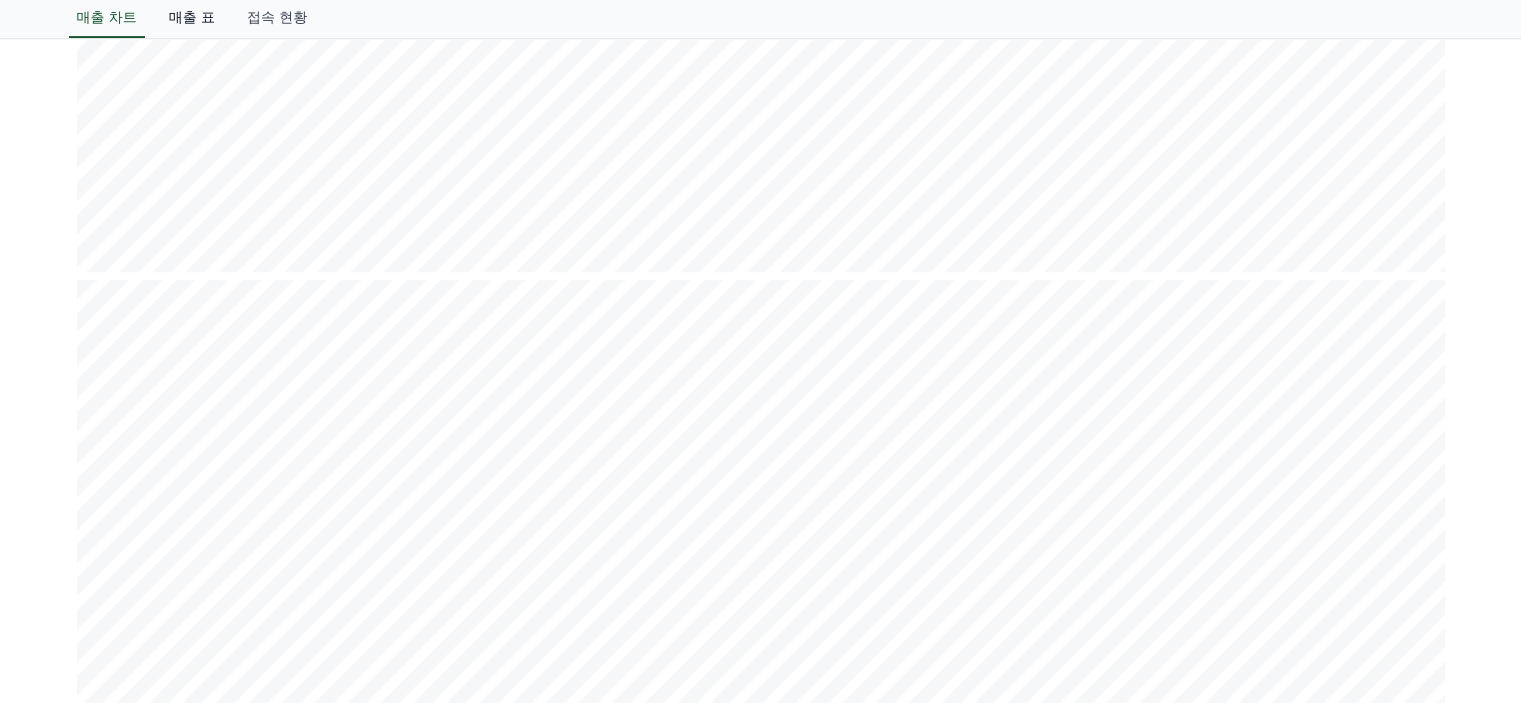 click on "매출 표" at bounding box center (192, 19) 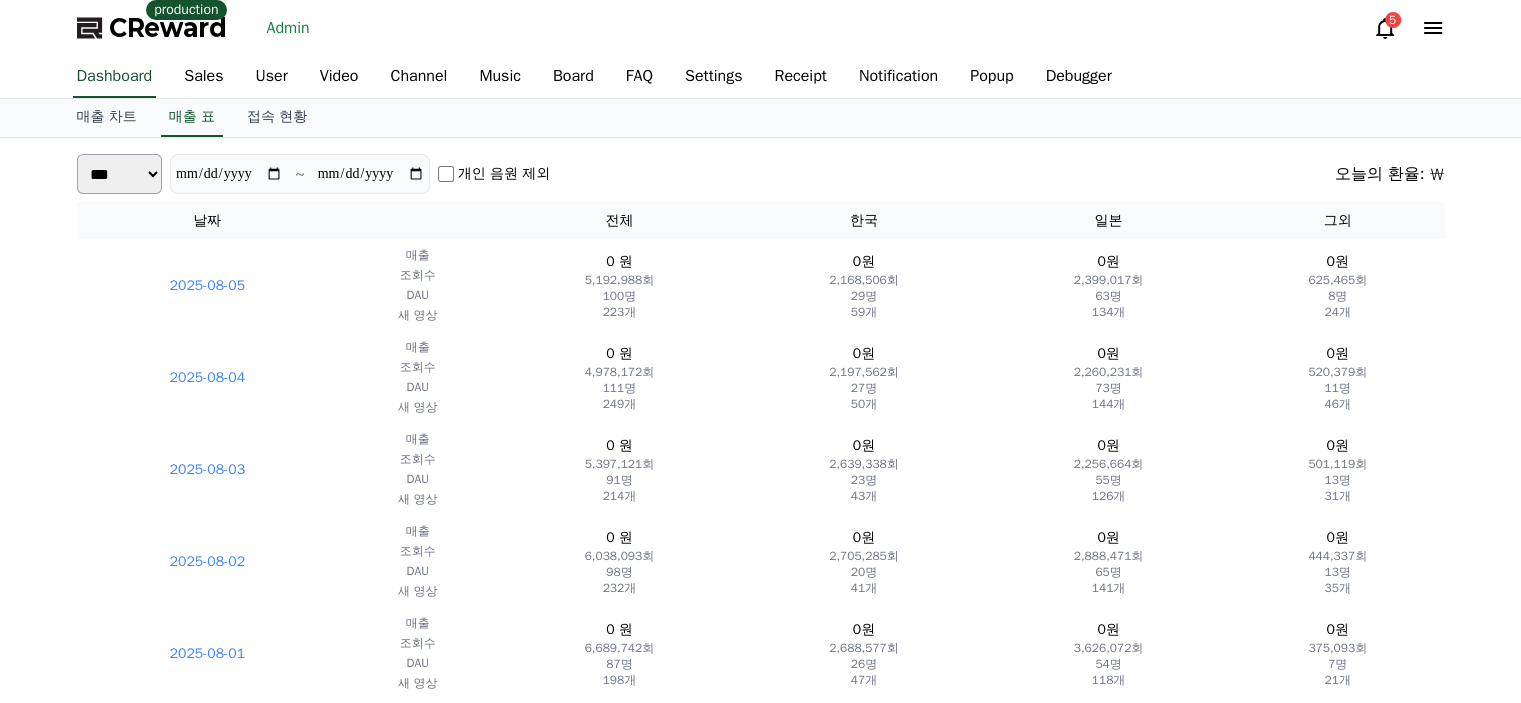 scroll, scrollTop: 100, scrollLeft: 0, axis: vertical 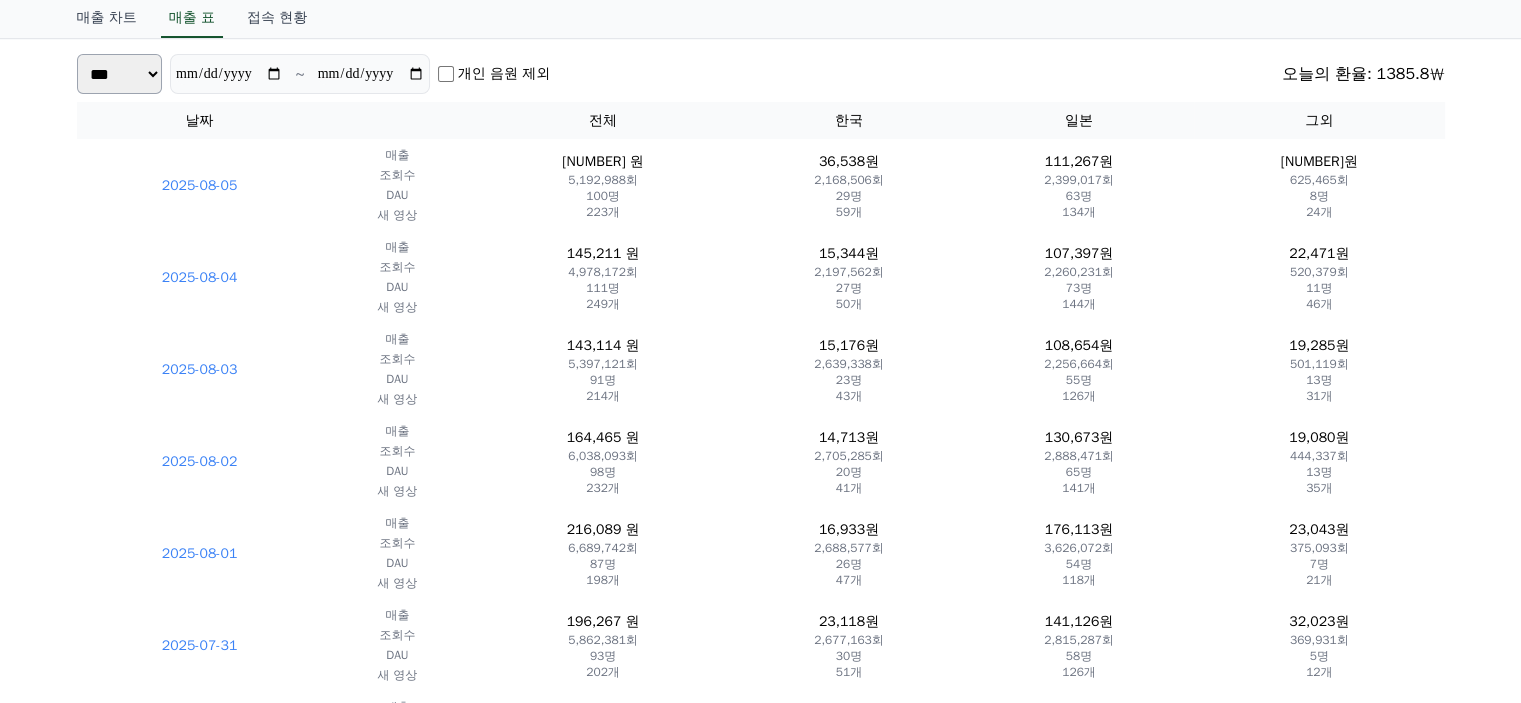 click on "**********" at bounding box center [761, 74] 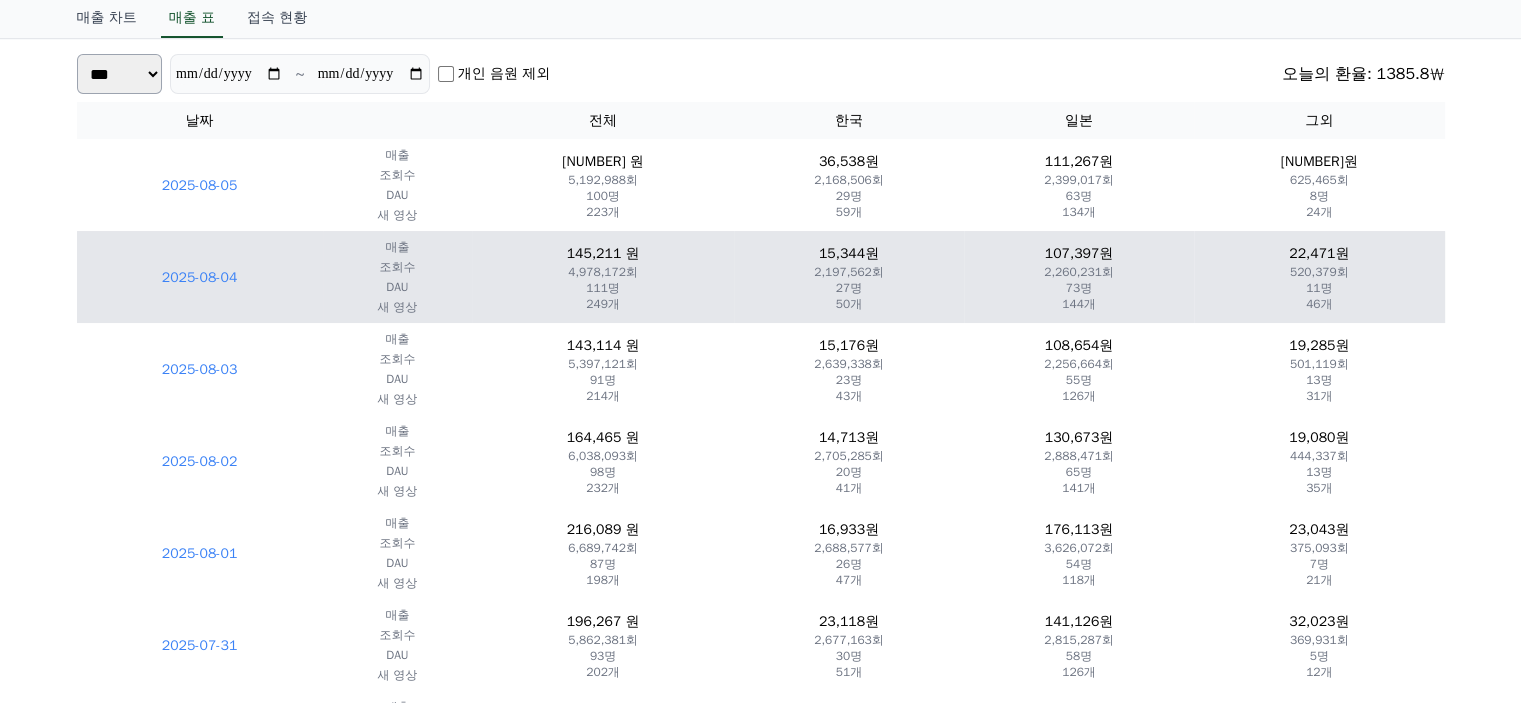 scroll, scrollTop: 0, scrollLeft: 0, axis: both 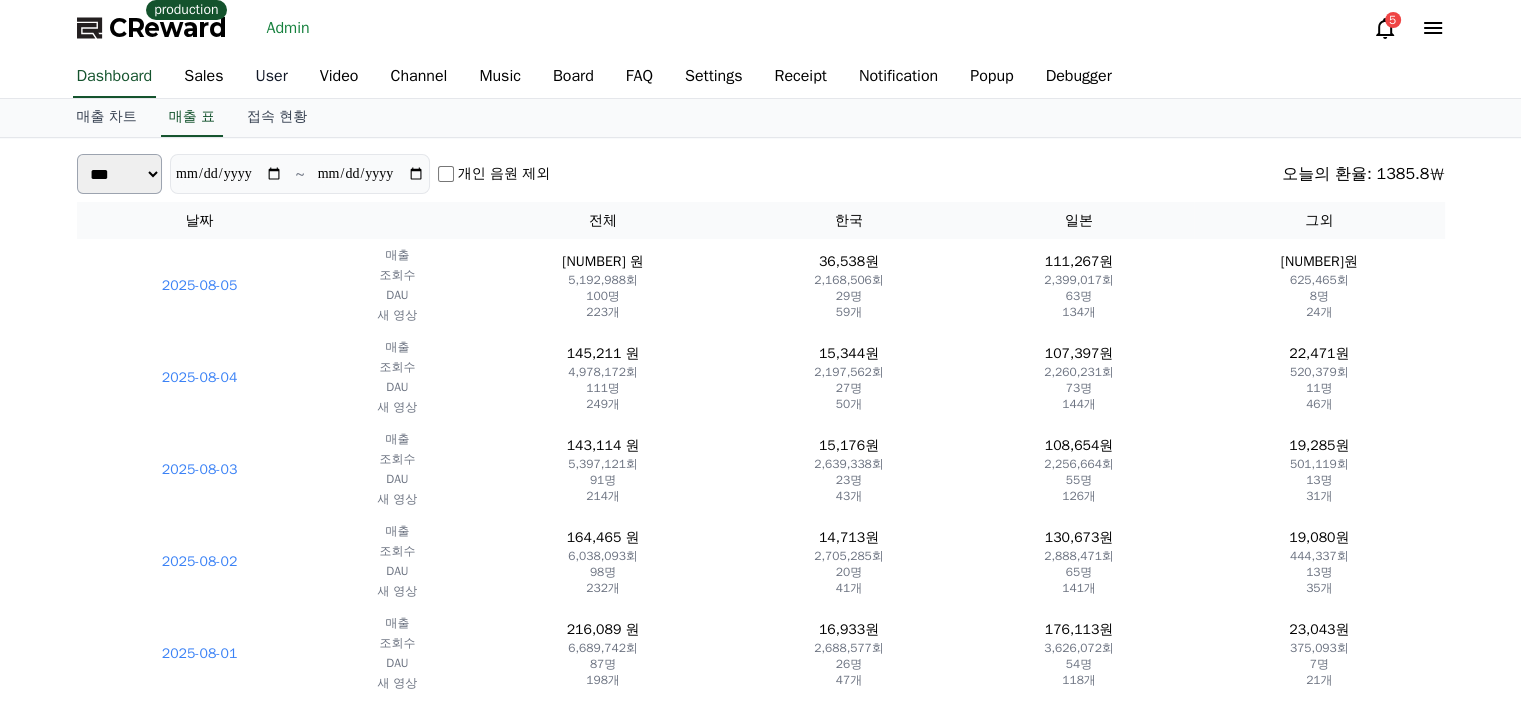 click on "User" at bounding box center [272, 77] 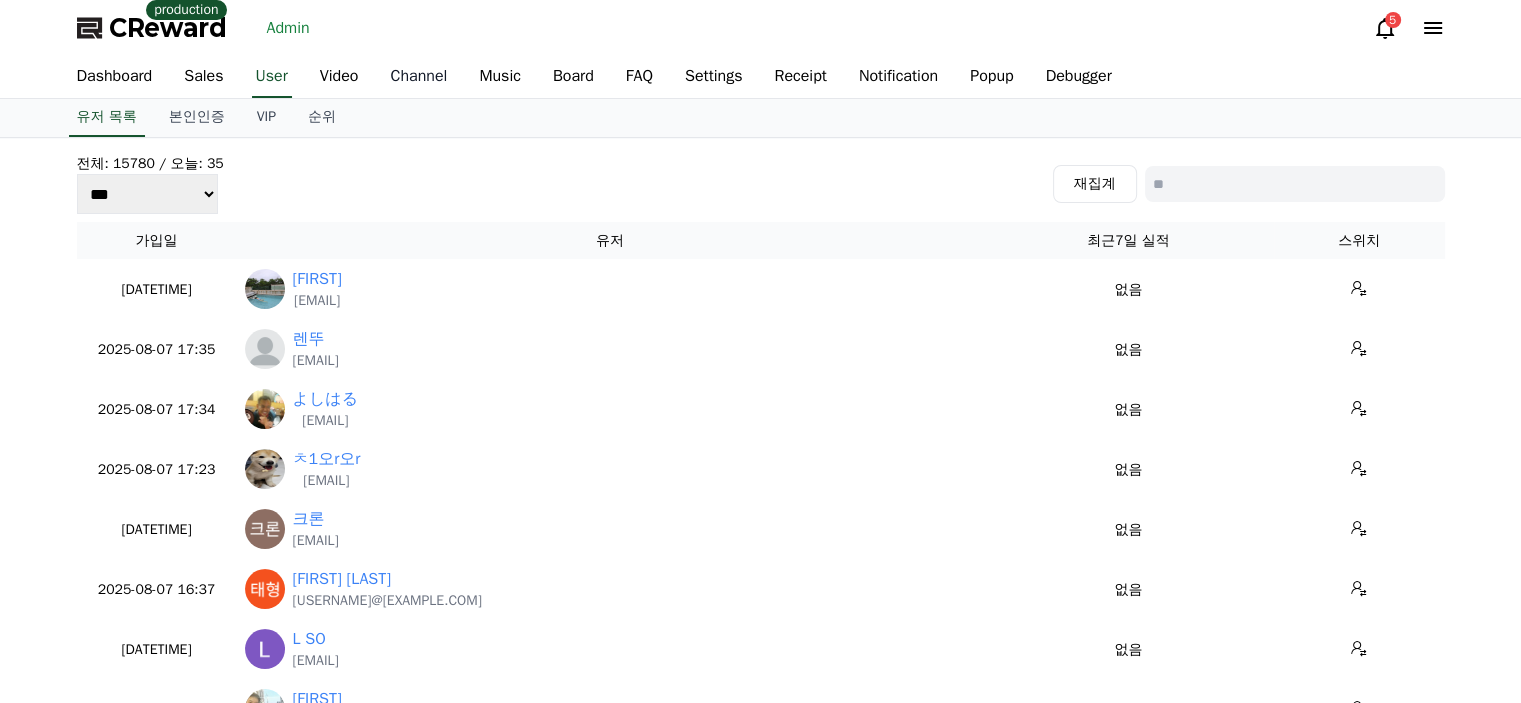 click on "Channel" at bounding box center (418, 77) 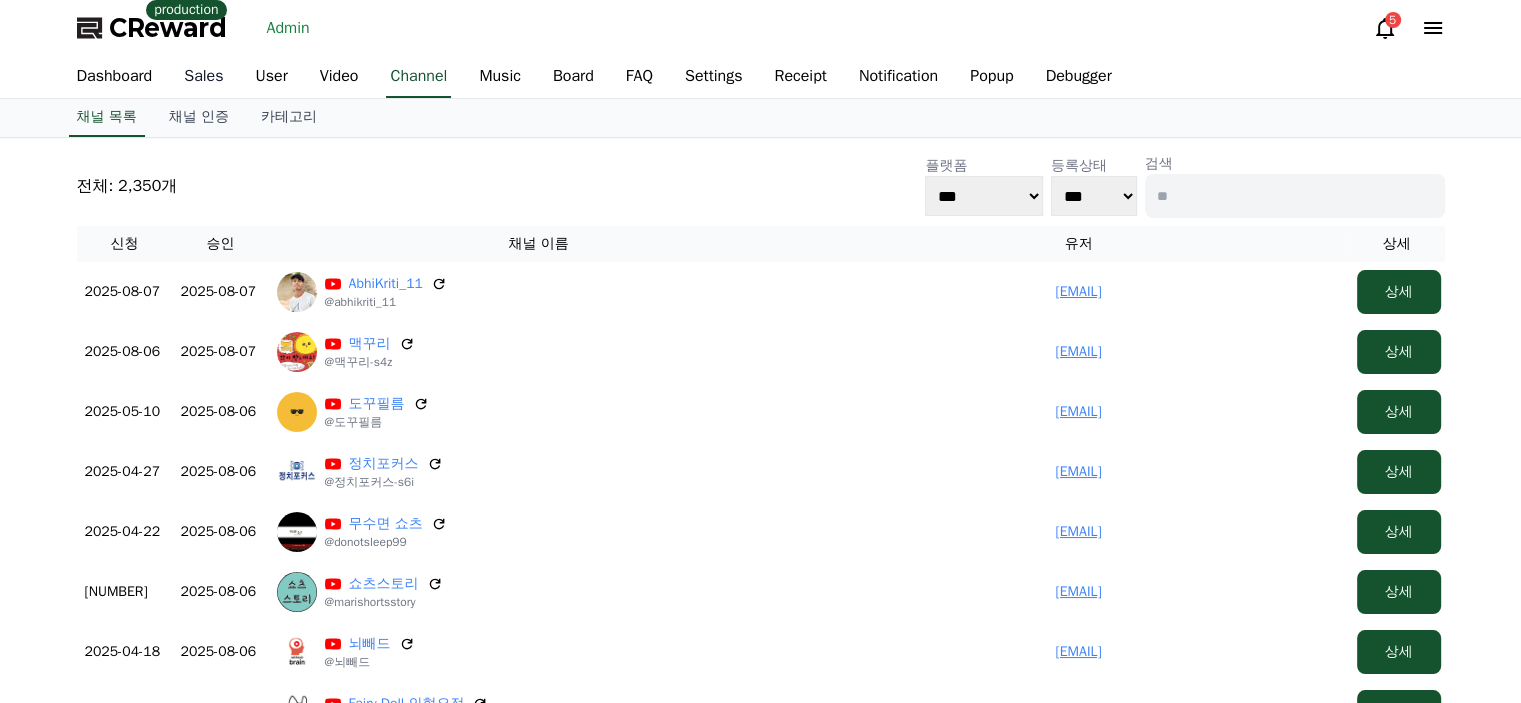 click on "Sales" at bounding box center (203, 77) 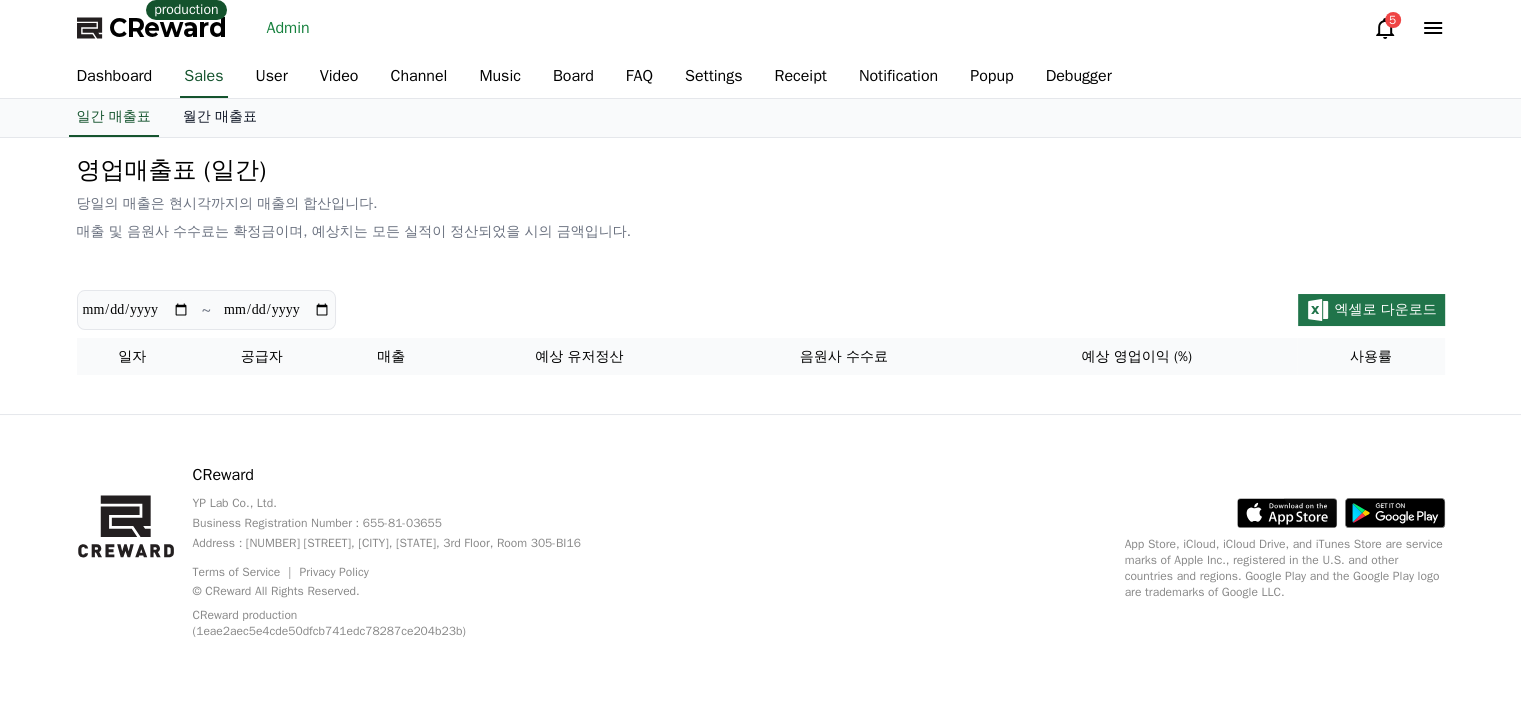 click on "월간 매출표" at bounding box center (220, 118) 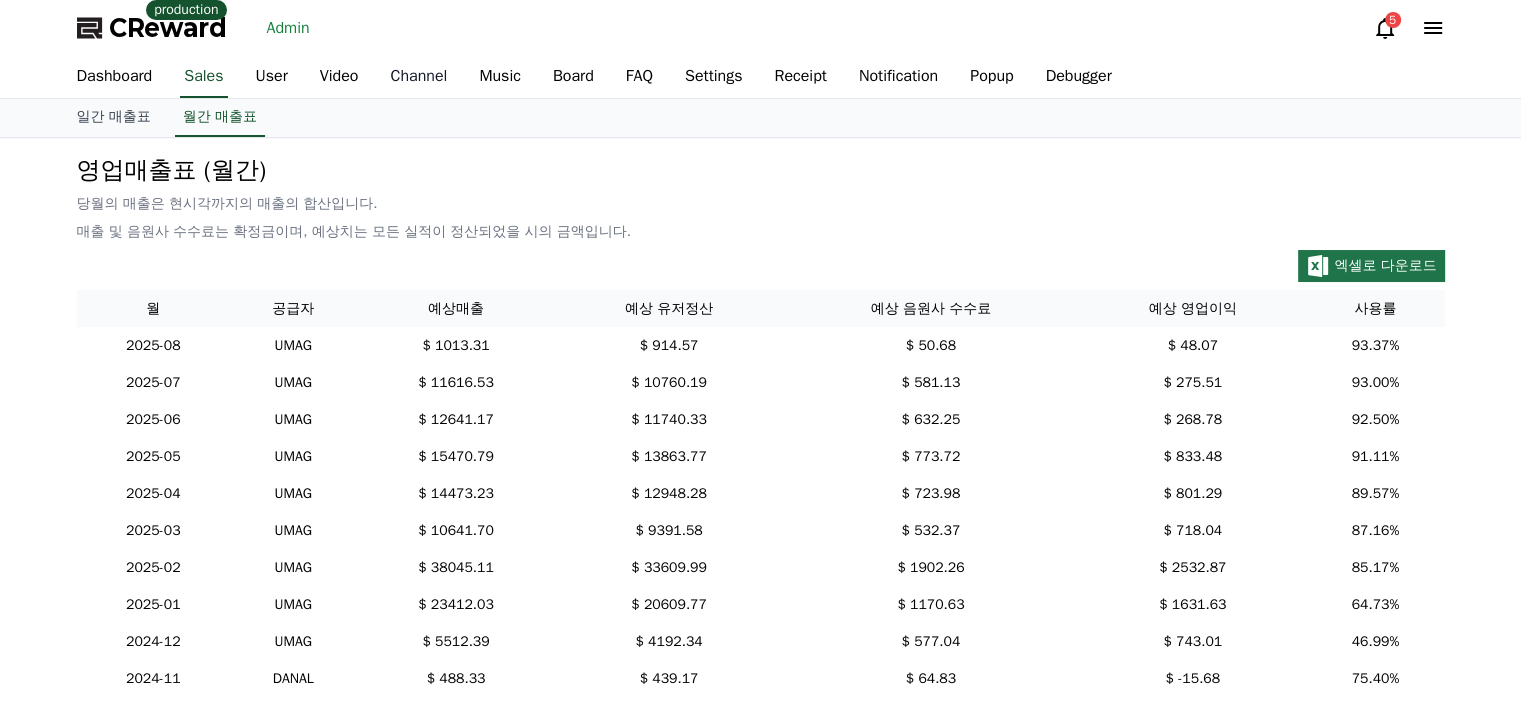 click on "Channel" at bounding box center (418, 77) 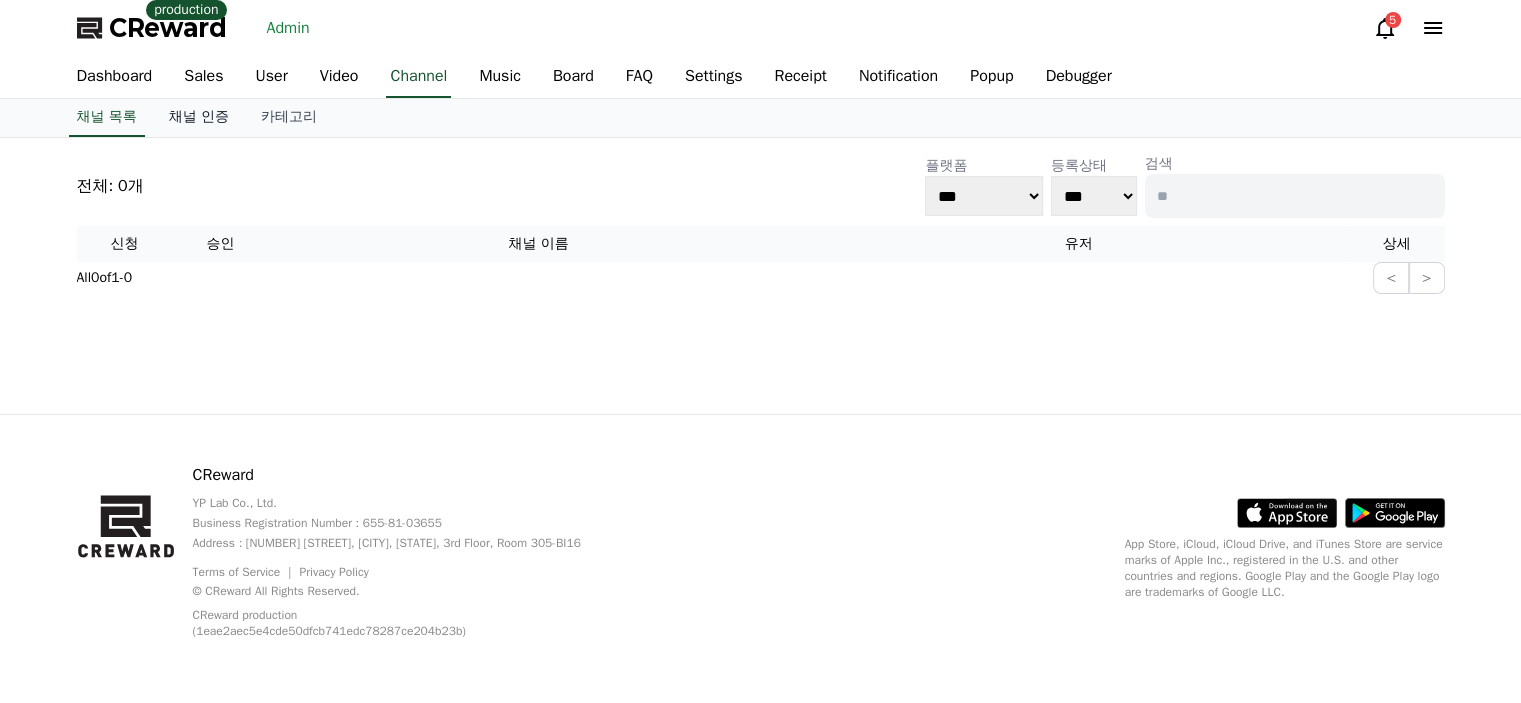 click on "채널 인증" at bounding box center [199, 118] 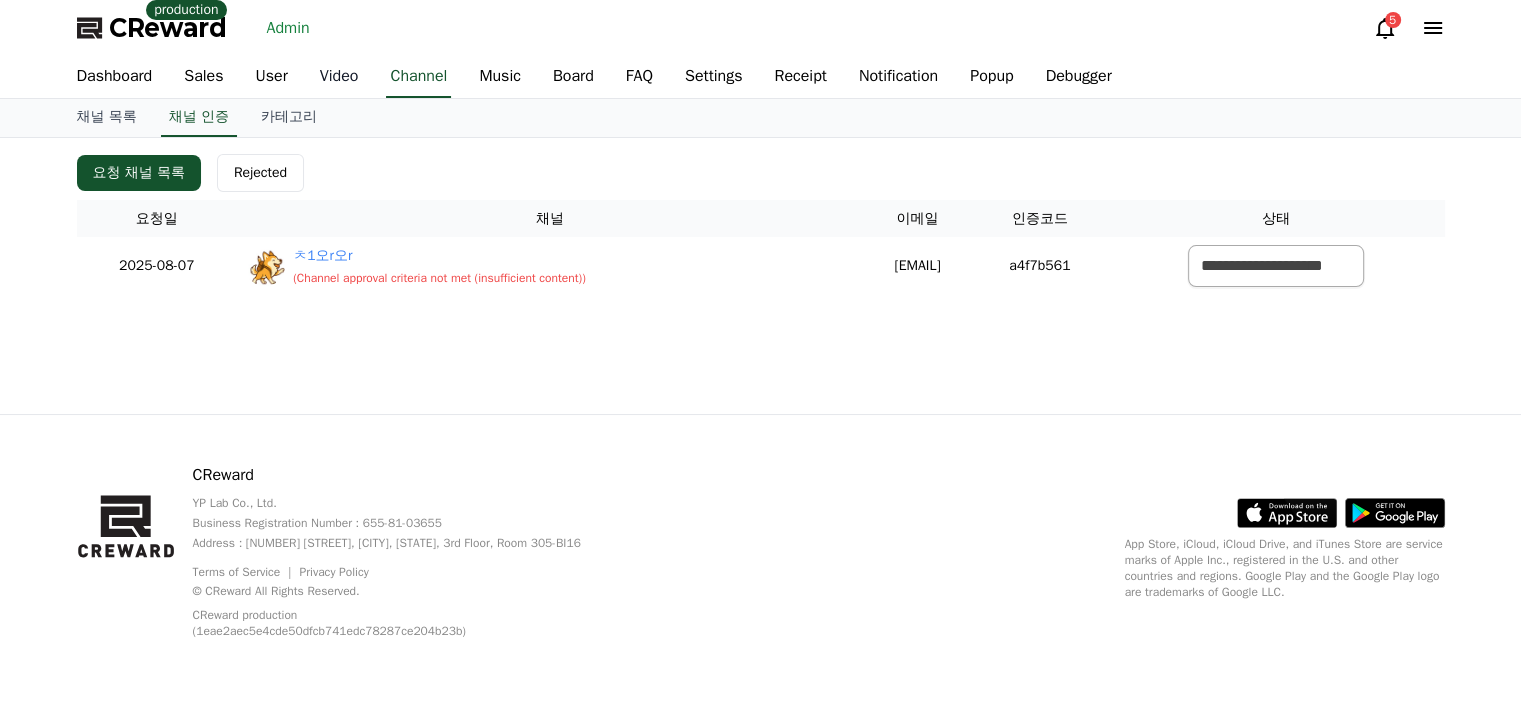 click on "Video" at bounding box center [339, 77] 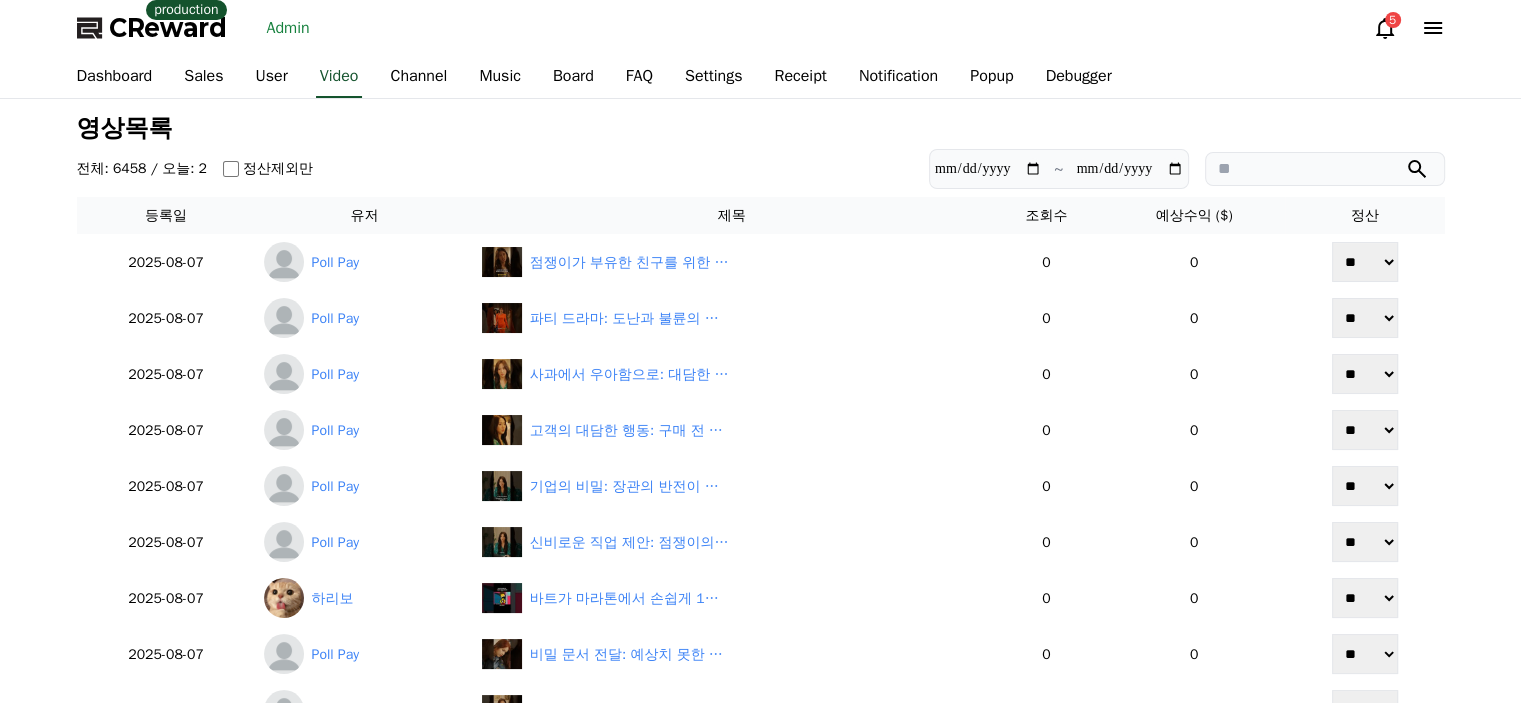 click on "**********" at bounding box center (761, 169) 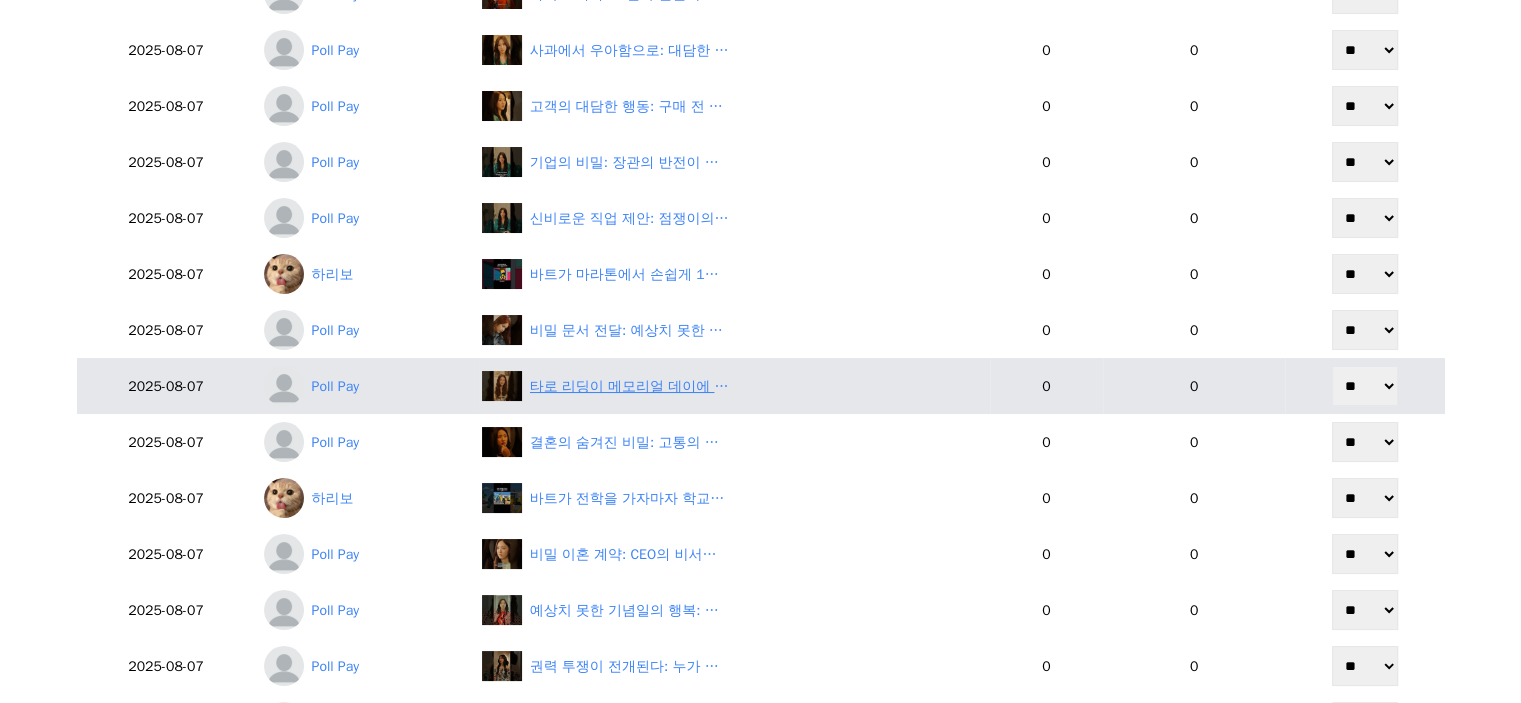 scroll, scrollTop: 500, scrollLeft: 0, axis: vertical 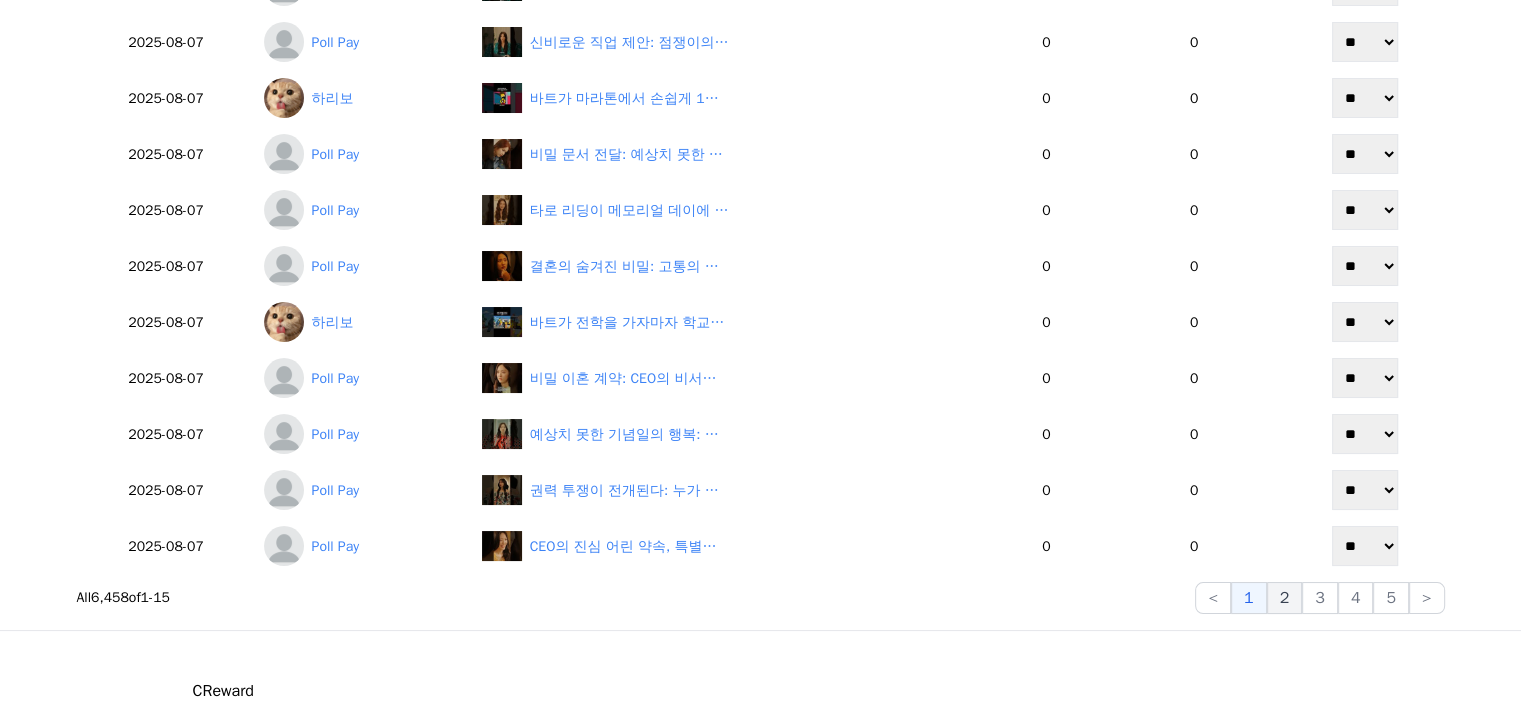 click on "2" 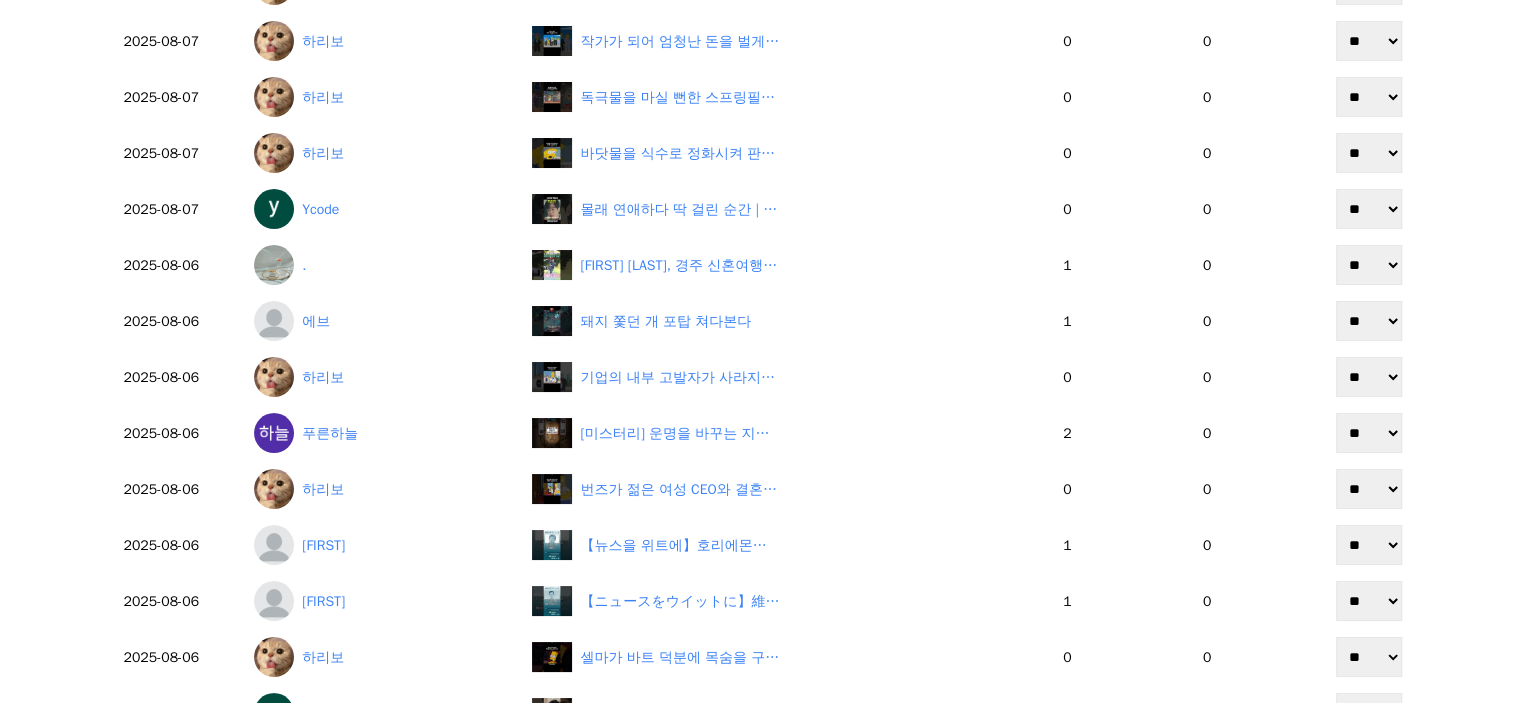 scroll, scrollTop: 600, scrollLeft: 0, axis: vertical 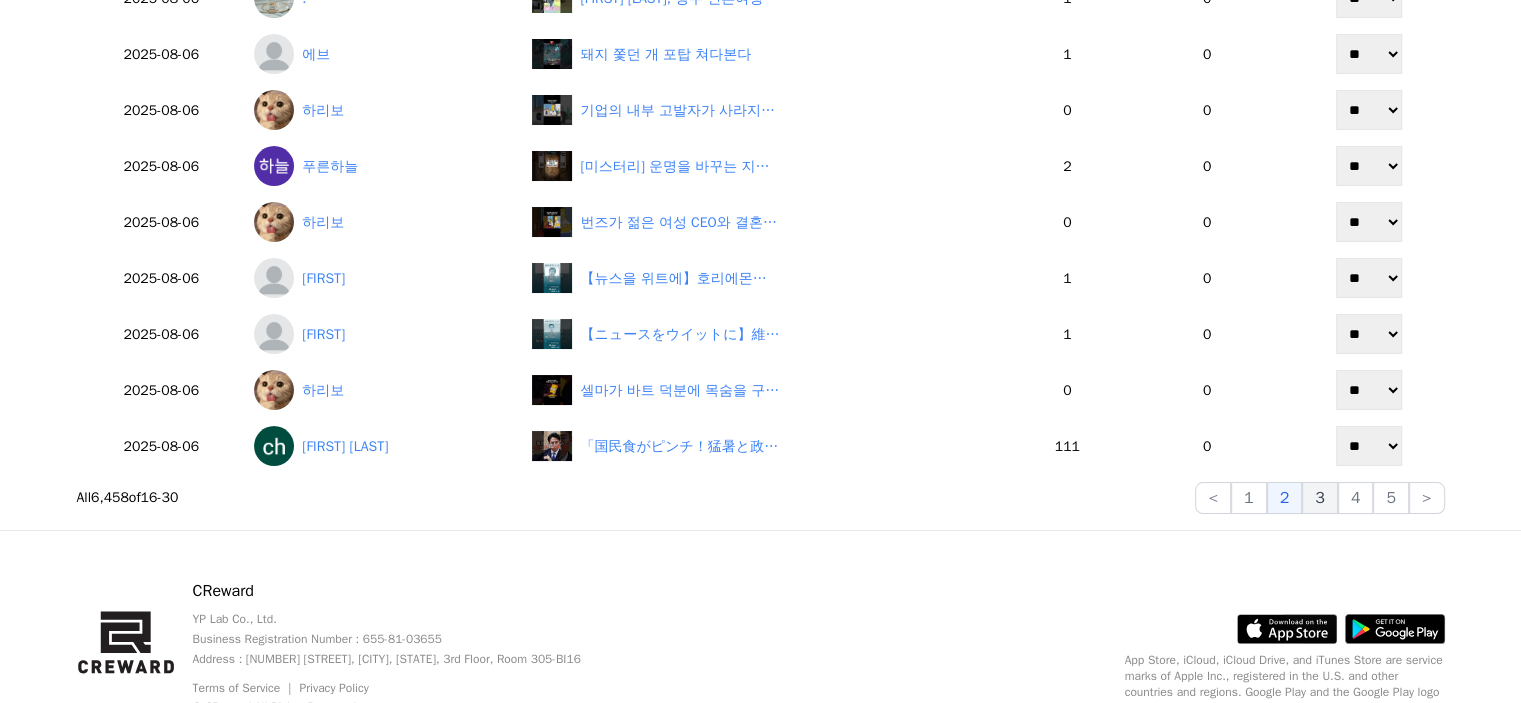 click on "3" 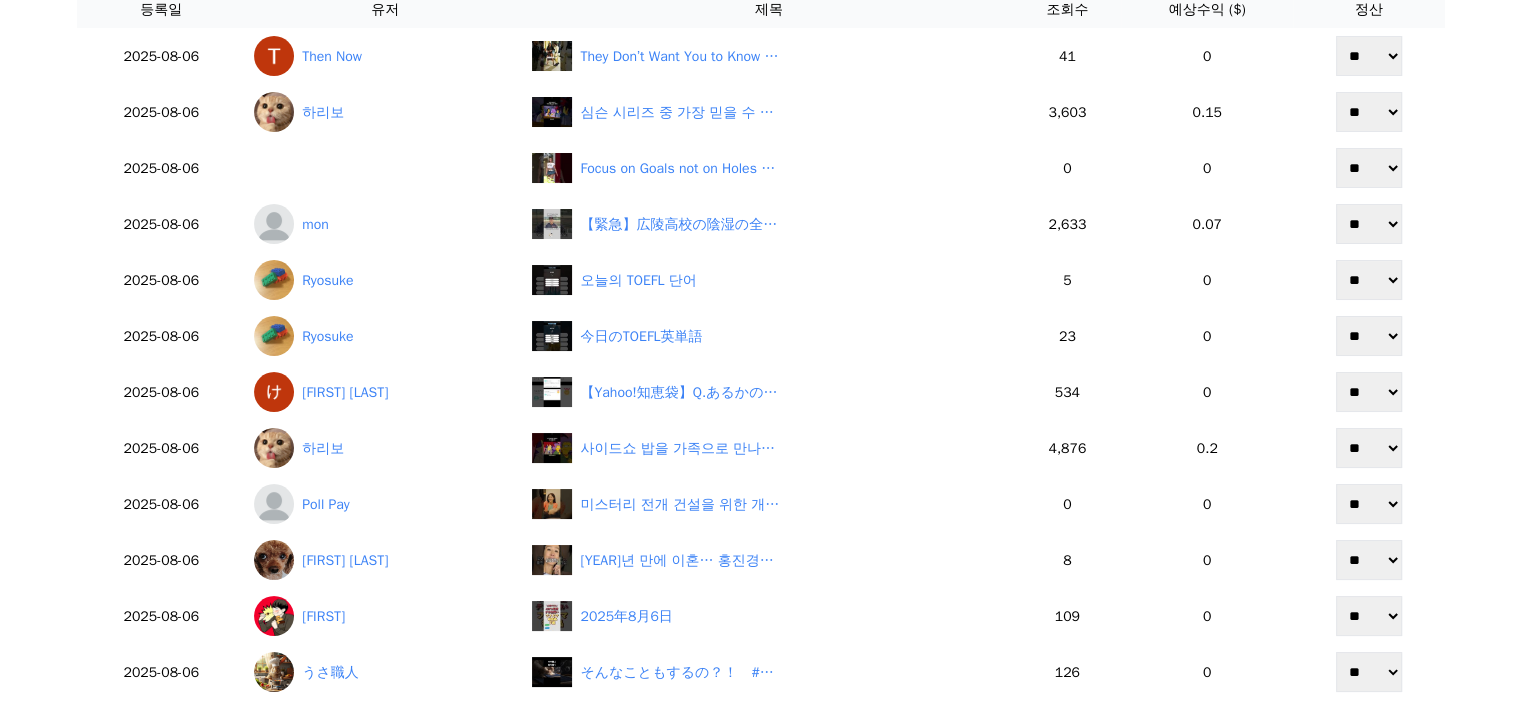 scroll, scrollTop: 200, scrollLeft: 0, axis: vertical 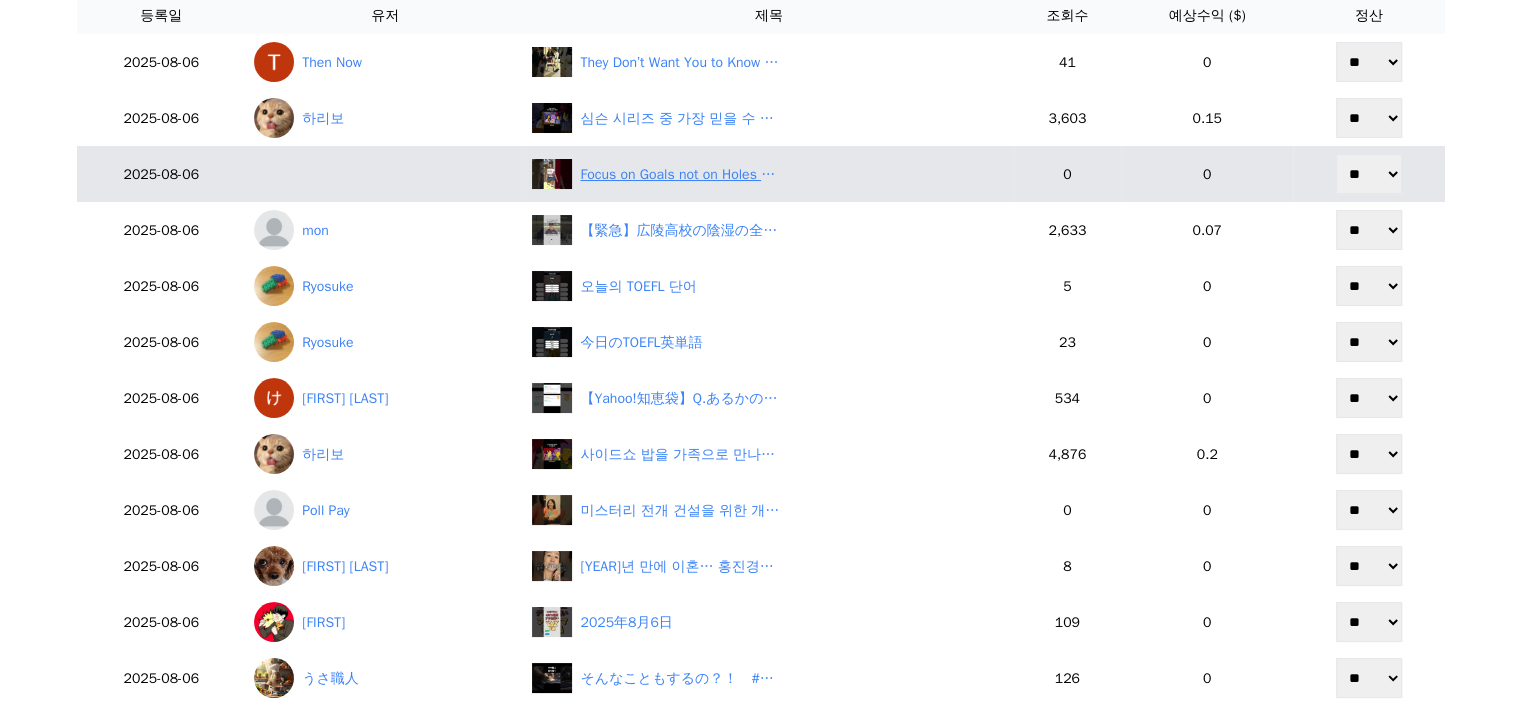 click on "Focus on Goals not on Holes 🥰 #model #fitness #reels #youtubeshorts #motivation #gym #viral #video" at bounding box center (768, 174) 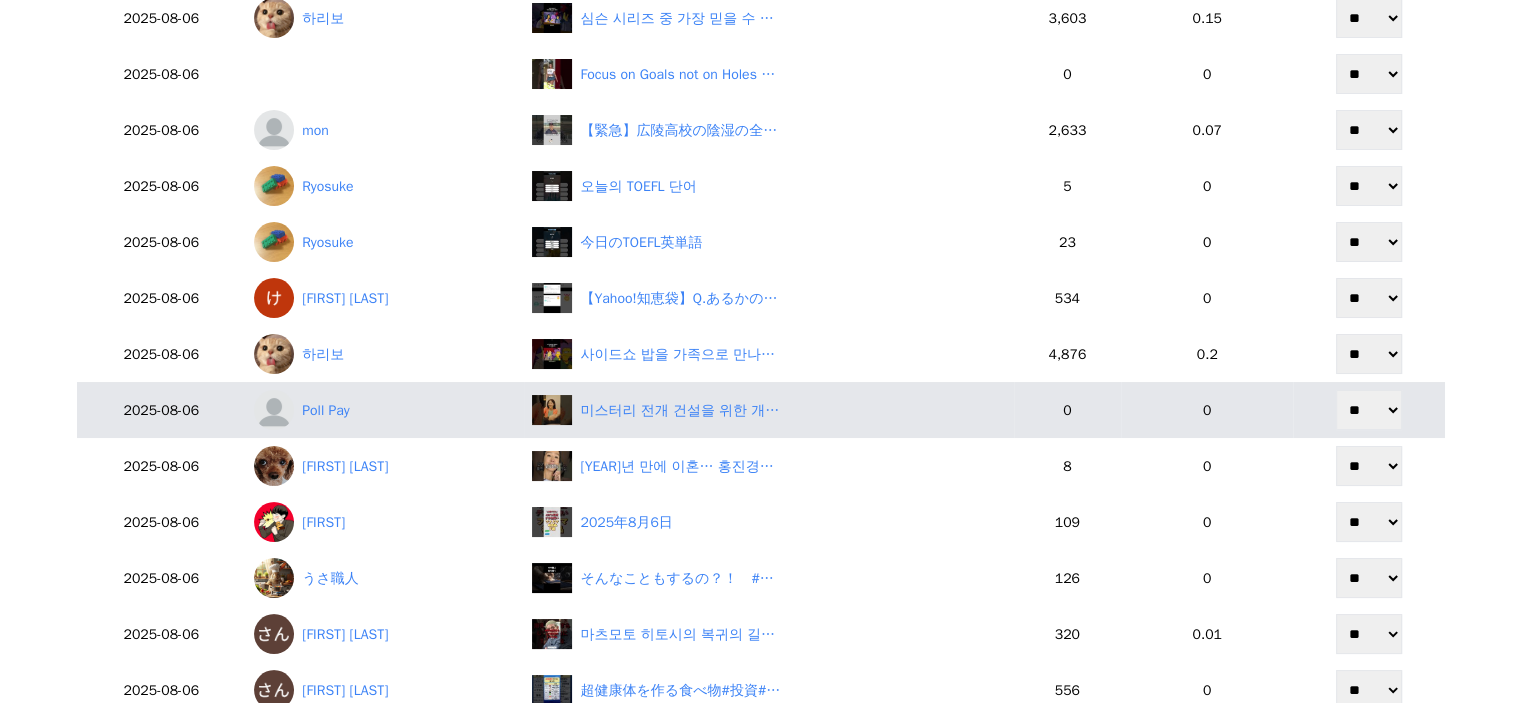 scroll, scrollTop: 600, scrollLeft: 0, axis: vertical 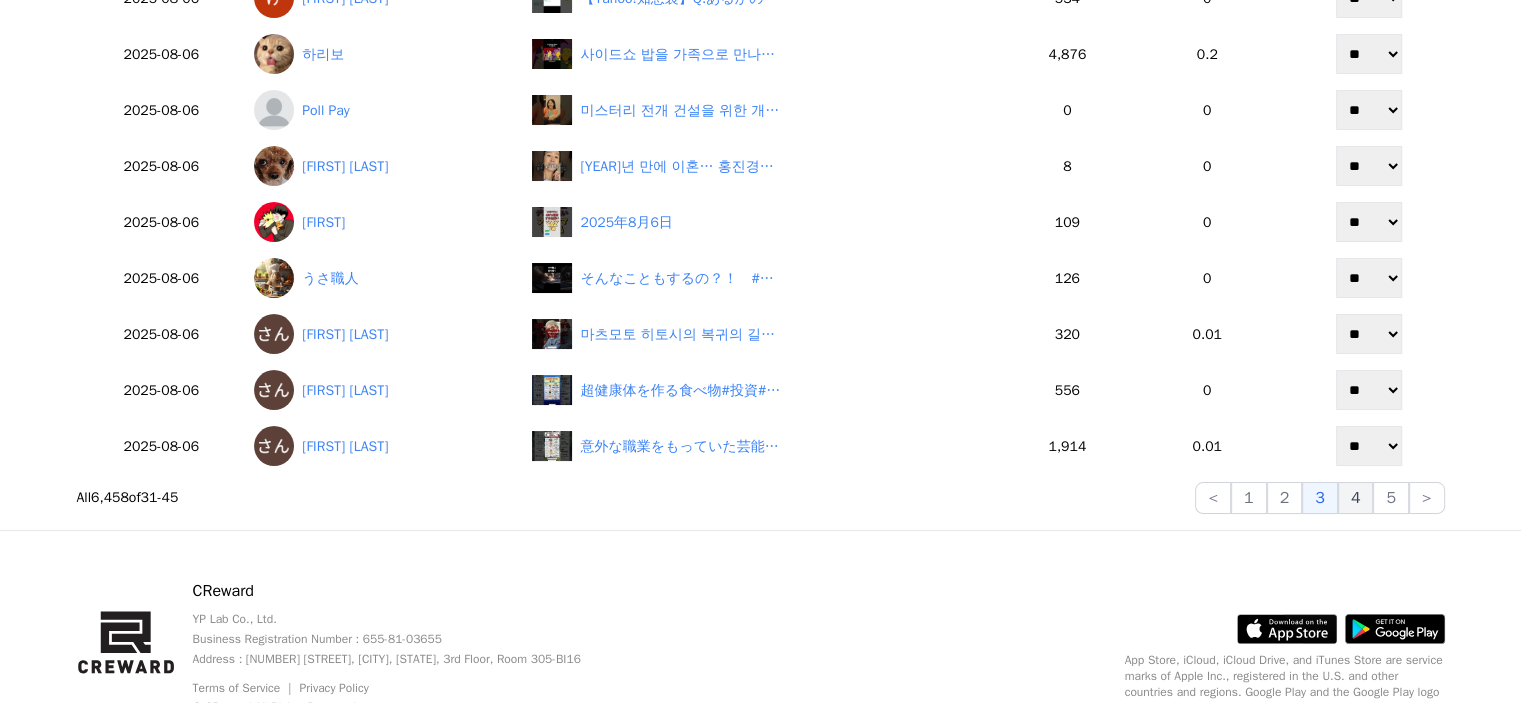click on "4" 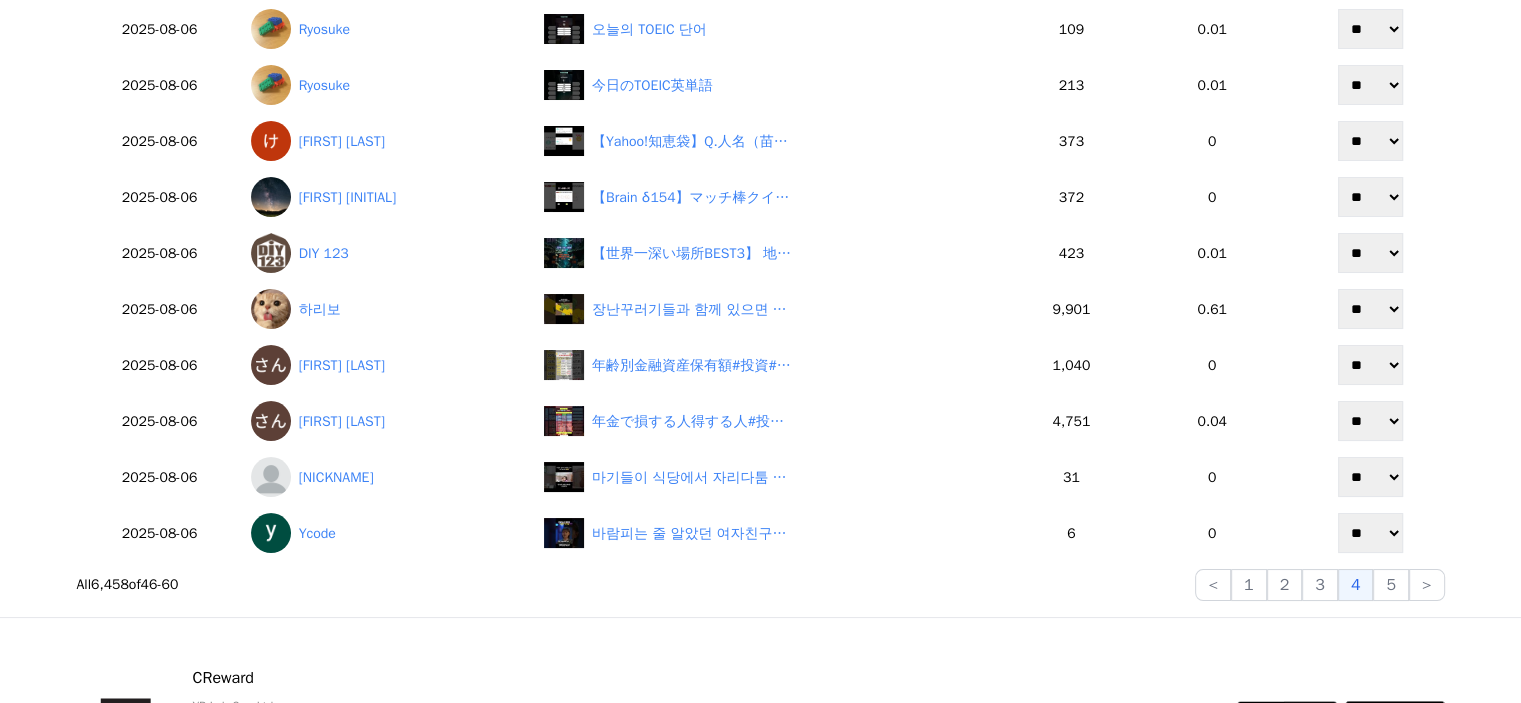 scroll, scrollTop: 600, scrollLeft: 0, axis: vertical 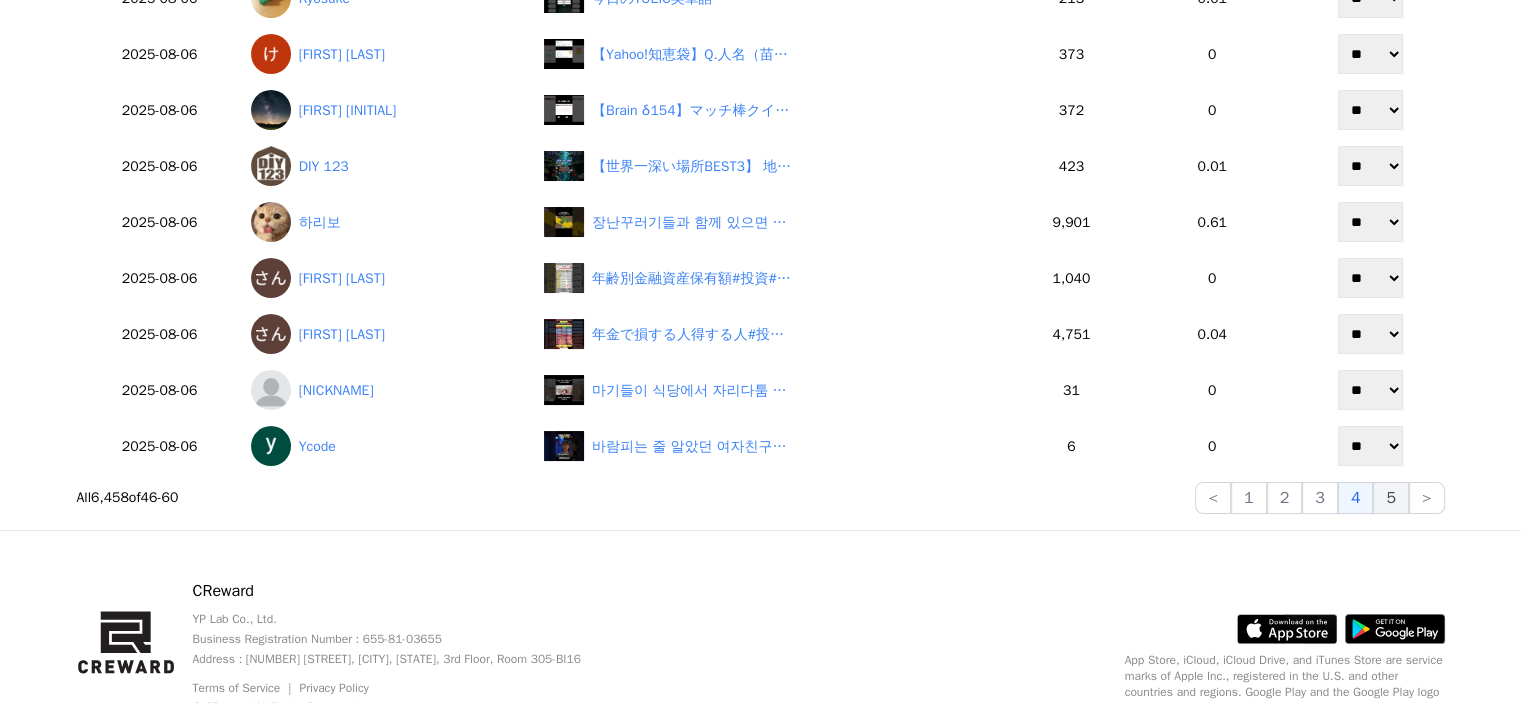 click on "5" 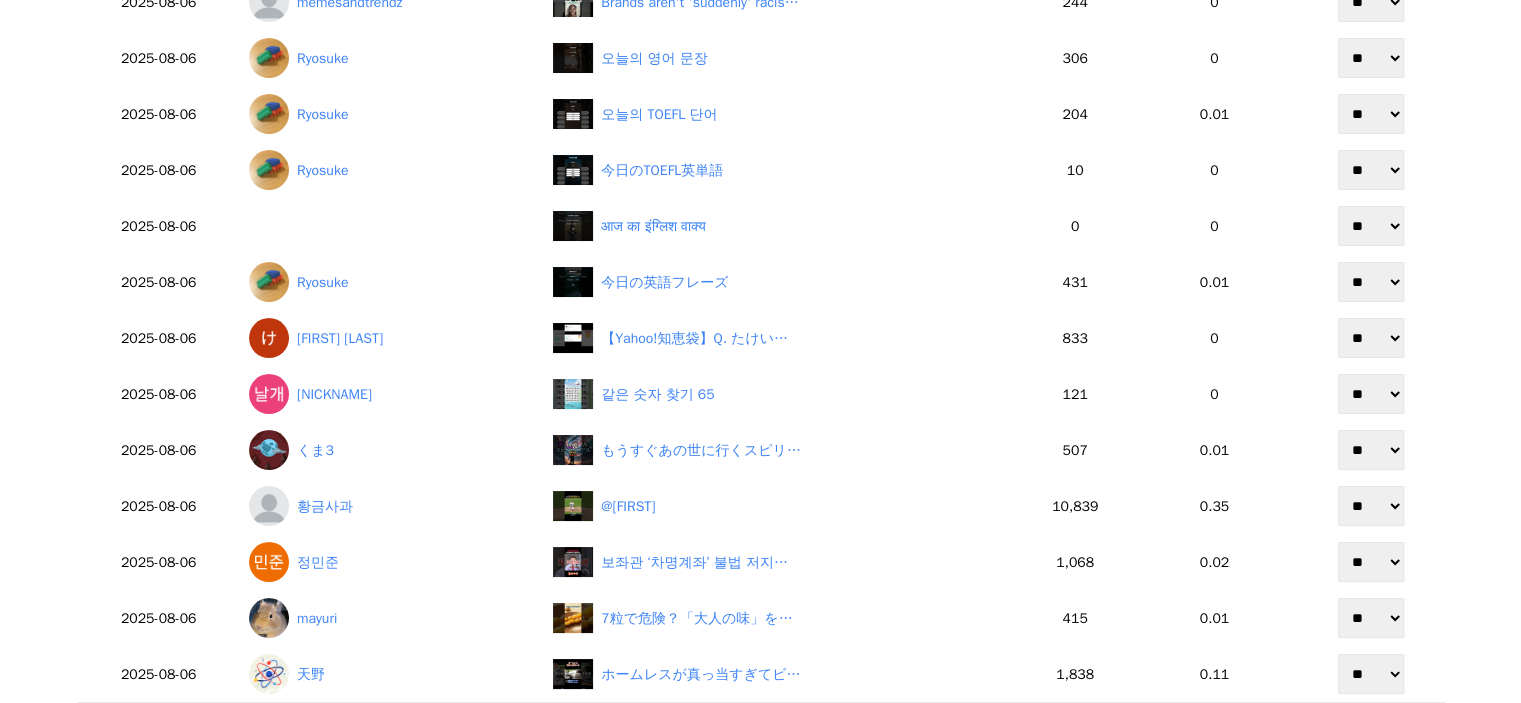 scroll, scrollTop: 200, scrollLeft: 0, axis: vertical 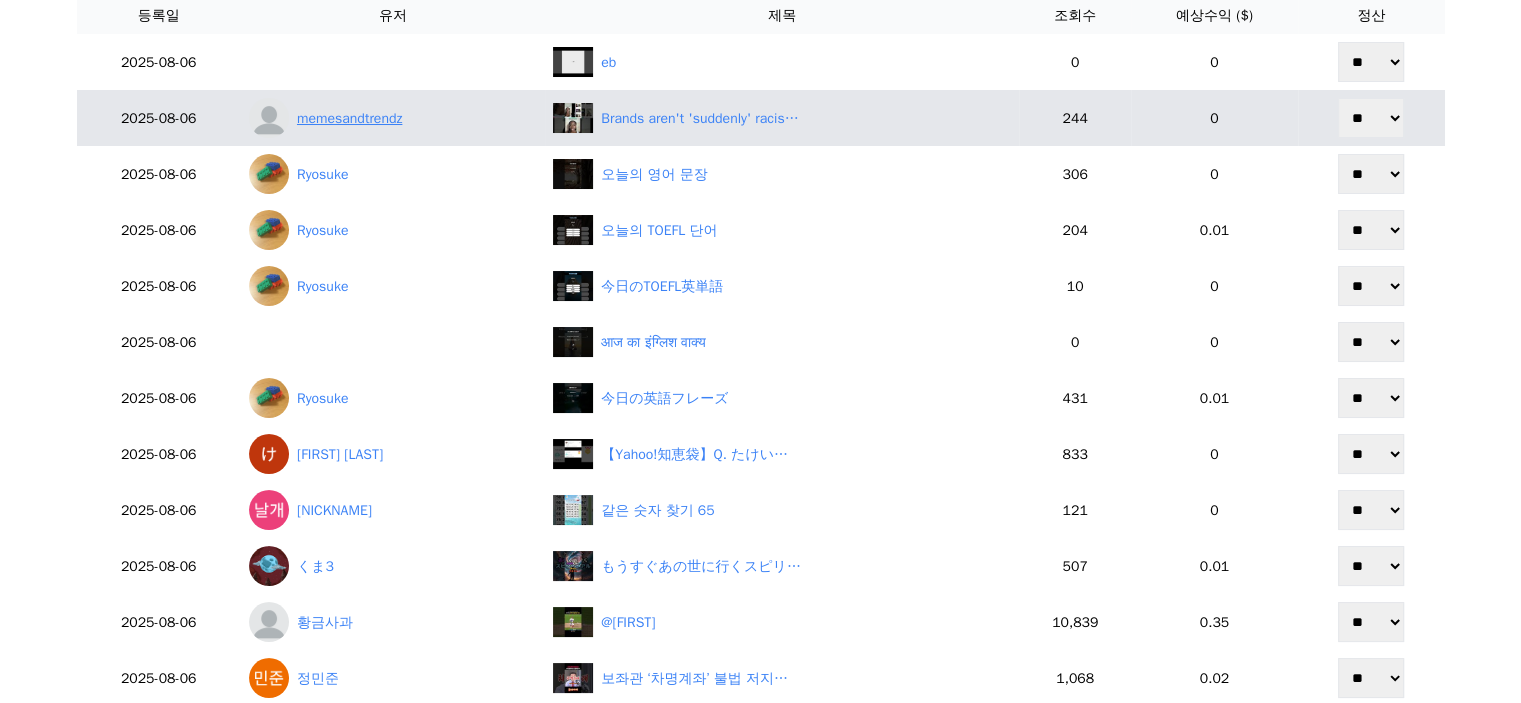 click on "memesandtrendz" at bounding box center (393, 118) 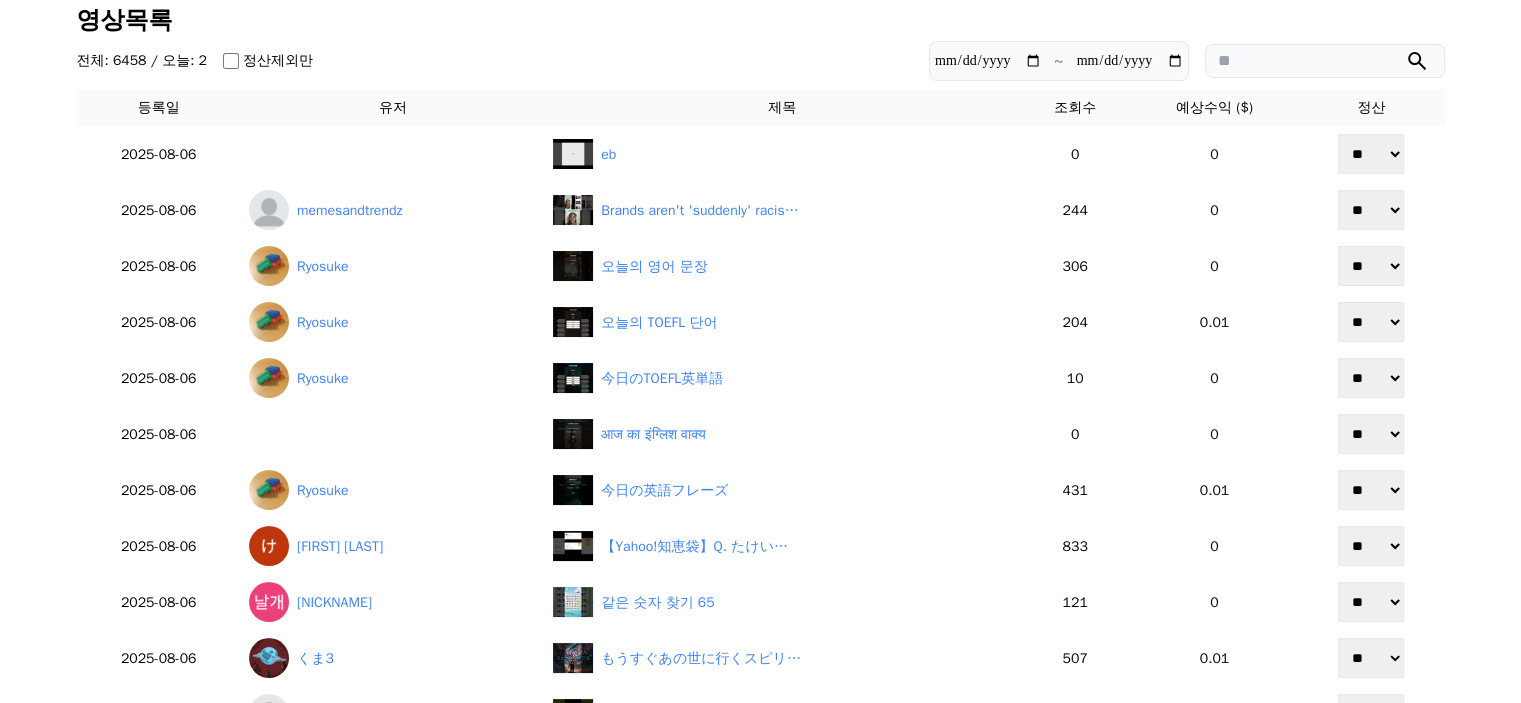 scroll, scrollTop: 100, scrollLeft: 0, axis: vertical 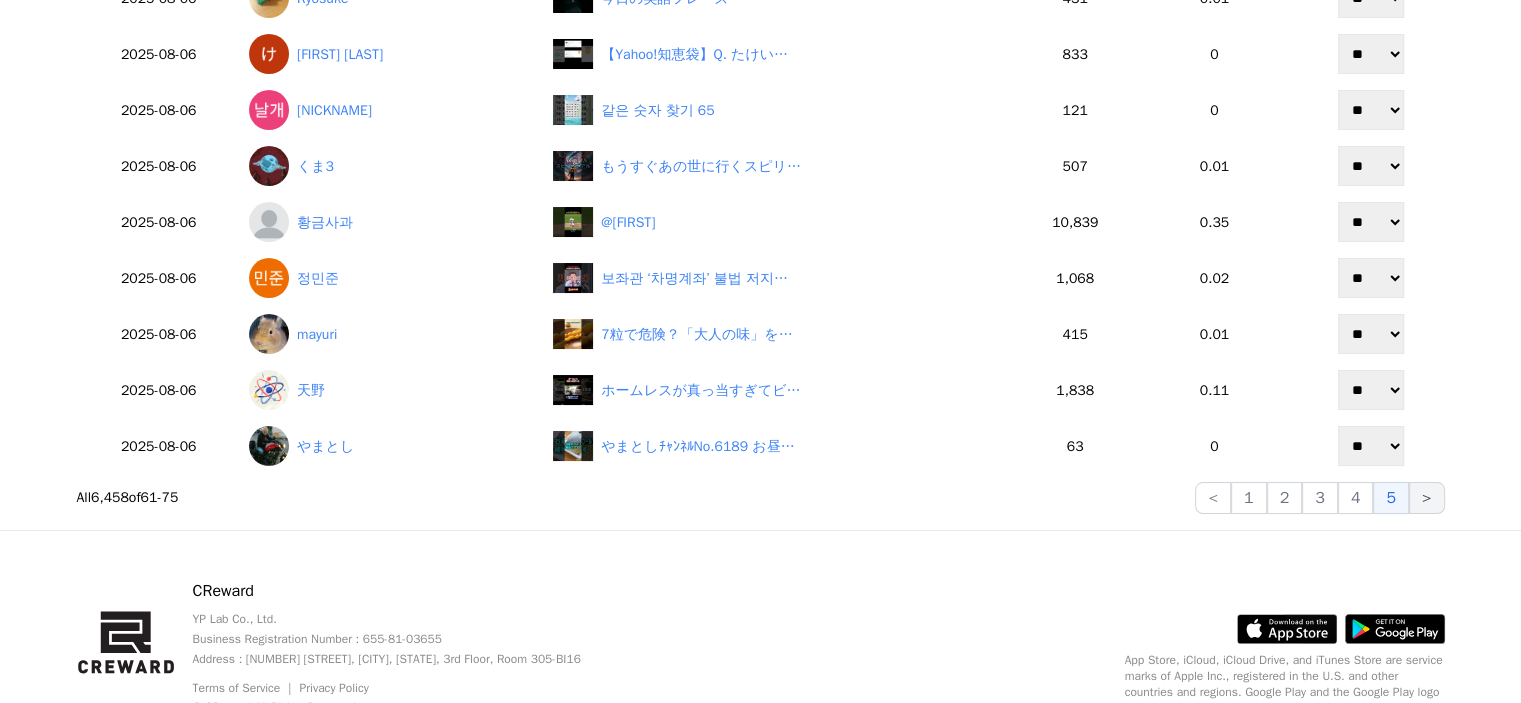 click on ">" 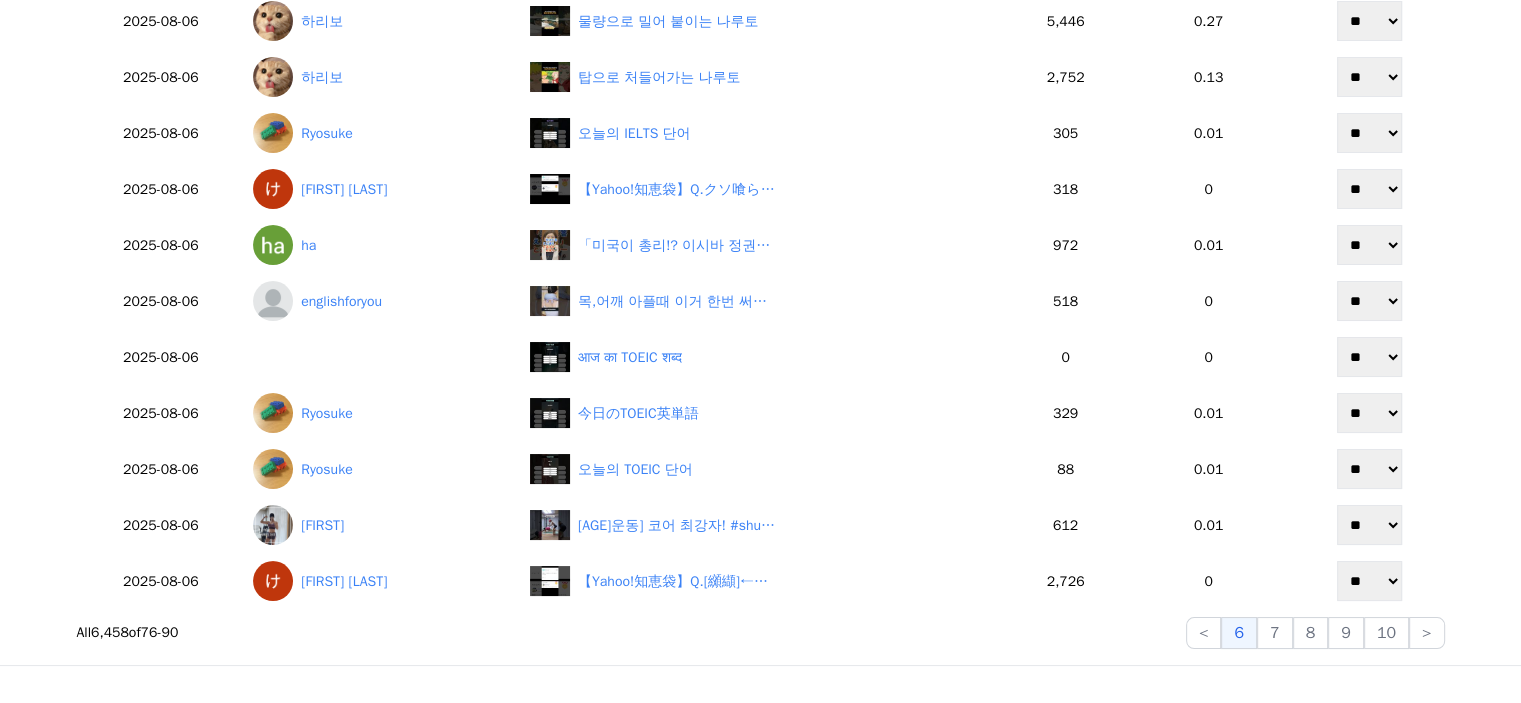 scroll, scrollTop: 500, scrollLeft: 0, axis: vertical 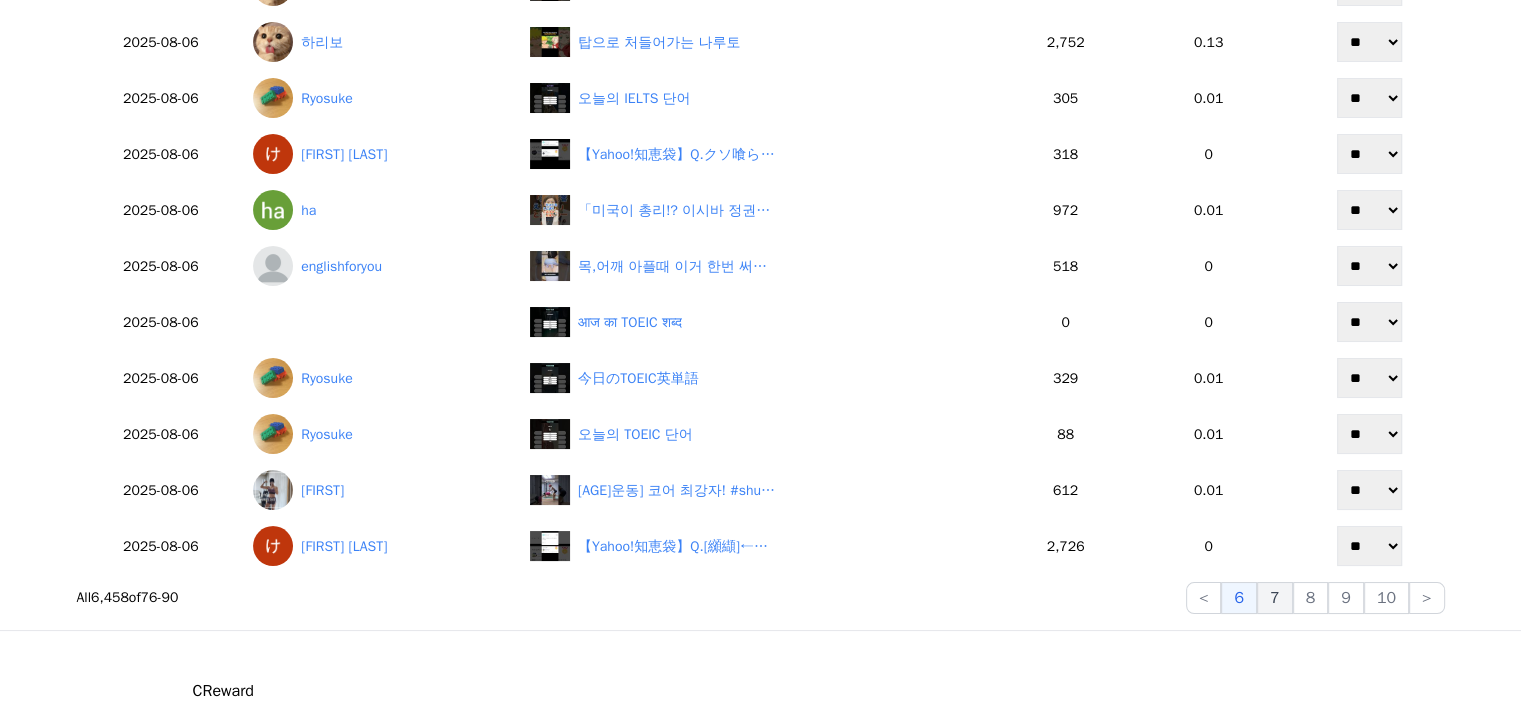 click on "7" 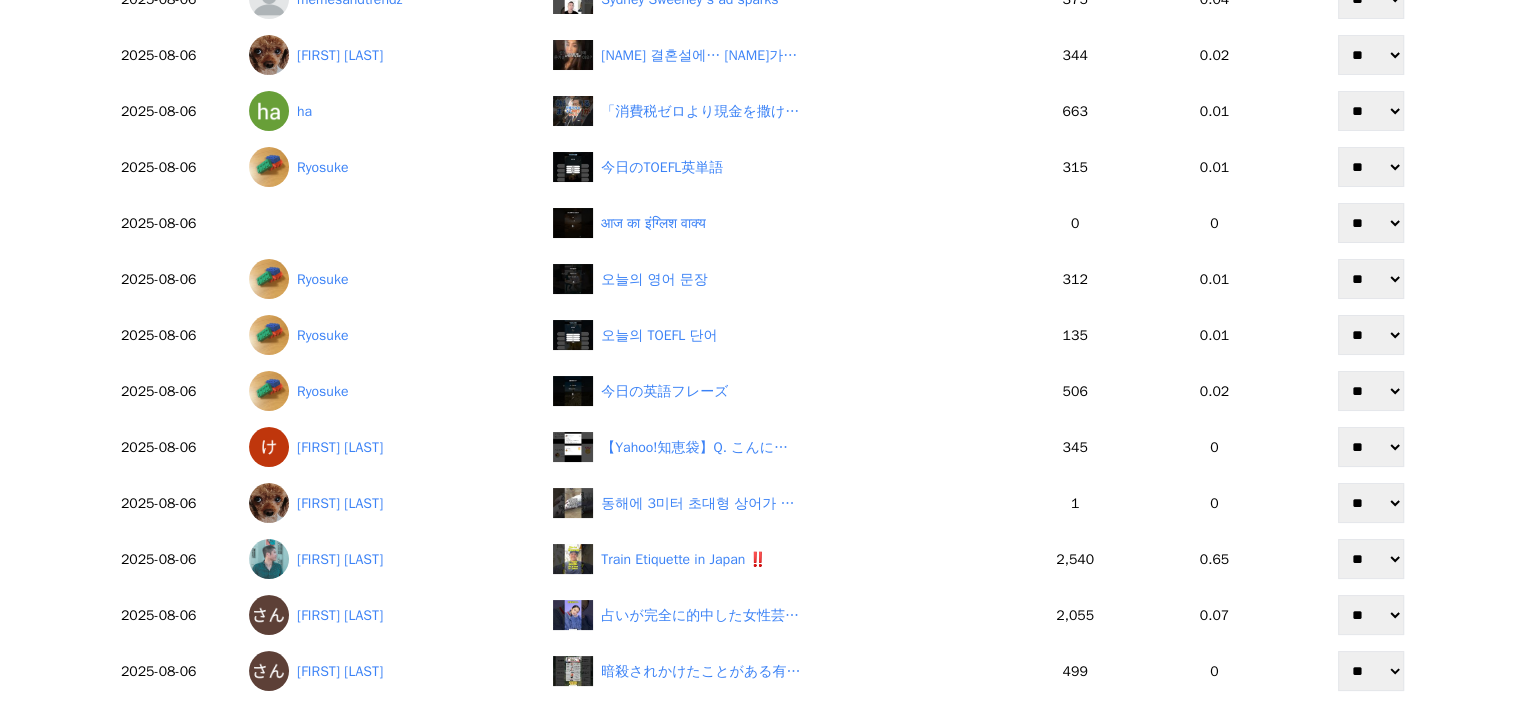 scroll, scrollTop: 100, scrollLeft: 0, axis: vertical 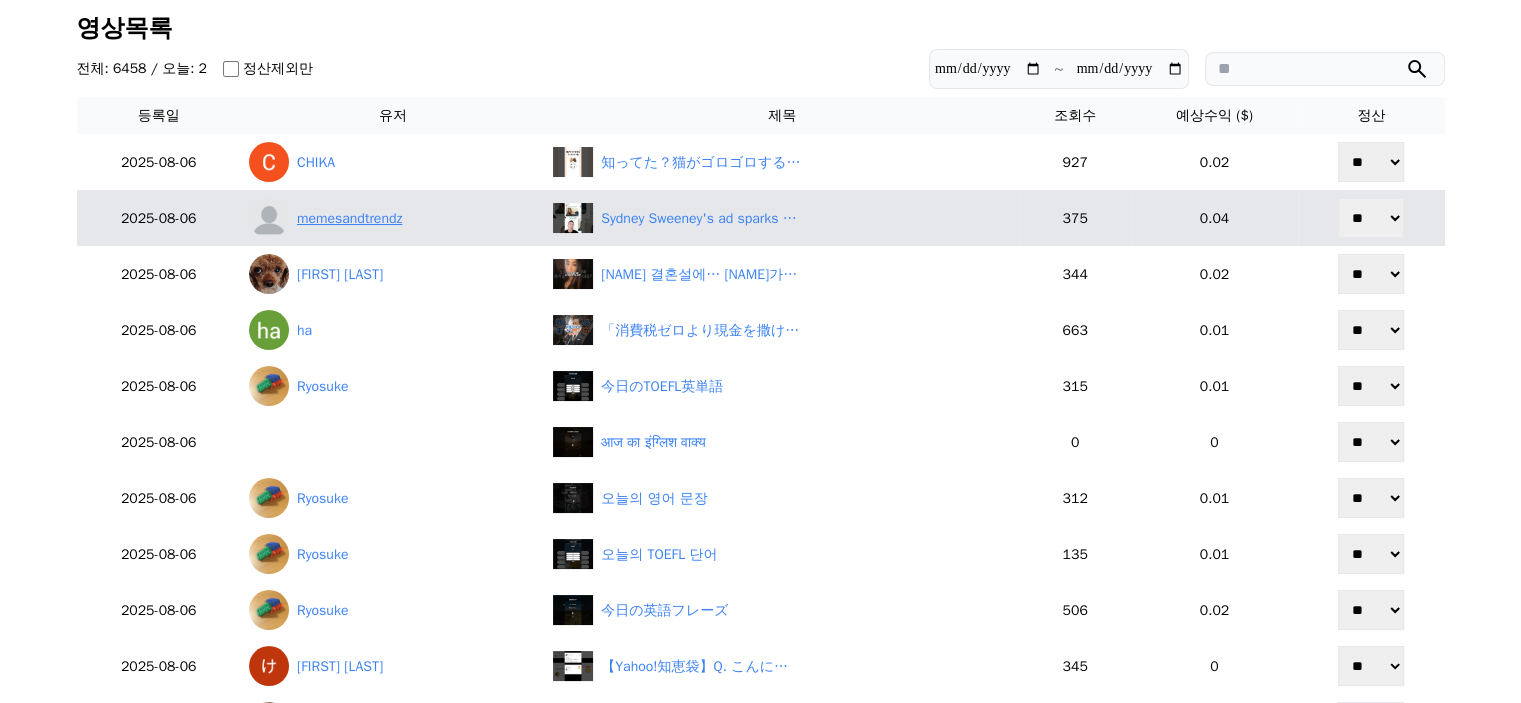 click on "memesandtrendz" at bounding box center [393, 218] 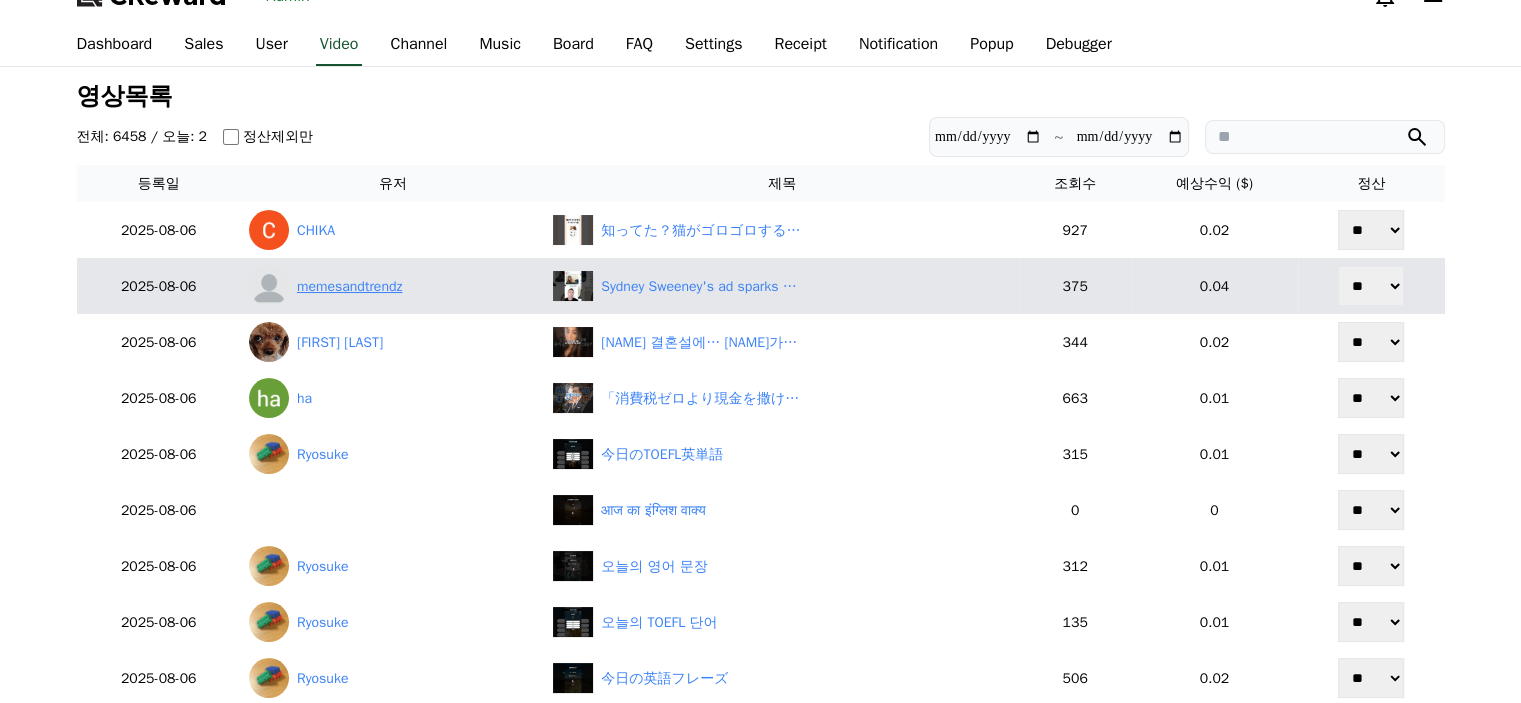 scroll, scrollTop: 0, scrollLeft: 0, axis: both 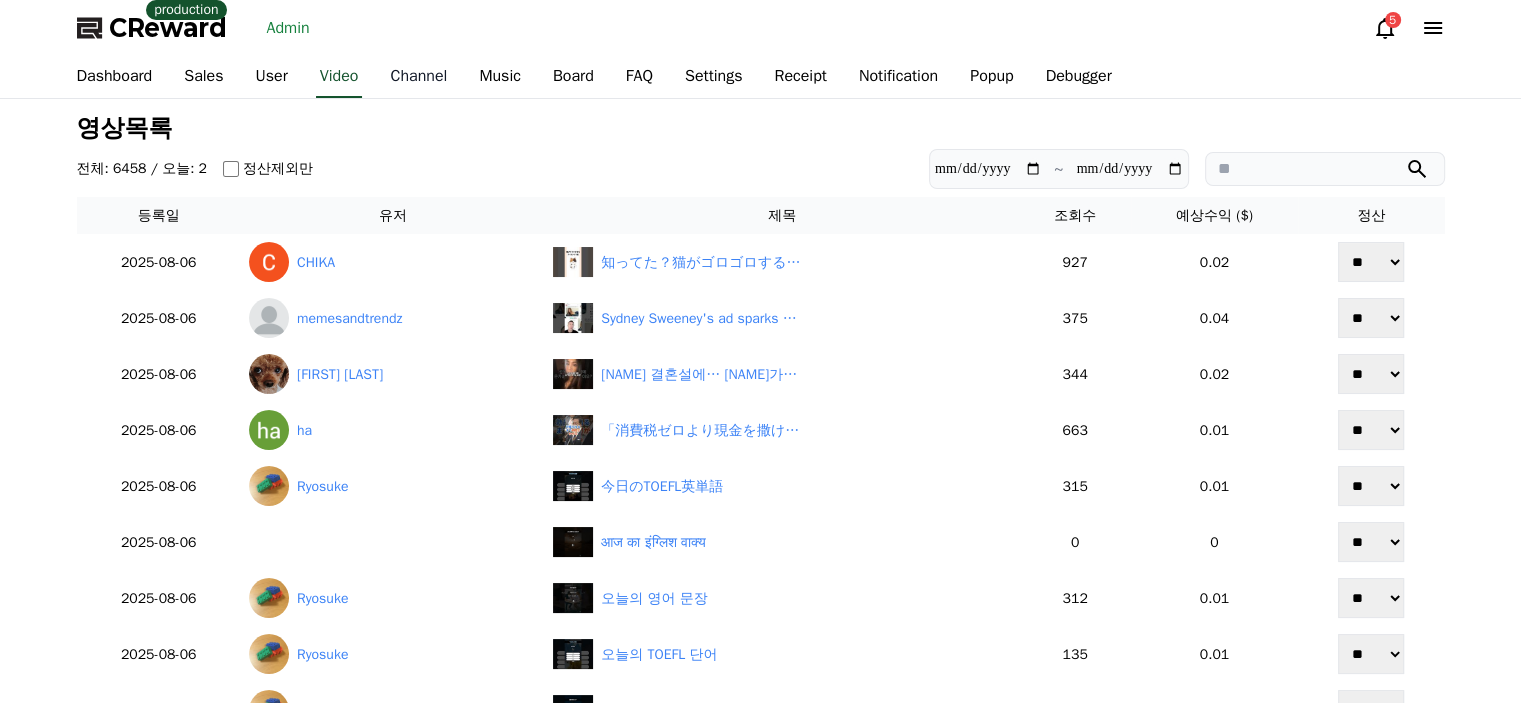 click on "Channel" at bounding box center (418, 77) 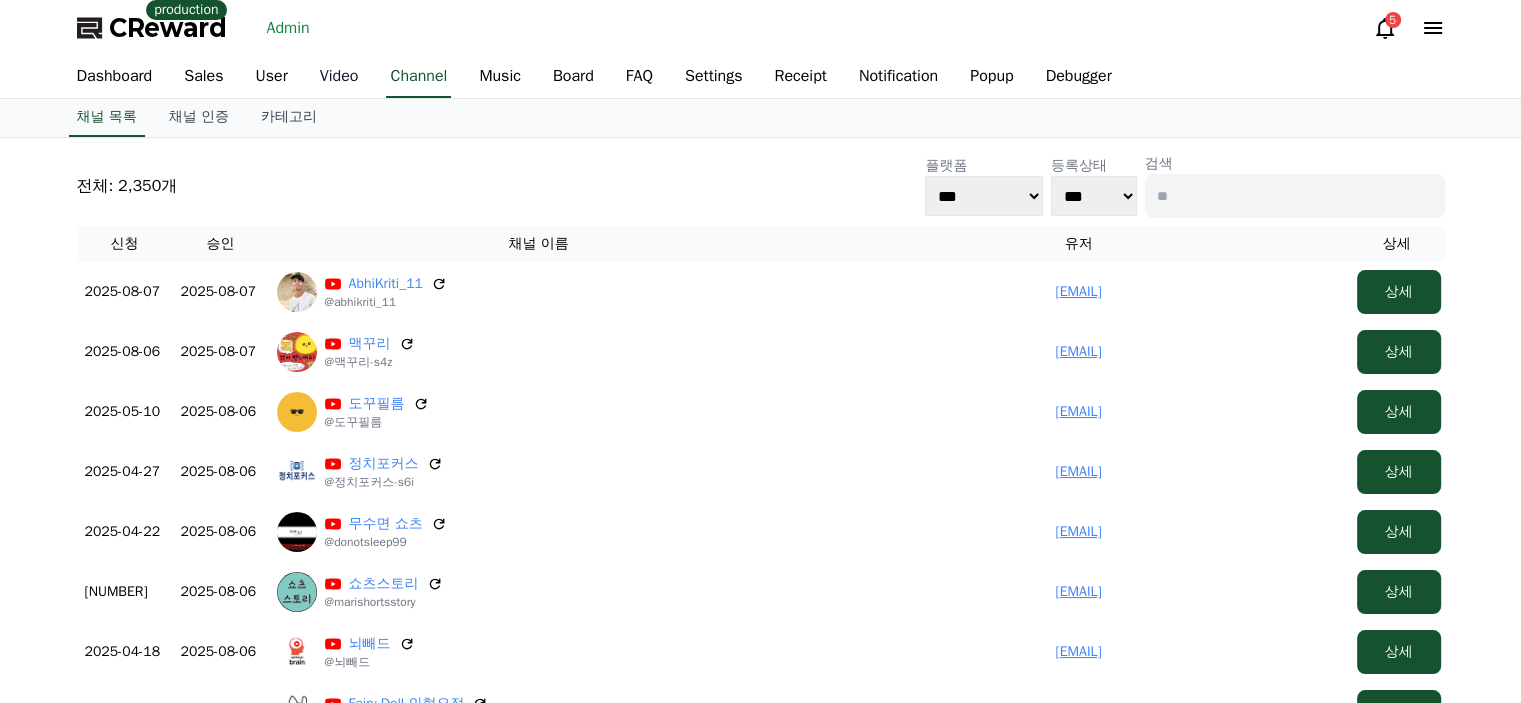 click on "Video" at bounding box center (339, 77) 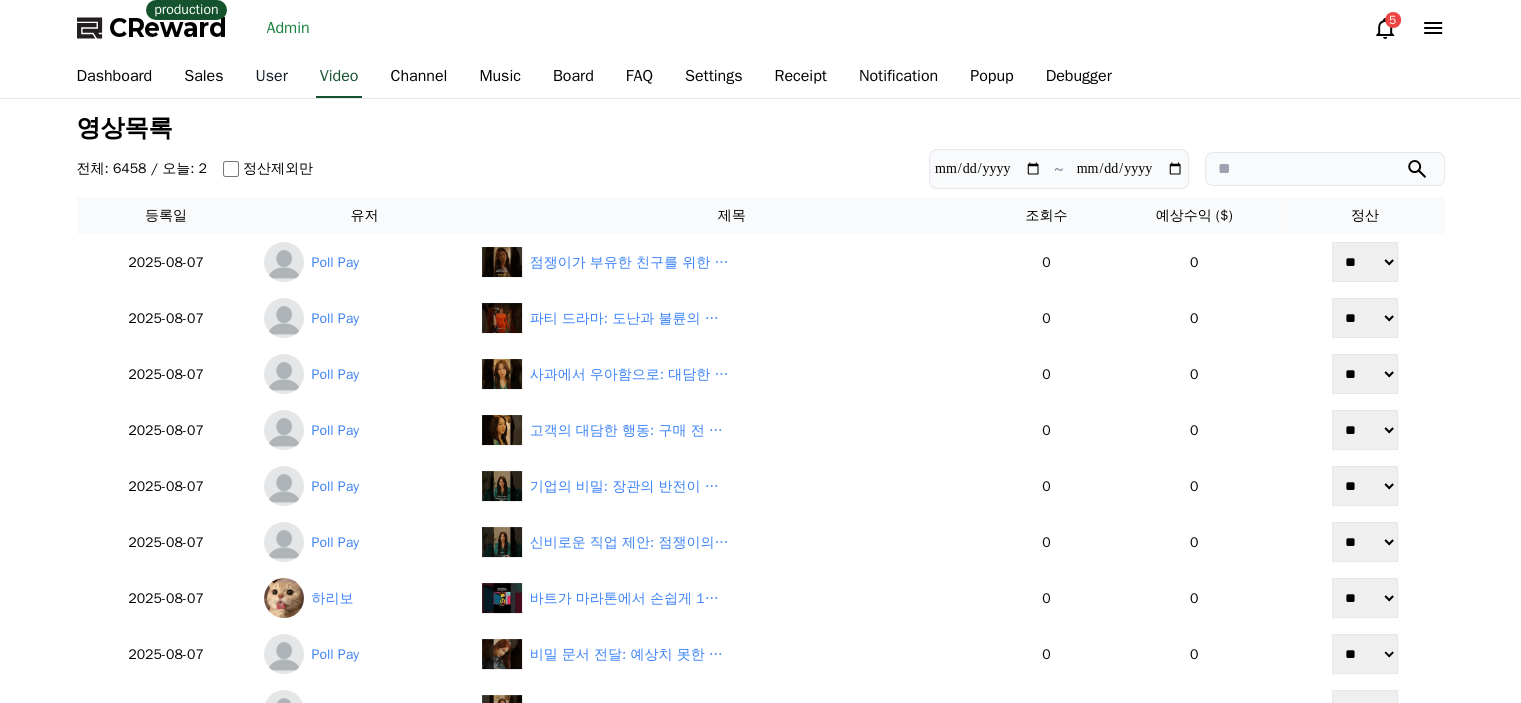 click on "User" at bounding box center (272, 77) 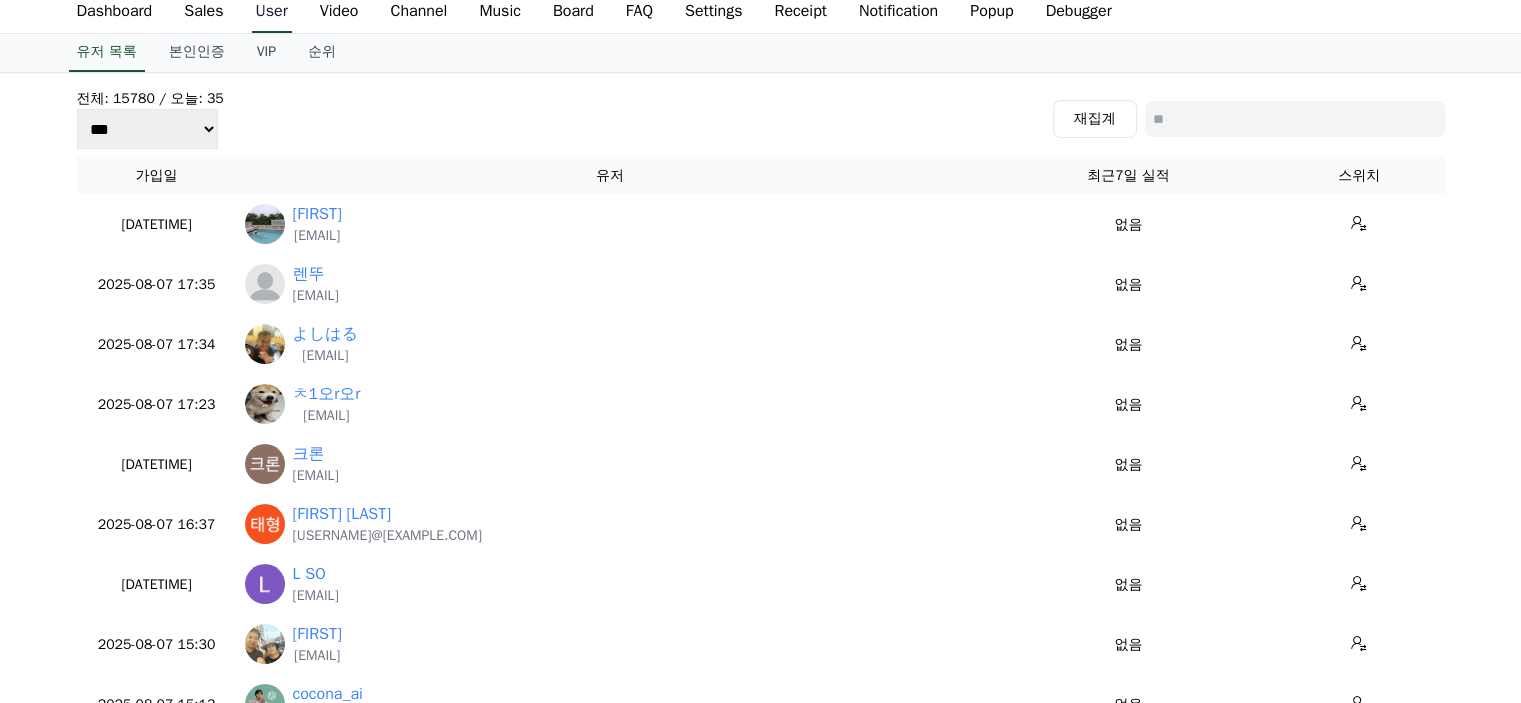 scroll, scrollTop: 200, scrollLeft: 0, axis: vertical 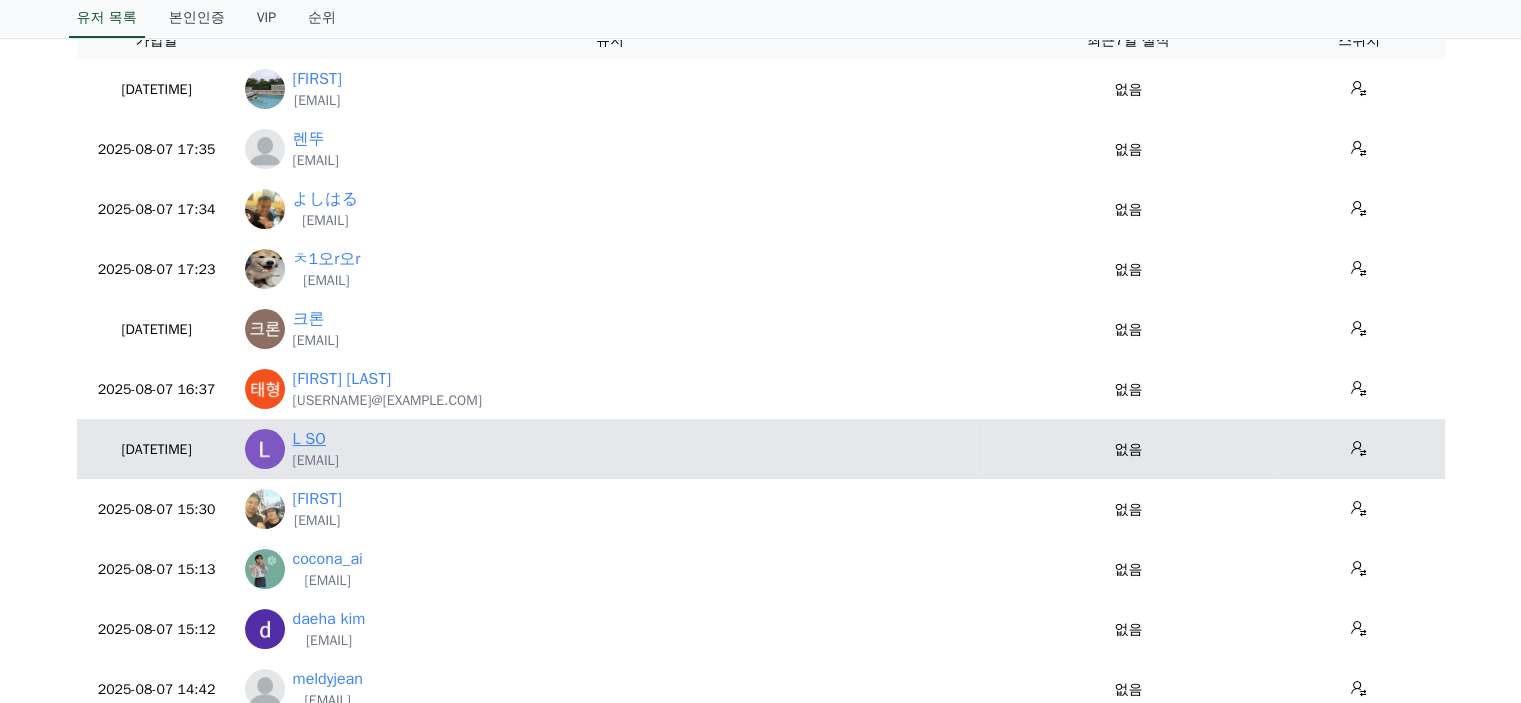 click on "L SO" at bounding box center [309, 439] 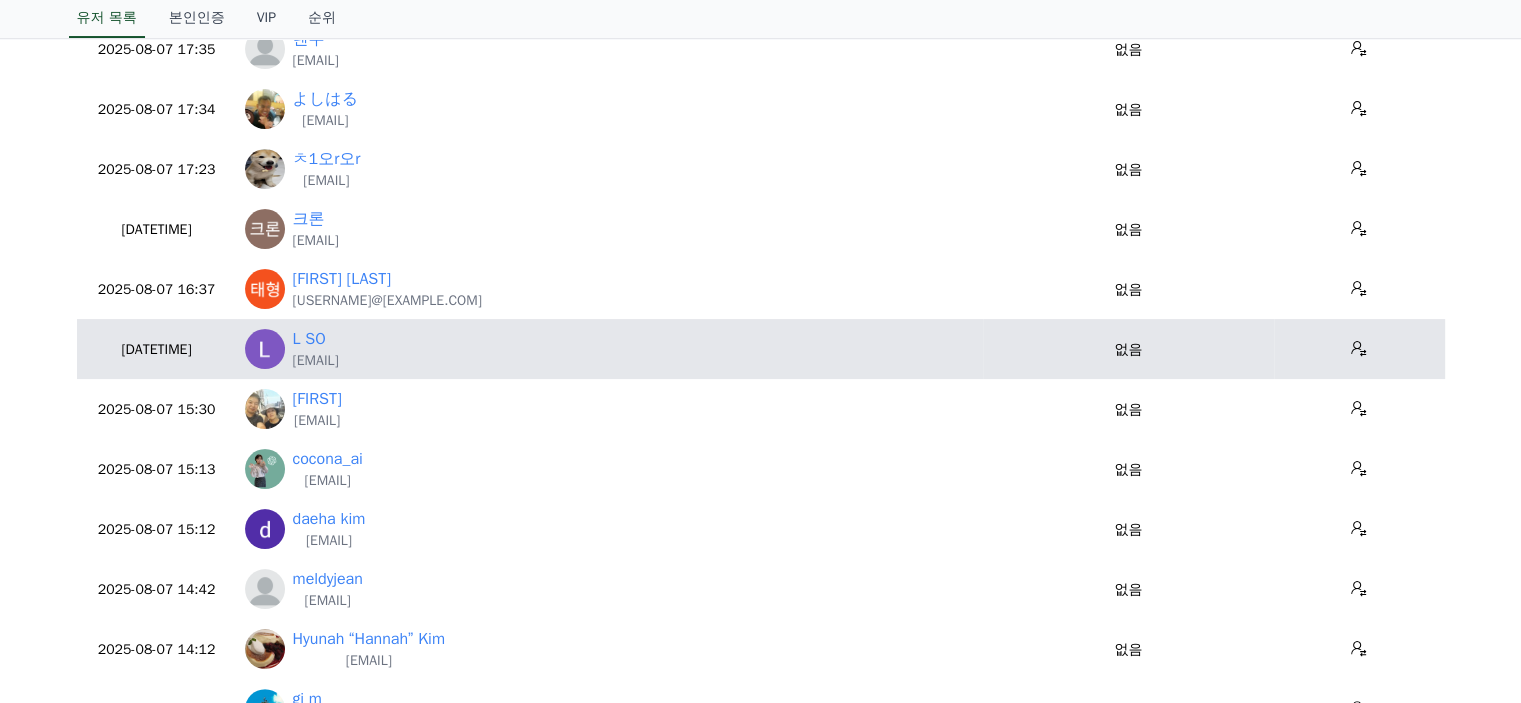 scroll, scrollTop: 400, scrollLeft: 0, axis: vertical 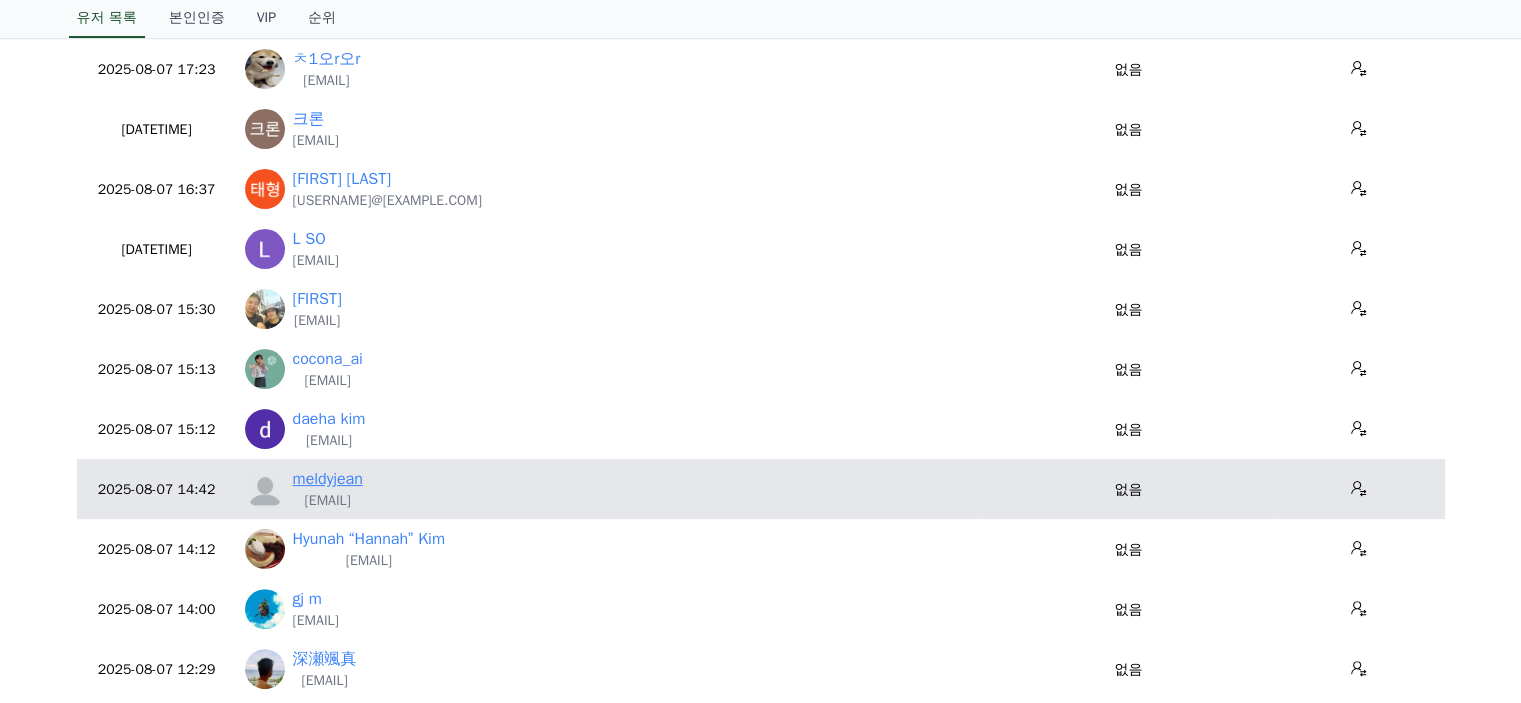click on "meldyjean" at bounding box center (328, 479) 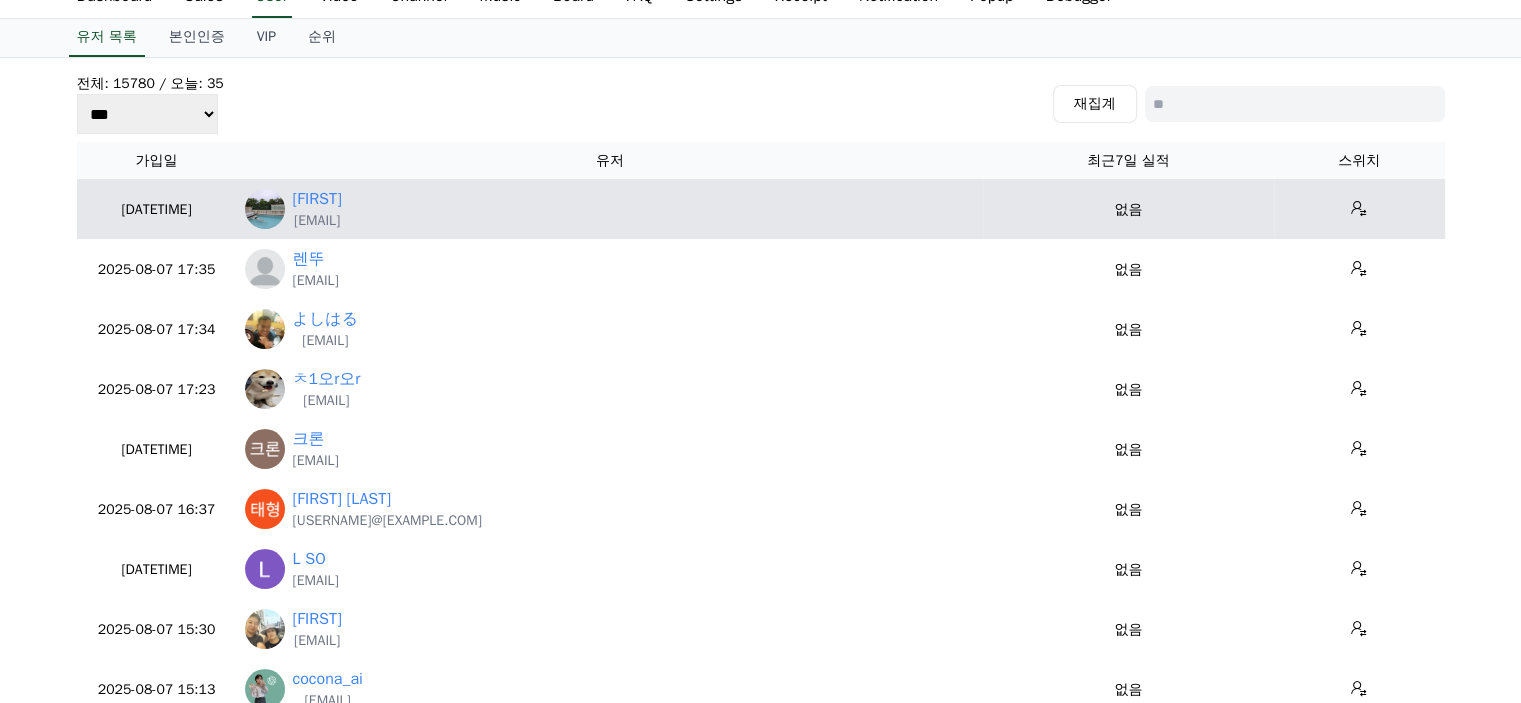 scroll, scrollTop: 0, scrollLeft: 0, axis: both 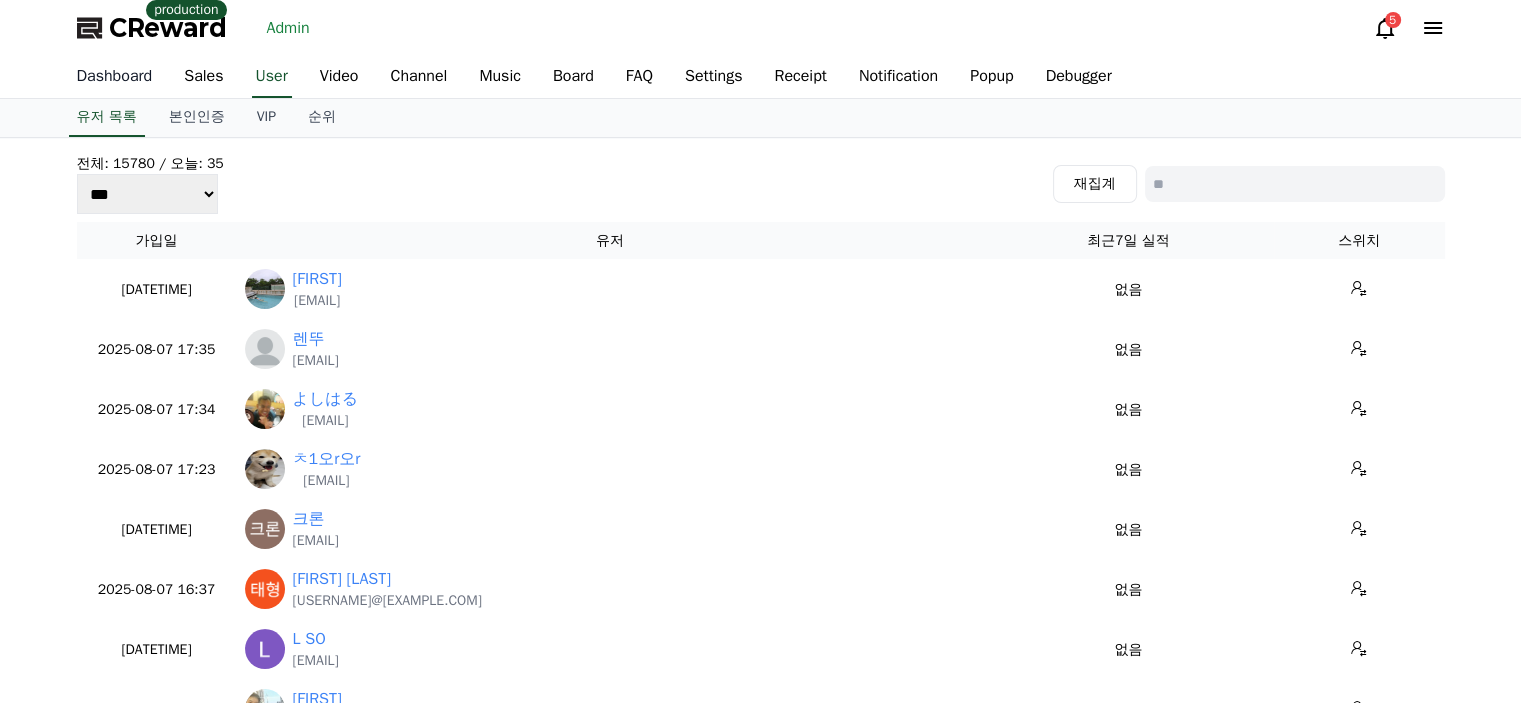 click on "Dashboard" at bounding box center [115, 77] 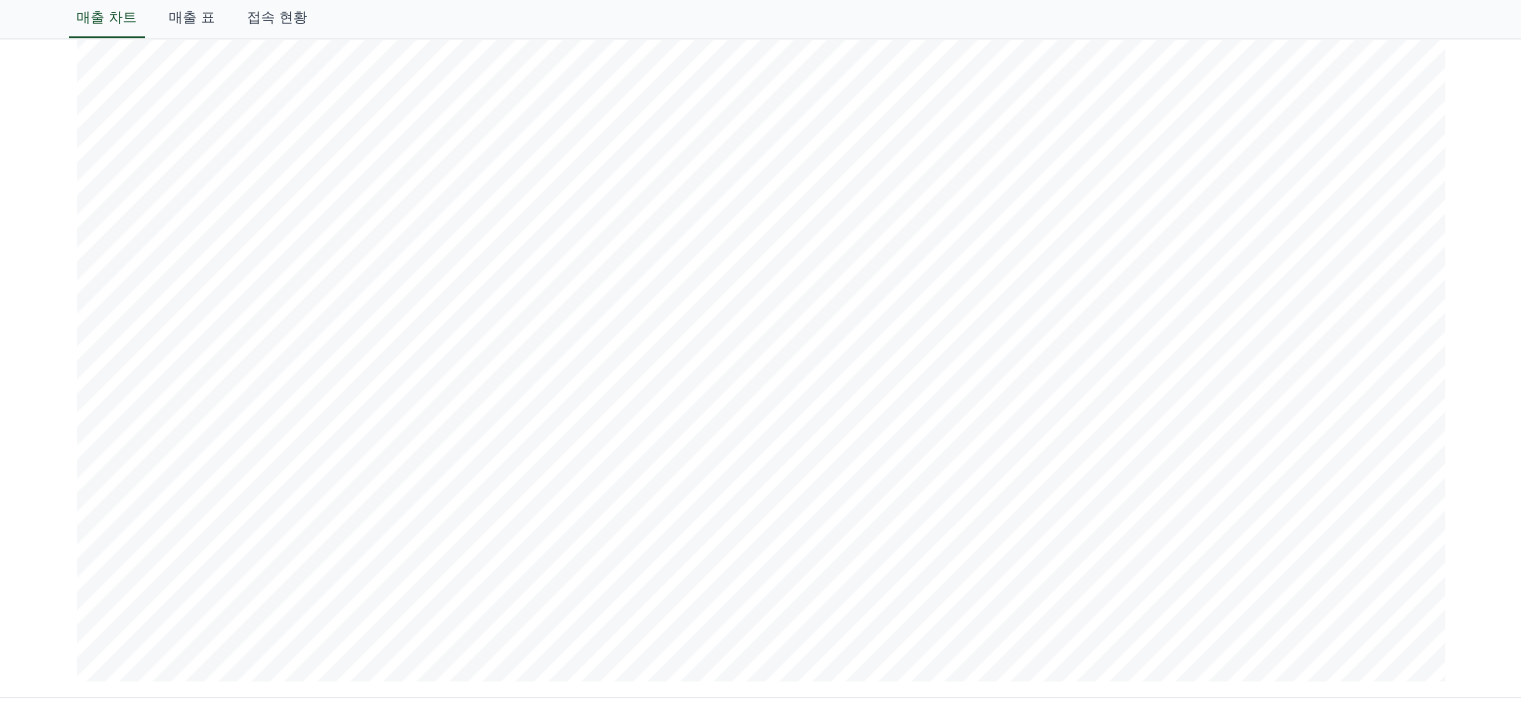 scroll, scrollTop: 2500, scrollLeft: 0, axis: vertical 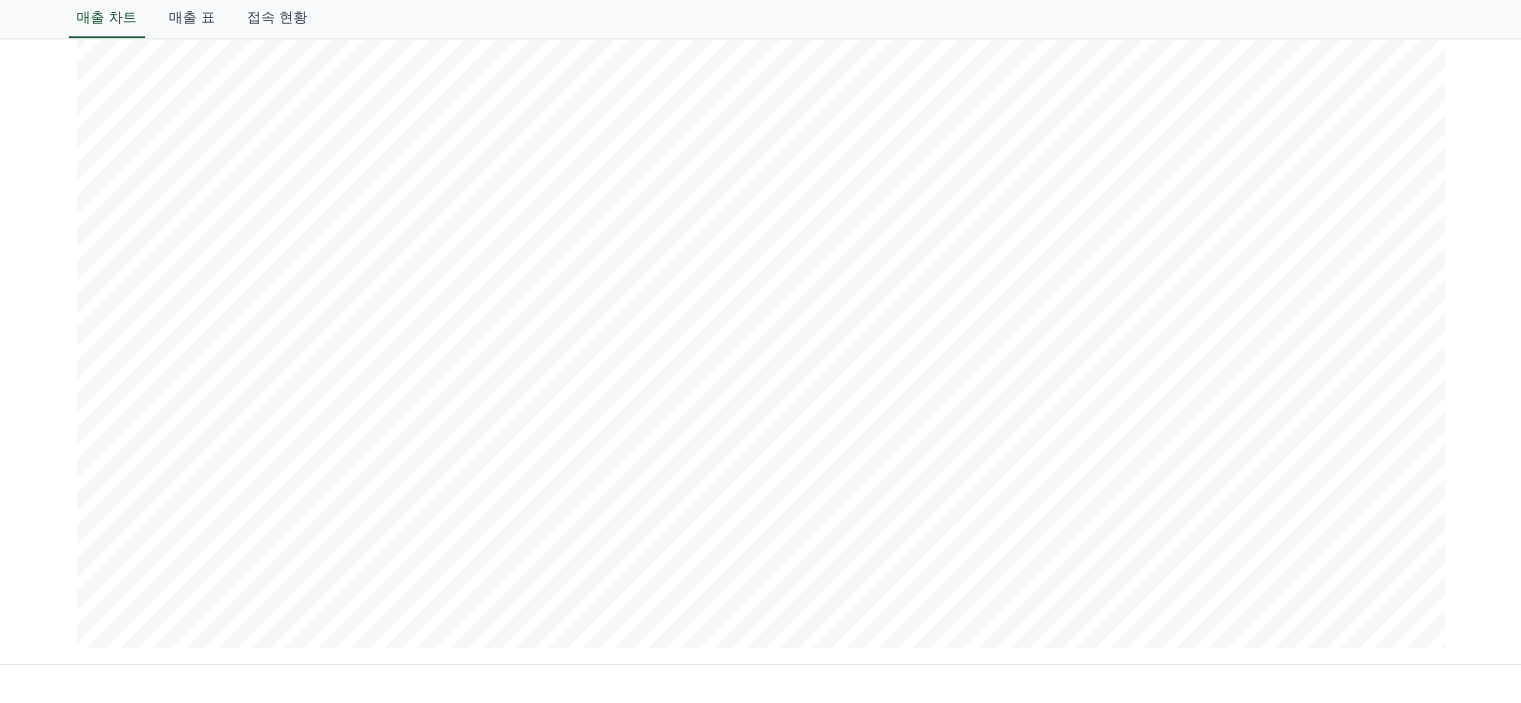 click on "CReward   YP Lab Co., Ltd.   Business Registration Number : 655-81-03655   Address : 495 Anguk-ro, Yangchon-eup, Gimpo-si, Gyeonggi-do, 3rd Floor, Room 305-BI16   Terms of Service   Privacy Policy   © CReward All Rights Reserved.   CReward production (1eae2aec5e4cde50dfcb741edc78287ce204b23b)     .st0 {
fill: #a6a6a6;
}
.st1 {
stroke: #ffffff;
stroke-width: 0.2;
stroke-miterlimit: 10;
}
.st1,
.st2 {
fill: #fff;
}
.st3 {
fill: url(#SVGID_1_);
}
.st4 {
fill: url(#SVGID_2_);
}
.st5 {
fill: url(#SVGID_3_);
}
.st6 {
fill: url(#SVGID_4_);
}
.st7,
.st8,
.st9 {
opacity: 0.2;
enable-background: new;
}
.st8,
.st9 {
opacity: 0.12;
}
.st9 {
opacity: 0.25;
fill: #fff;
}" at bounding box center [761, 809] 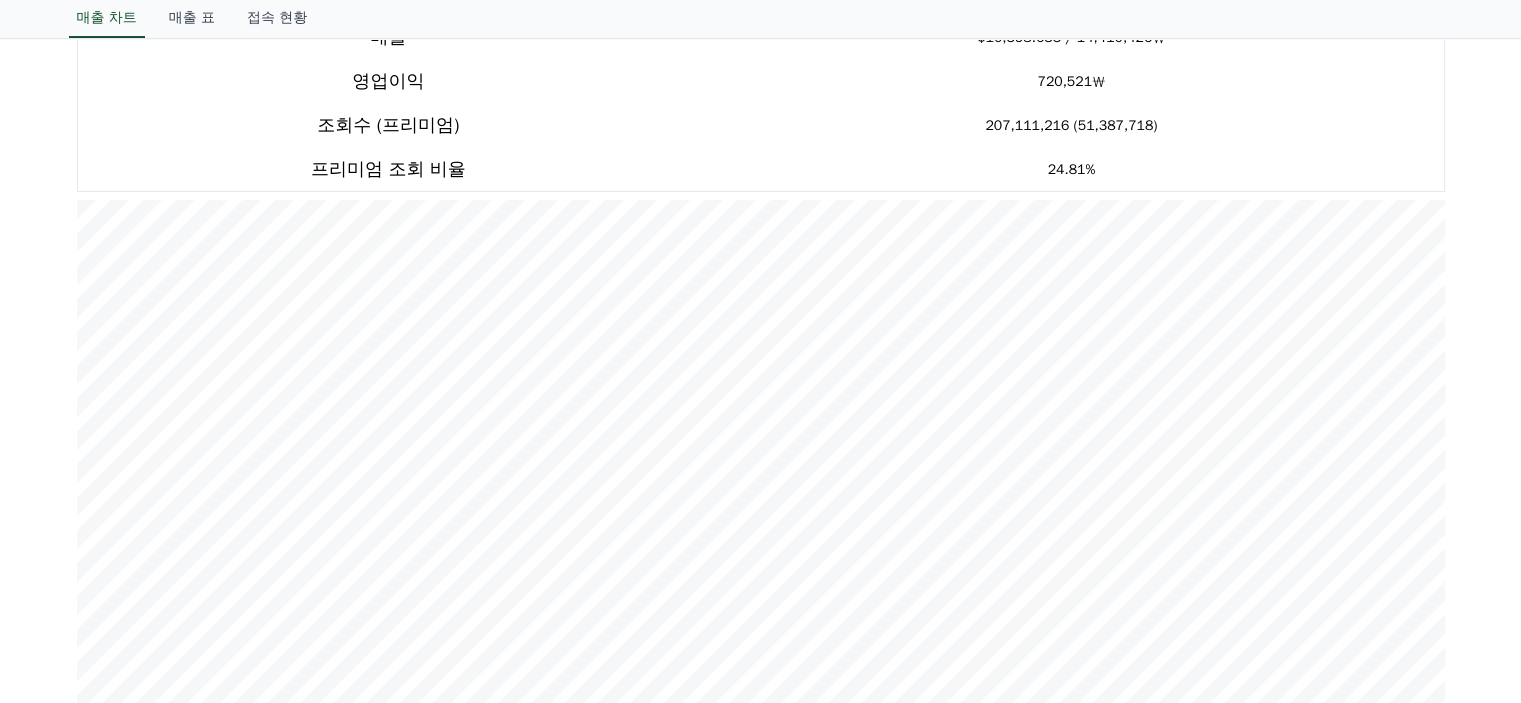 scroll, scrollTop: 0, scrollLeft: 0, axis: both 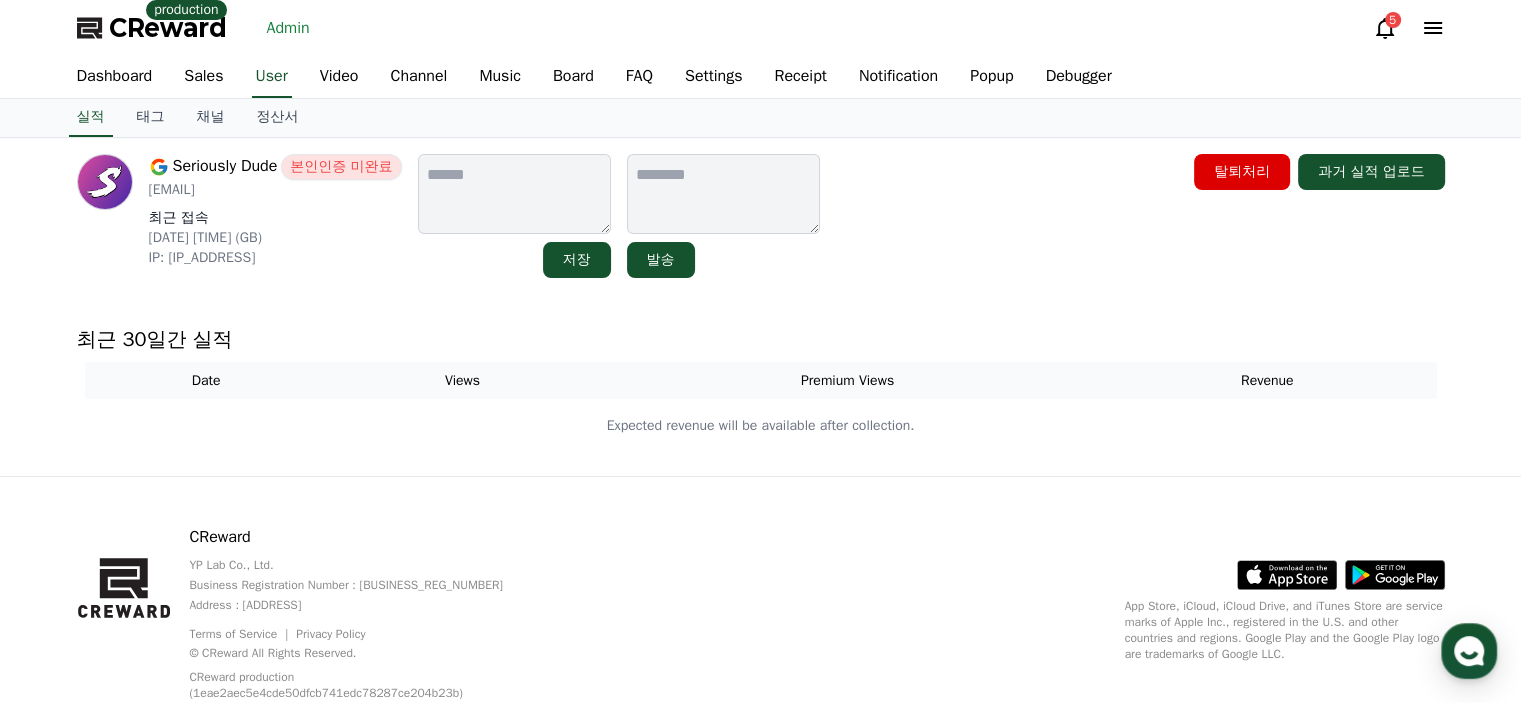click on "[USERNAME]   본인인증 미완료   [EMAIL]   최근 접속   [DATE] [TIME] (GB)   IP: [IP_ADDRESS]       저장         발송     탈퇴처리     과거 실적 업로드" at bounding box center (761, 216) 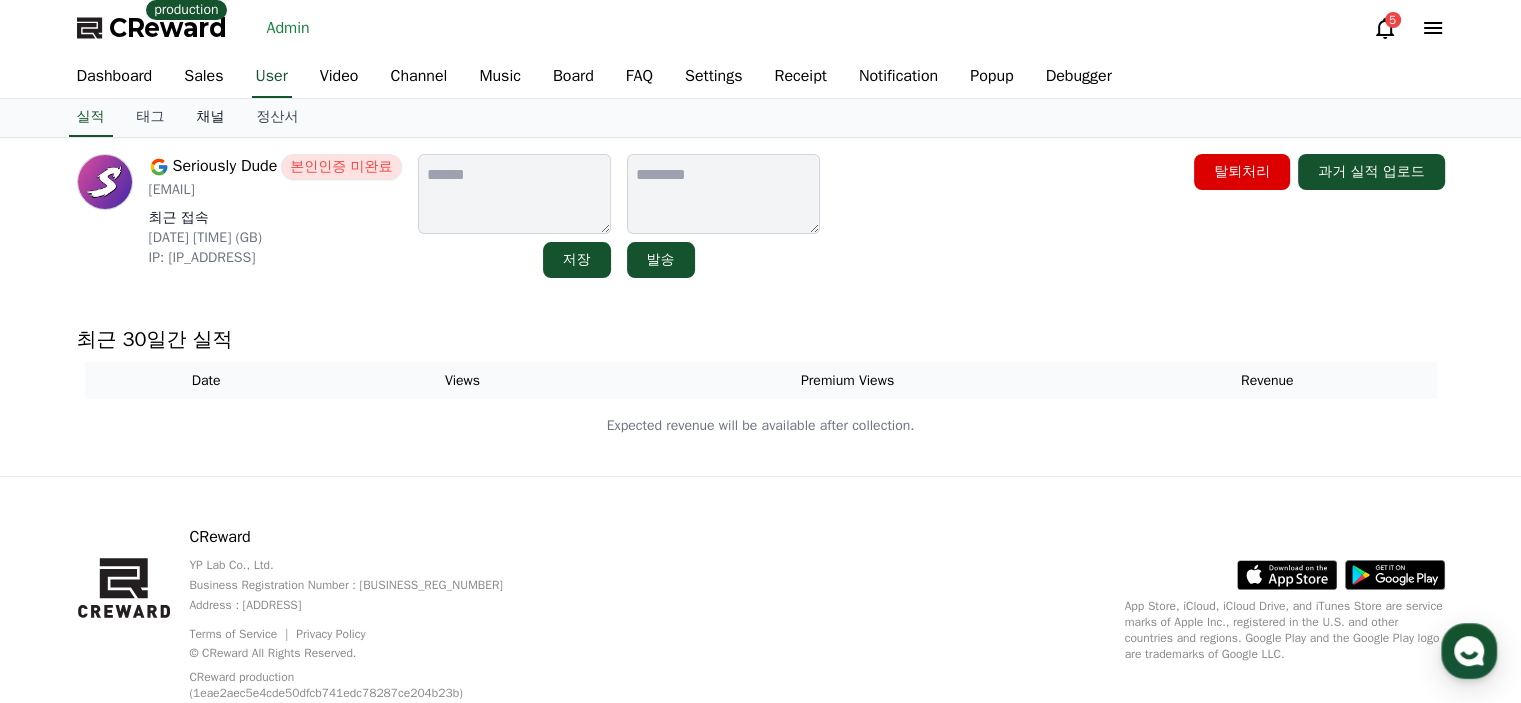 click on "채널" at bounding box center (211, 118) 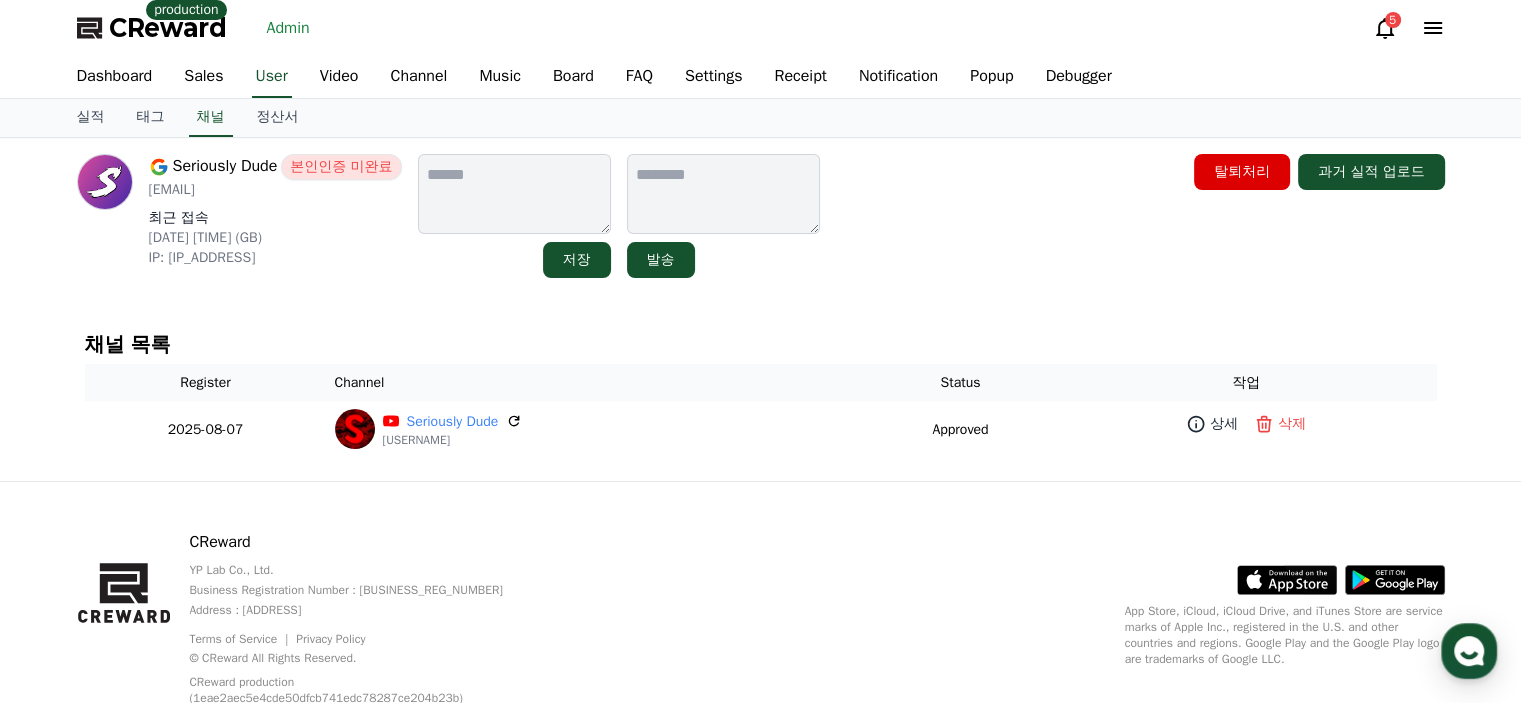 drag, startPoint x: 373, startPoint y: 193, endPoint x: 142, endPoint y: 188, distance: 231.05411 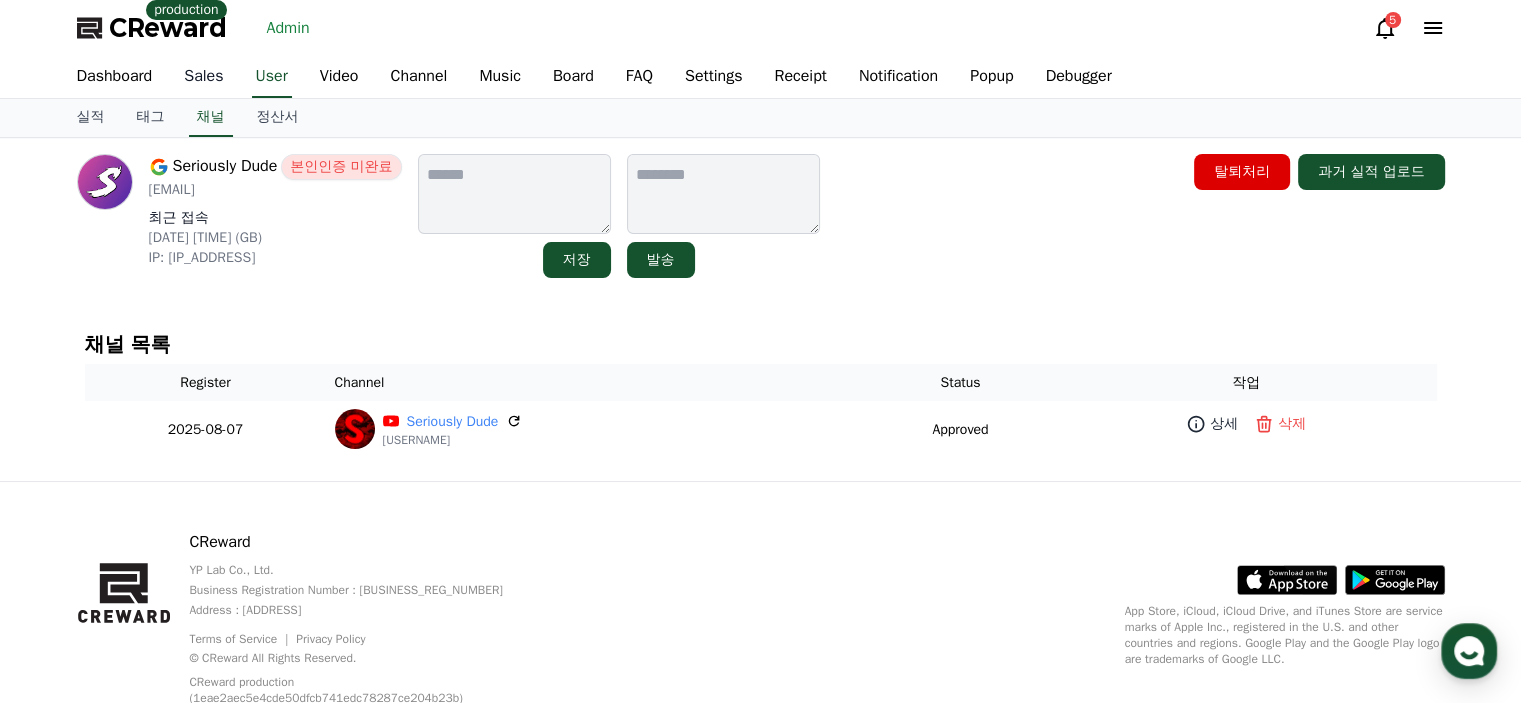 click on "Sales" at bounding box center (203, 77) 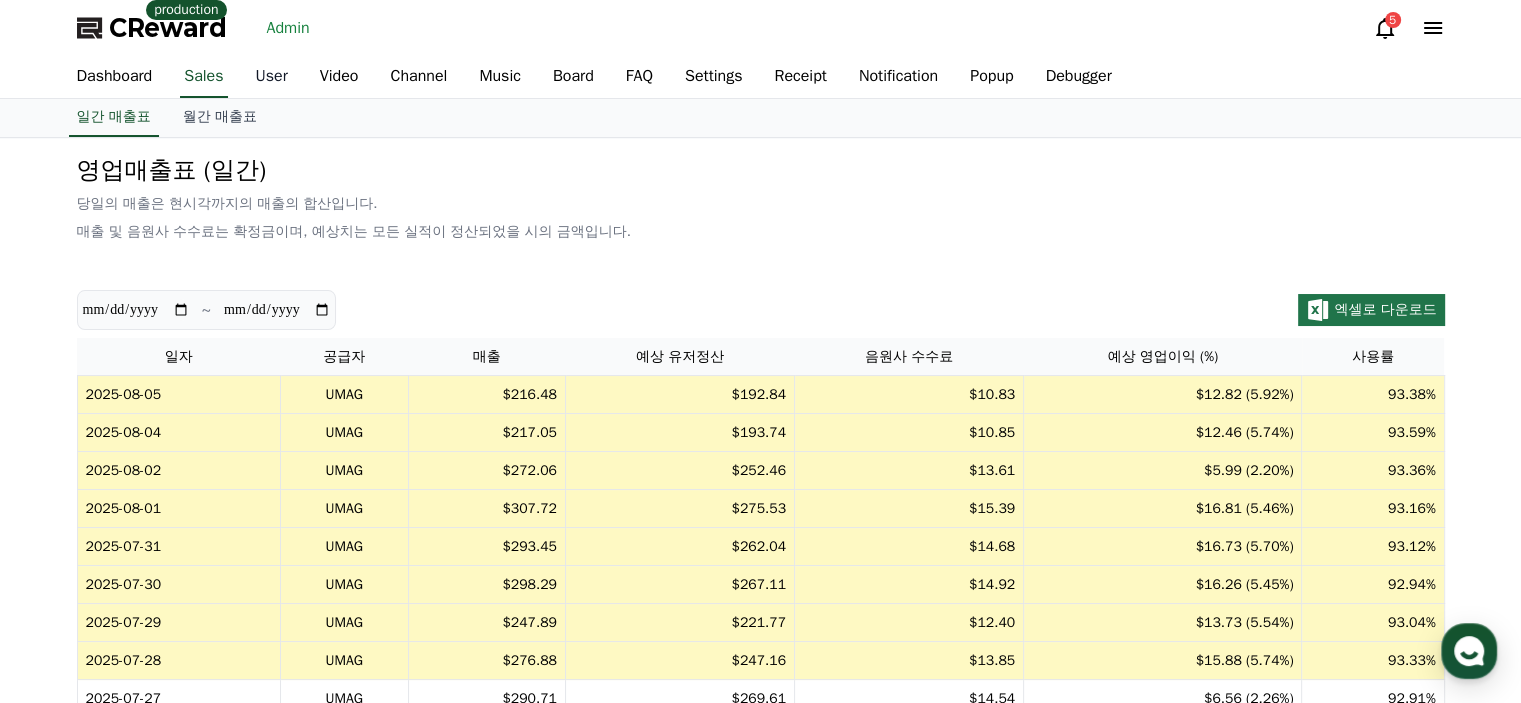 click on "User" at bounding box center (272, 77) 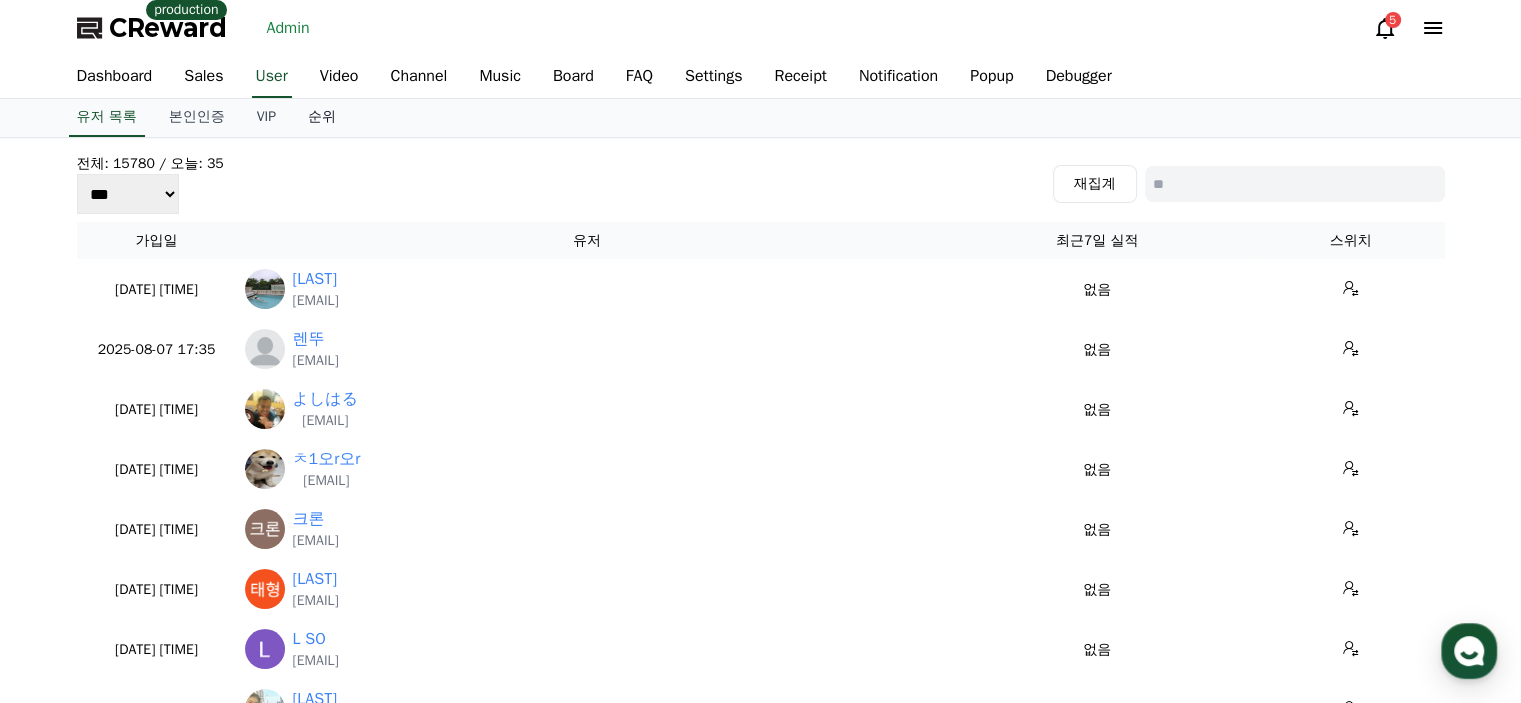 click on "순위" at bounding box center [322, 118] 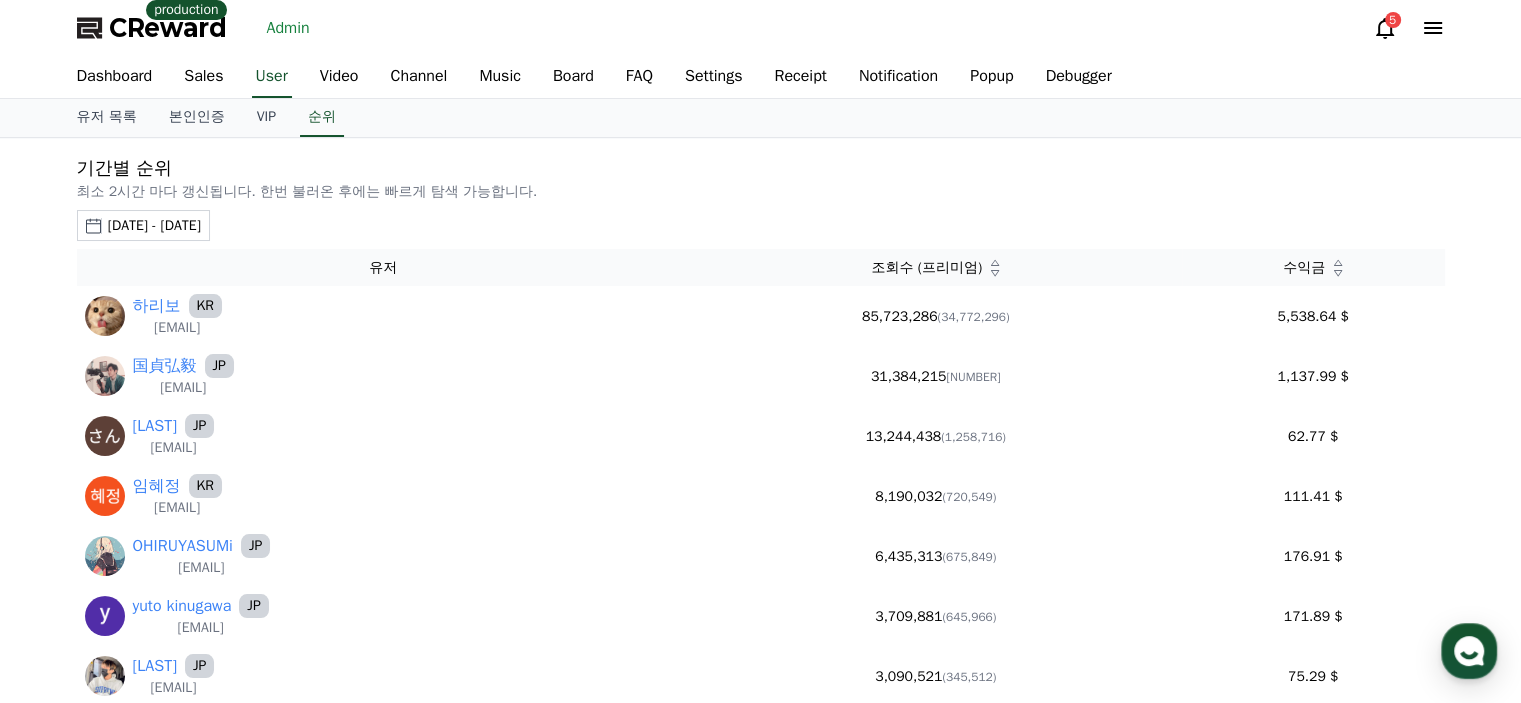 click on "2025-07-07 - 2025-08-07" at bounding box center (154, 225) 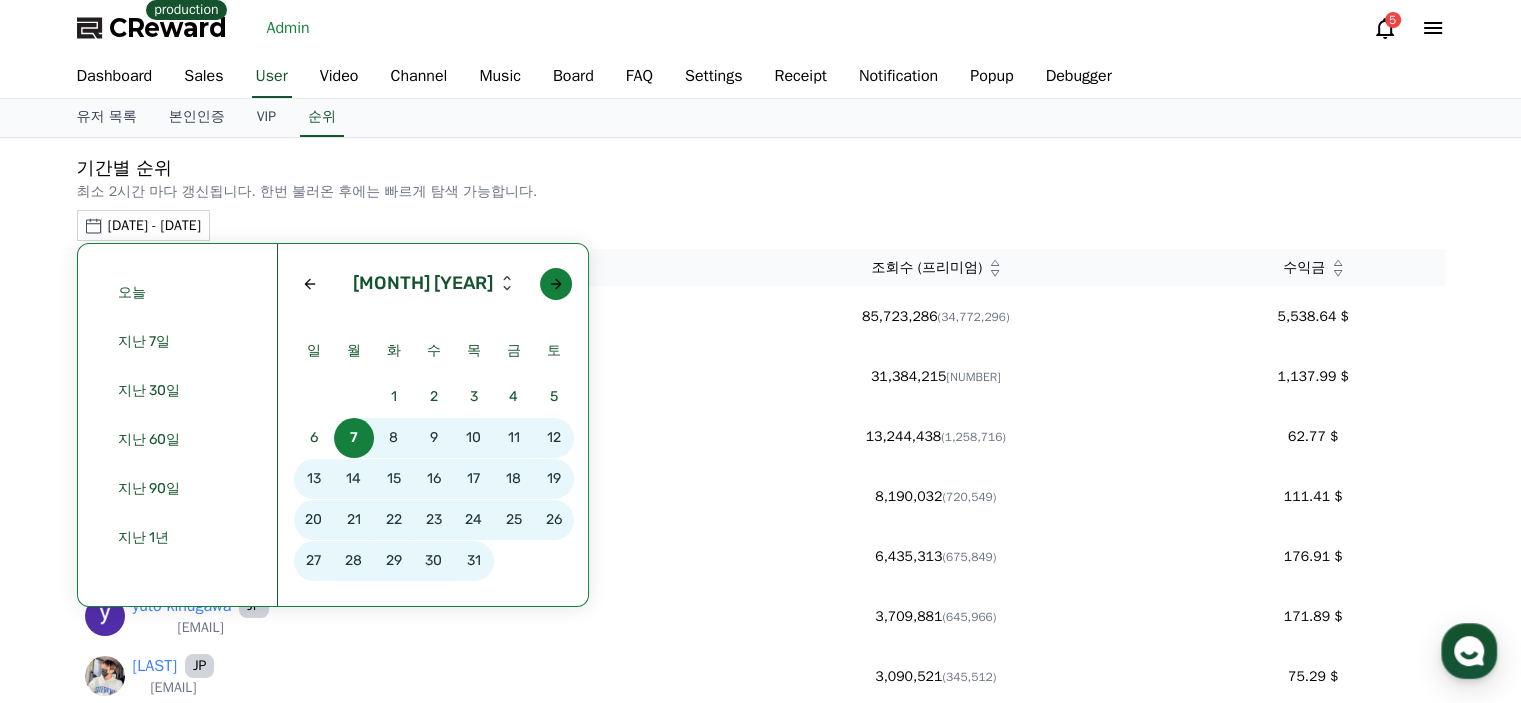 click at bounding box center (556, 284) 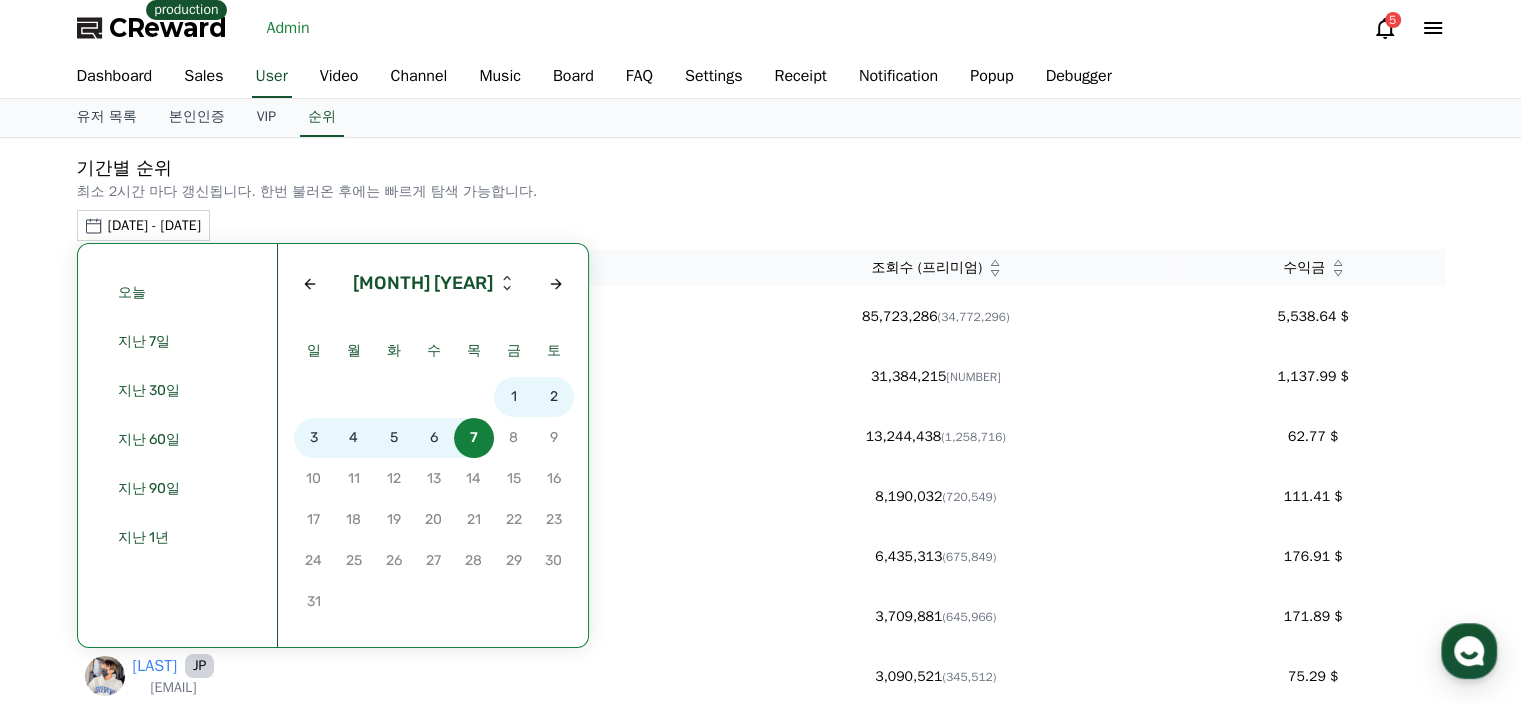 click on "5" at bounding box center (394, 438) 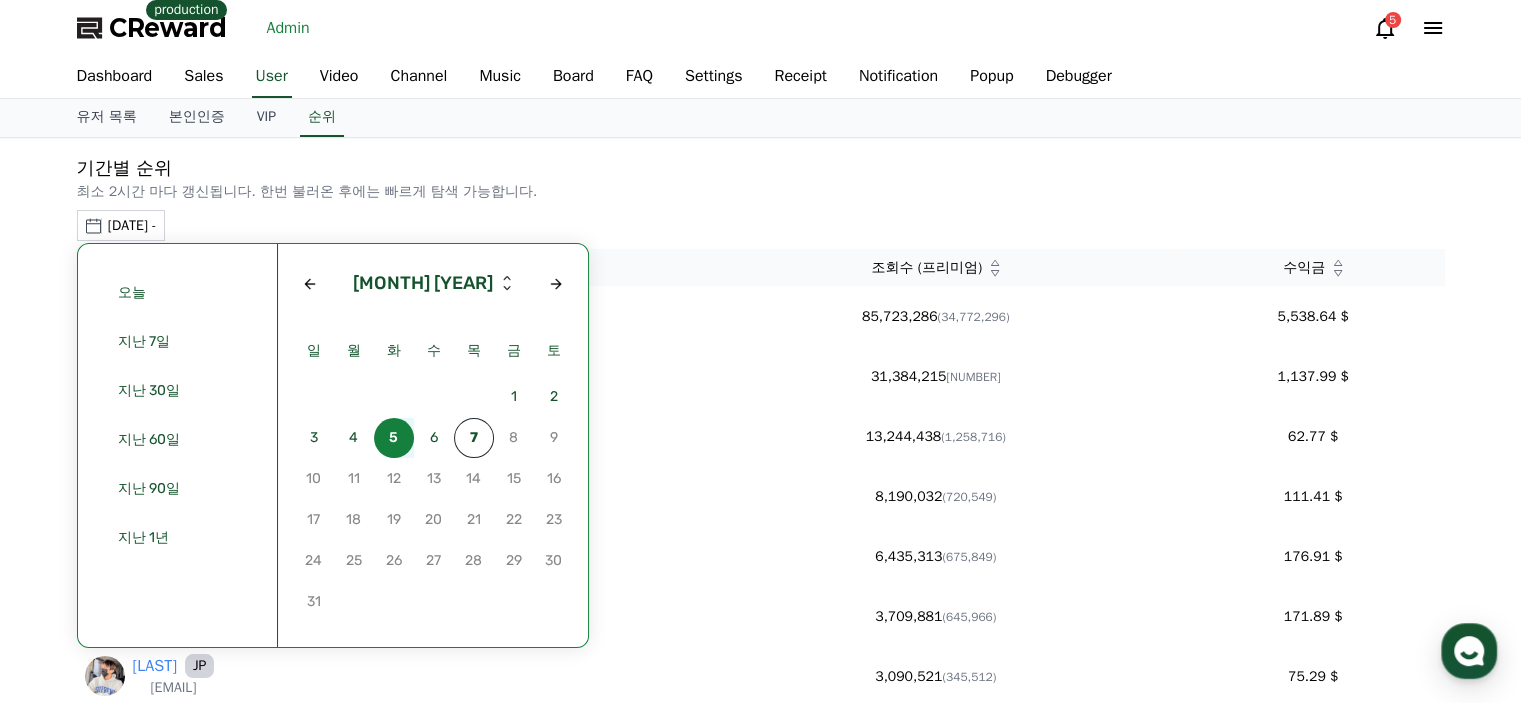 click on "5" at bounding box center [394, 438] 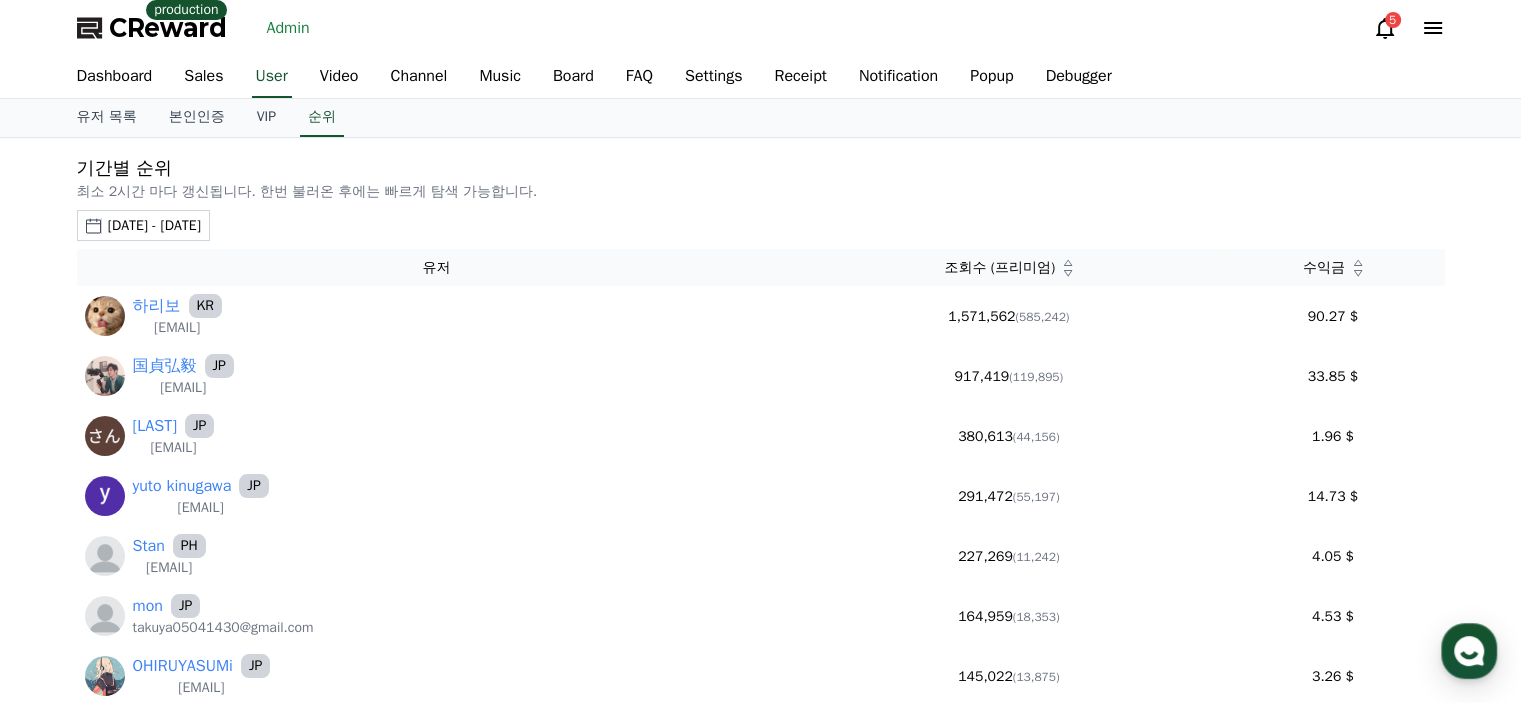 click on "기간별 순위   최소 2시간 마다 갱신됩니다. 한번 불러온 후에는 빠르게 탐색 가능합니다.     2025-08-05 - 2025-08-05   오늘 지난 7일 지난 30일 지난 60일 지난 90일 지난 1년     8월 2025           일 월 화 수 목 금 토             1 2 3 4 5 6 7 8 9 10 11 12 13 14 15 16 17 18 19 20 21 22 23 24 25 26 27 28 29 30 31                 유저   조회수 (프리미엄)       수익금         하리보   KR   newsrang55@gmail.com   1,571,562  (585,242)   90.27 $   国貞弘毅   JP   hiroki08120625@gmail.com   917,419  (119,895)   33.85 $   さん宜由紀   JP   mitsugi09061995@gmail.com   380,613  (44,156)   1.96 $   yuto kinugawa   JP   niana8571@gmail.com   291,472  (55,197)   14.73 $   Stan   PH   stansixacc@gmail.com   227,269  (11,242)   4.05 $   mon   JP   takuya05041430@gmail.com   164,959  (18,353)   4.53 $   OHIRUYASUMi   JP   kanade.myujin@gmail.com   145,022  (13,875)   3.26 $   임혜정   KR   korea2@ghmons.com   138,942  (12,208)" at bounding box center [761, 540] 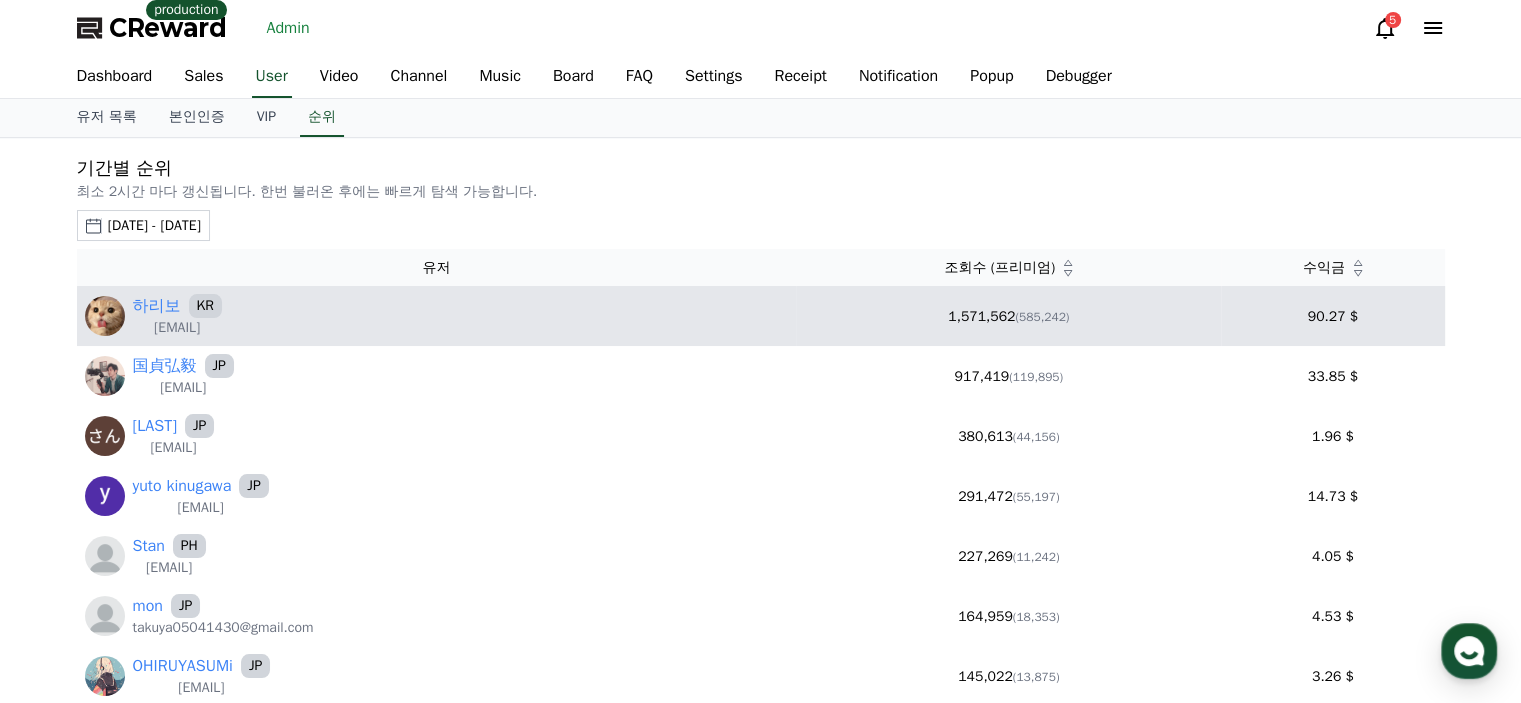 scroll, scrollTop: 100, scrollLeft: 0, axis: vertical 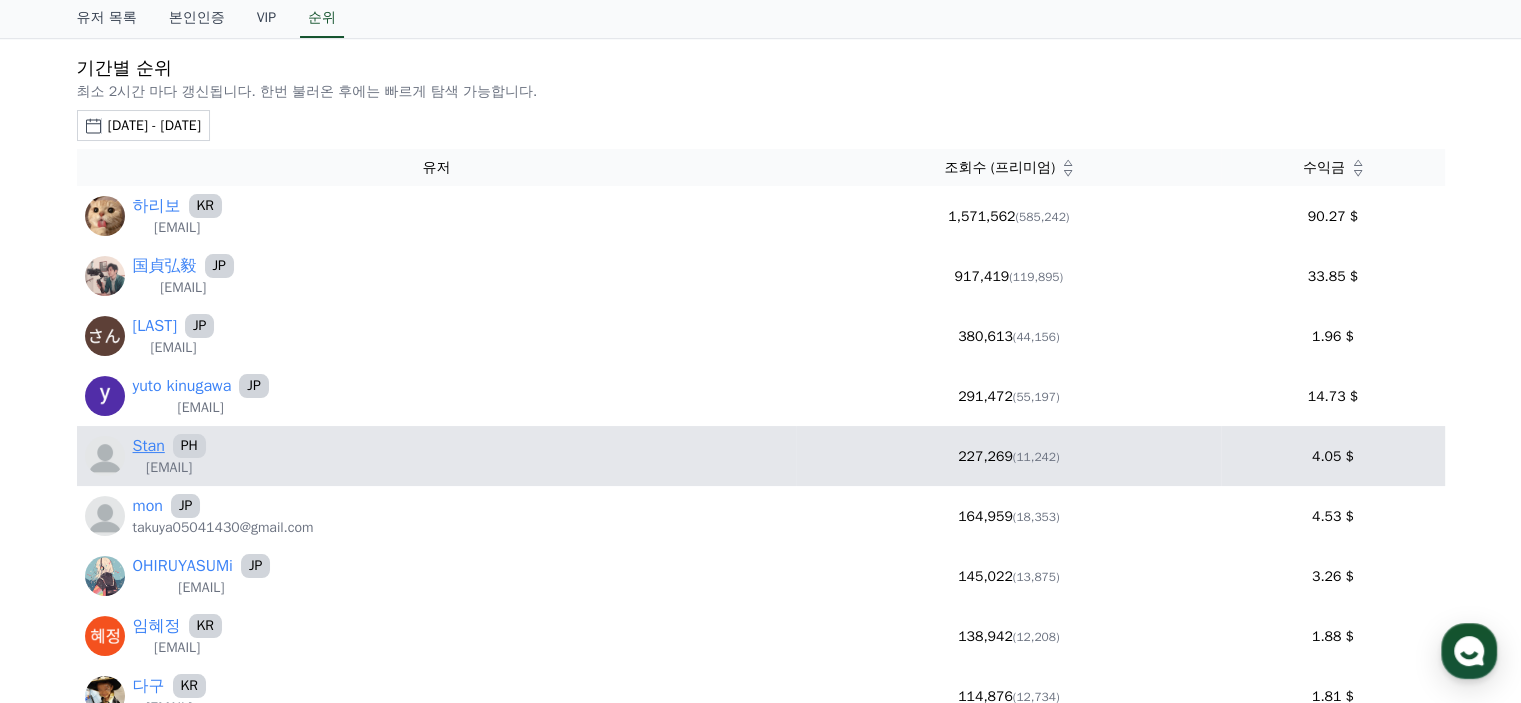 click on "Stan" at bounding box center [149, 446] 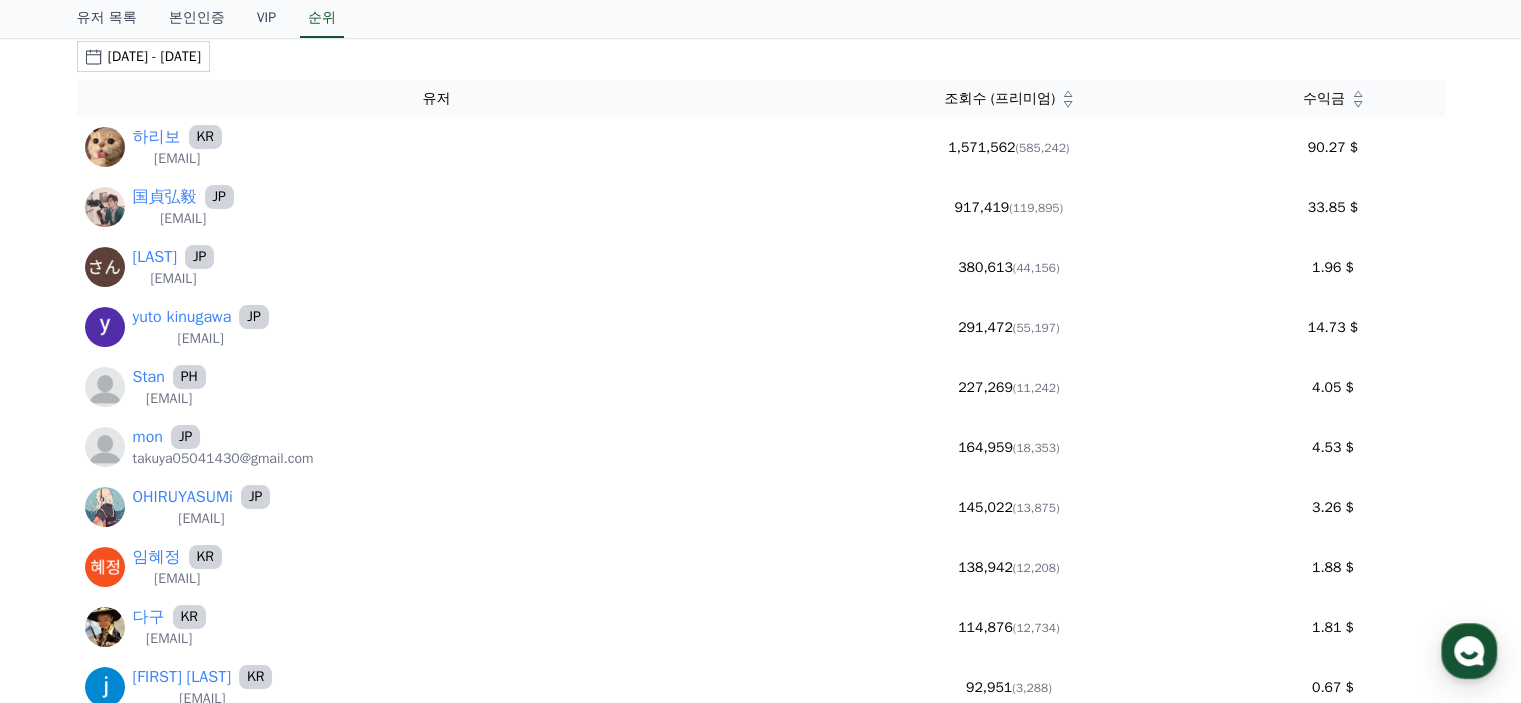 scroll, scrollTop: 500, scrollLeft: 0, axis: vertical 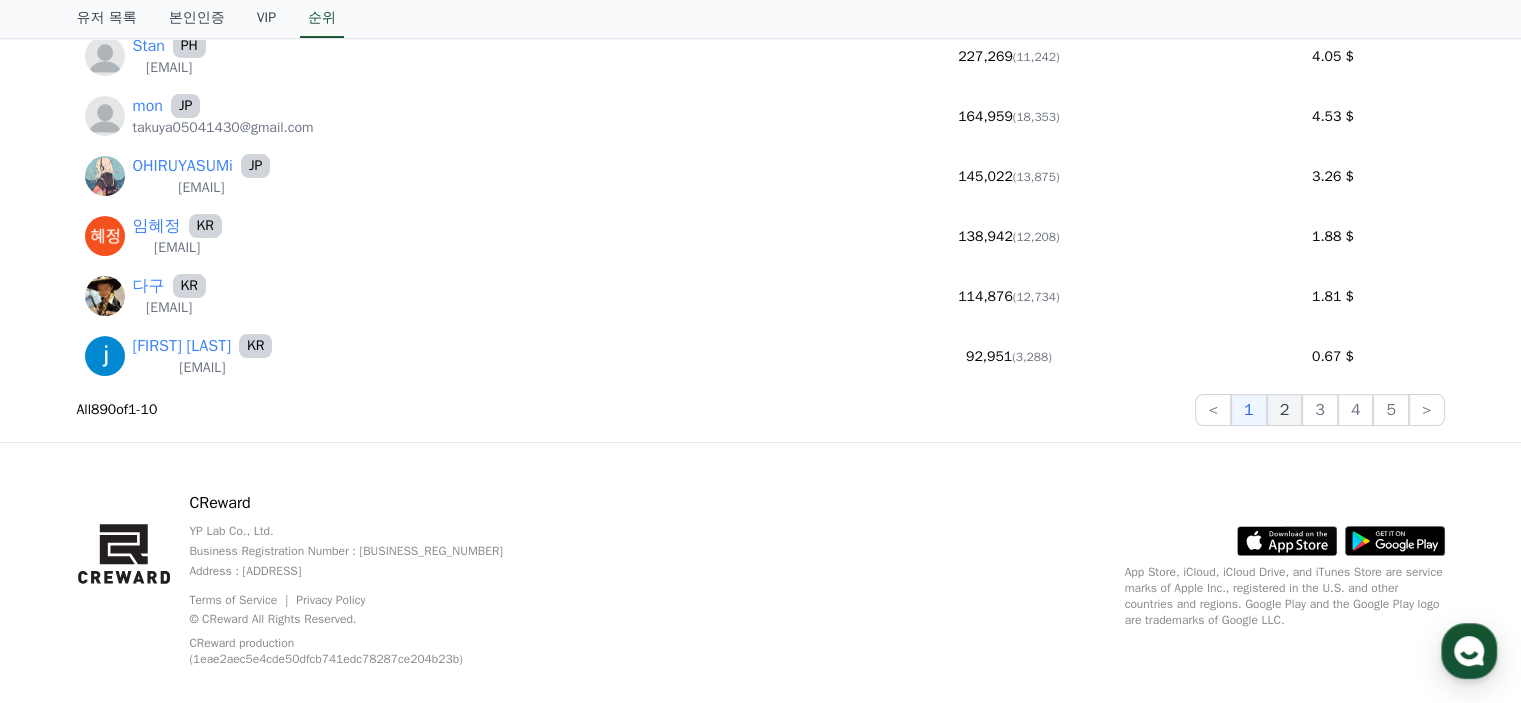 click on "2" 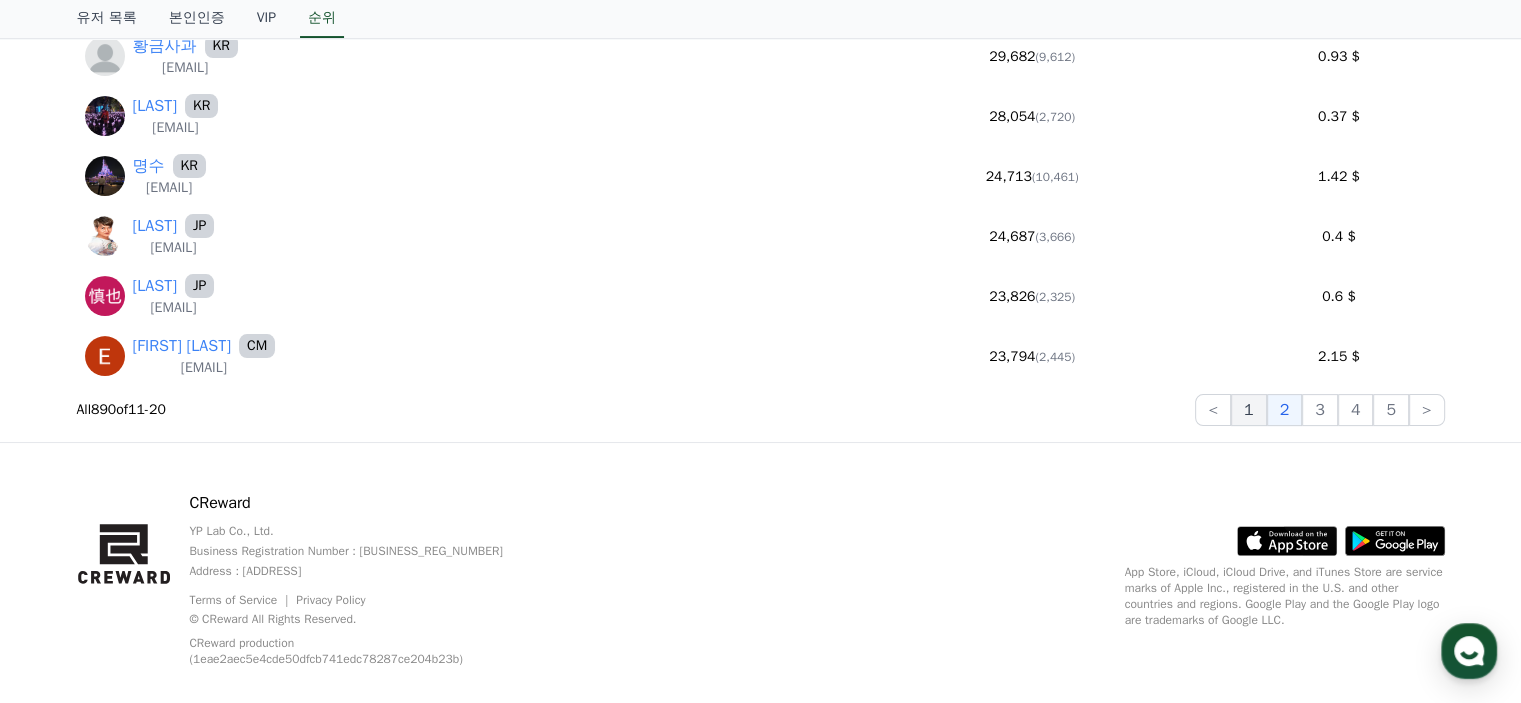 click on "1" at bounding box center [1249, 410] 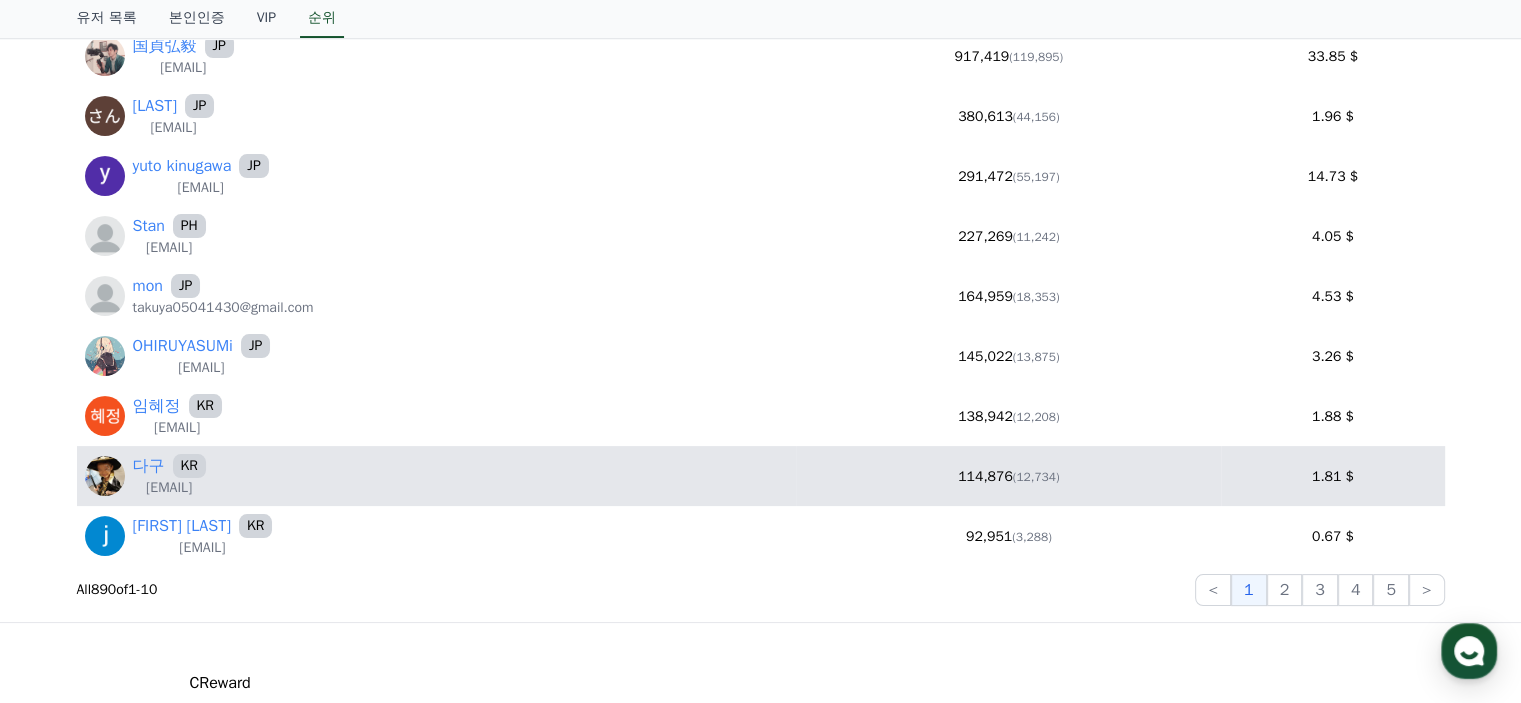 scroll, scrollTop: 300, scrollLeft: 0, axis: vertical 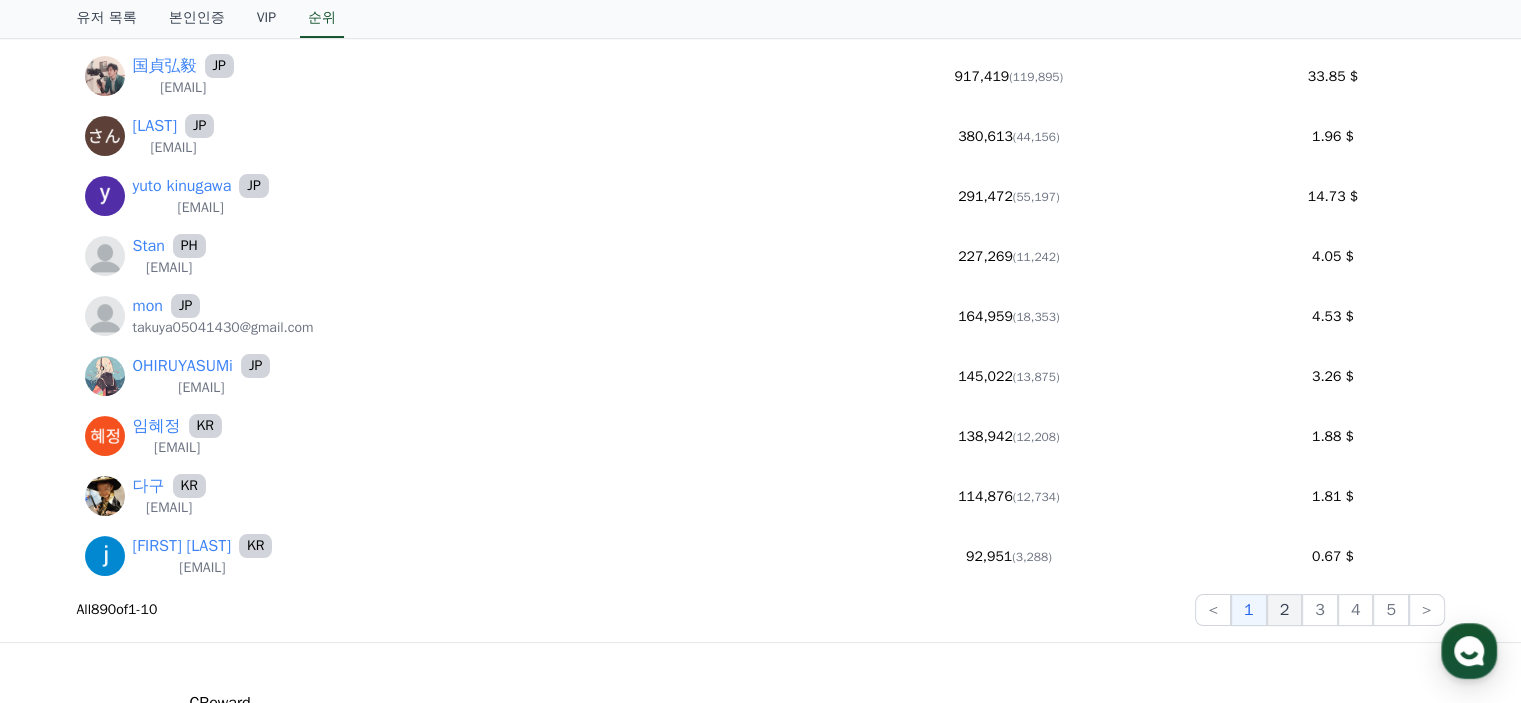 click on "2" 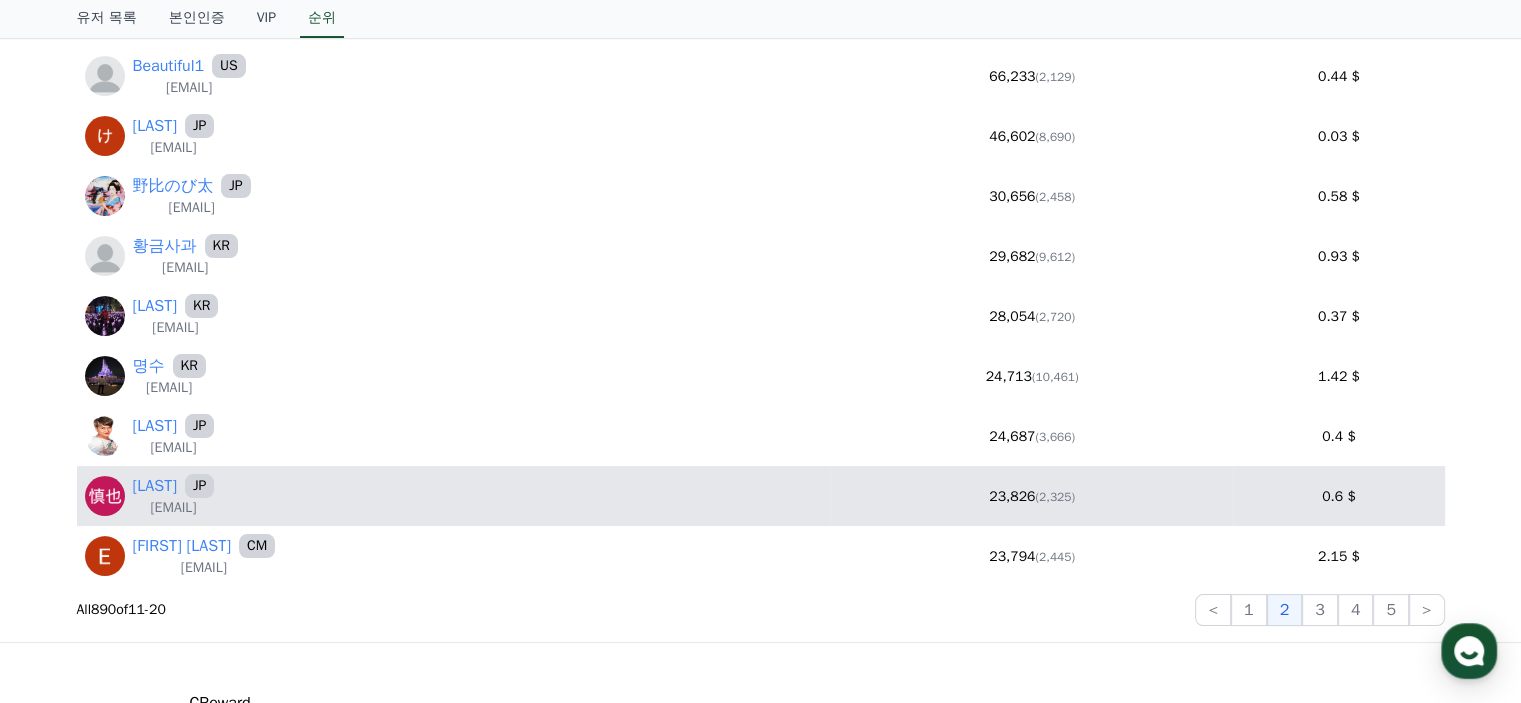 scroll, scrollTop: 200, scrollLeft: 0, axis: vertical 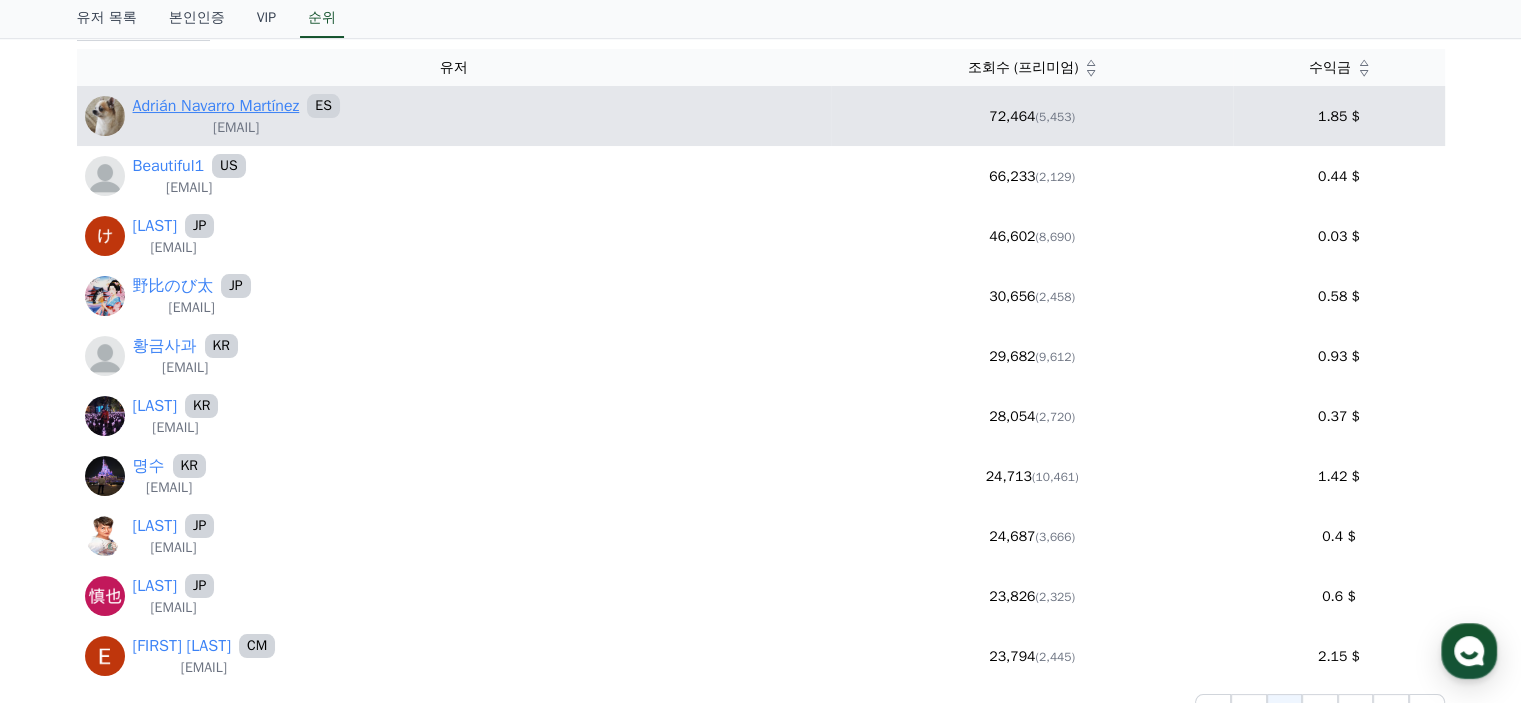 click on "Adrián Navarro Martínez" at bounding box center (216, 106) 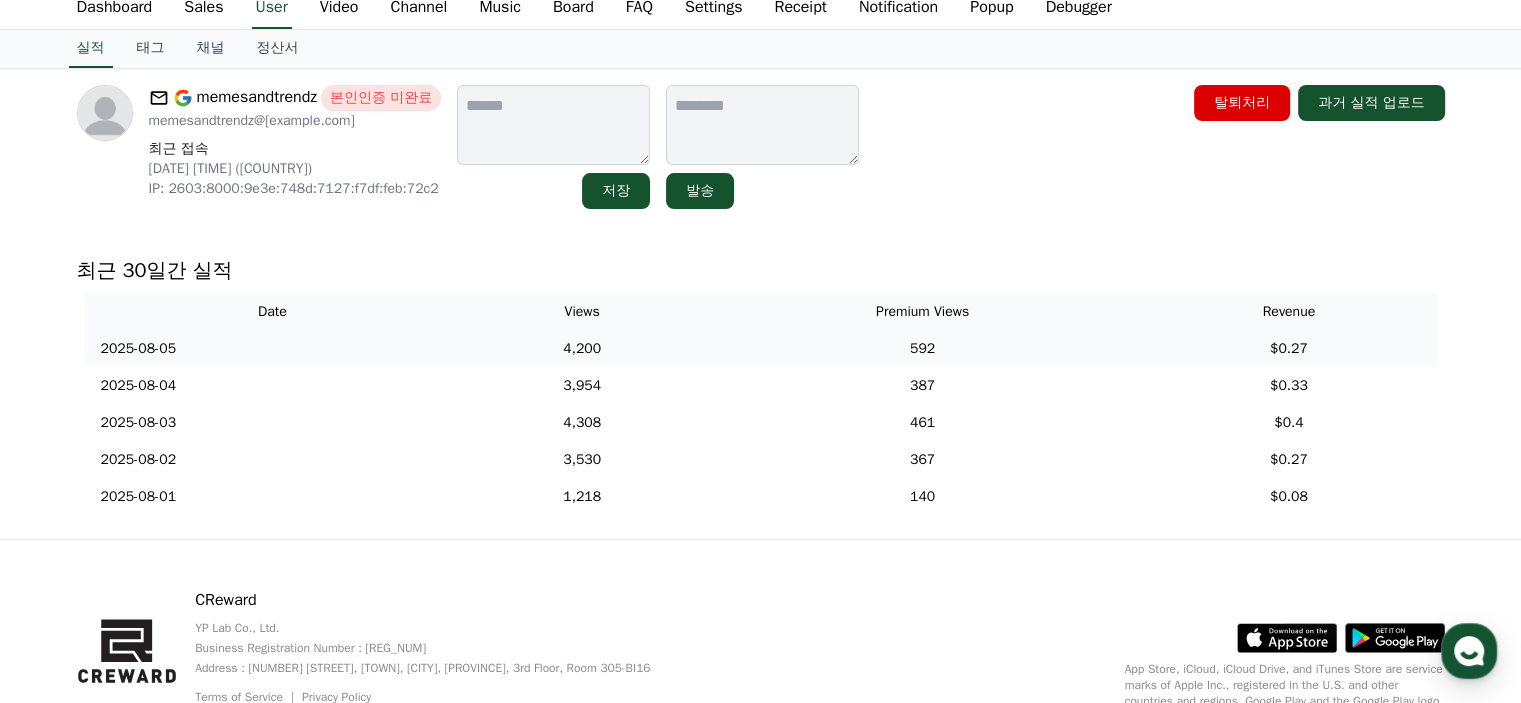 scroll, scrollTop: 100, scrollLeft: 0, axis: vertical 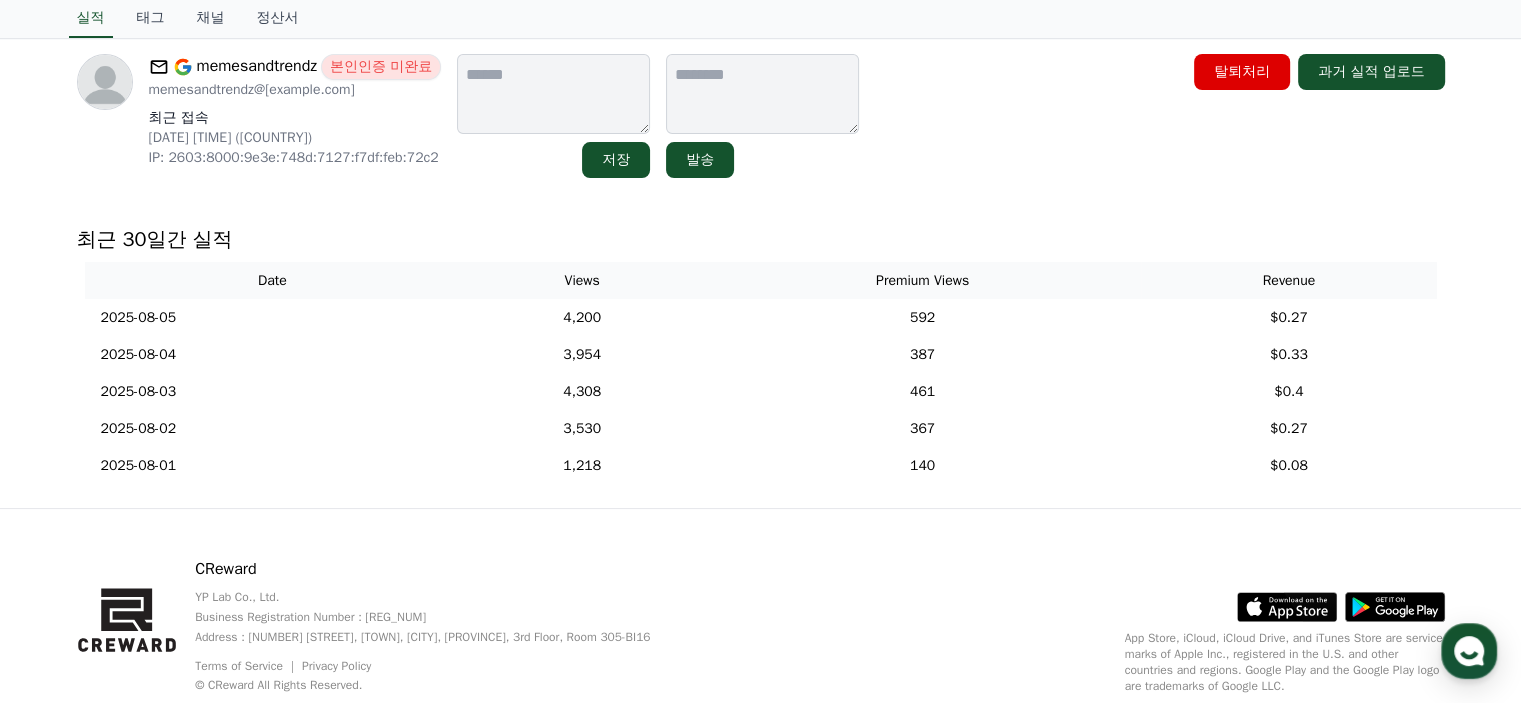 click on "최근 30일간 실적" at bounding box center (761, 240) 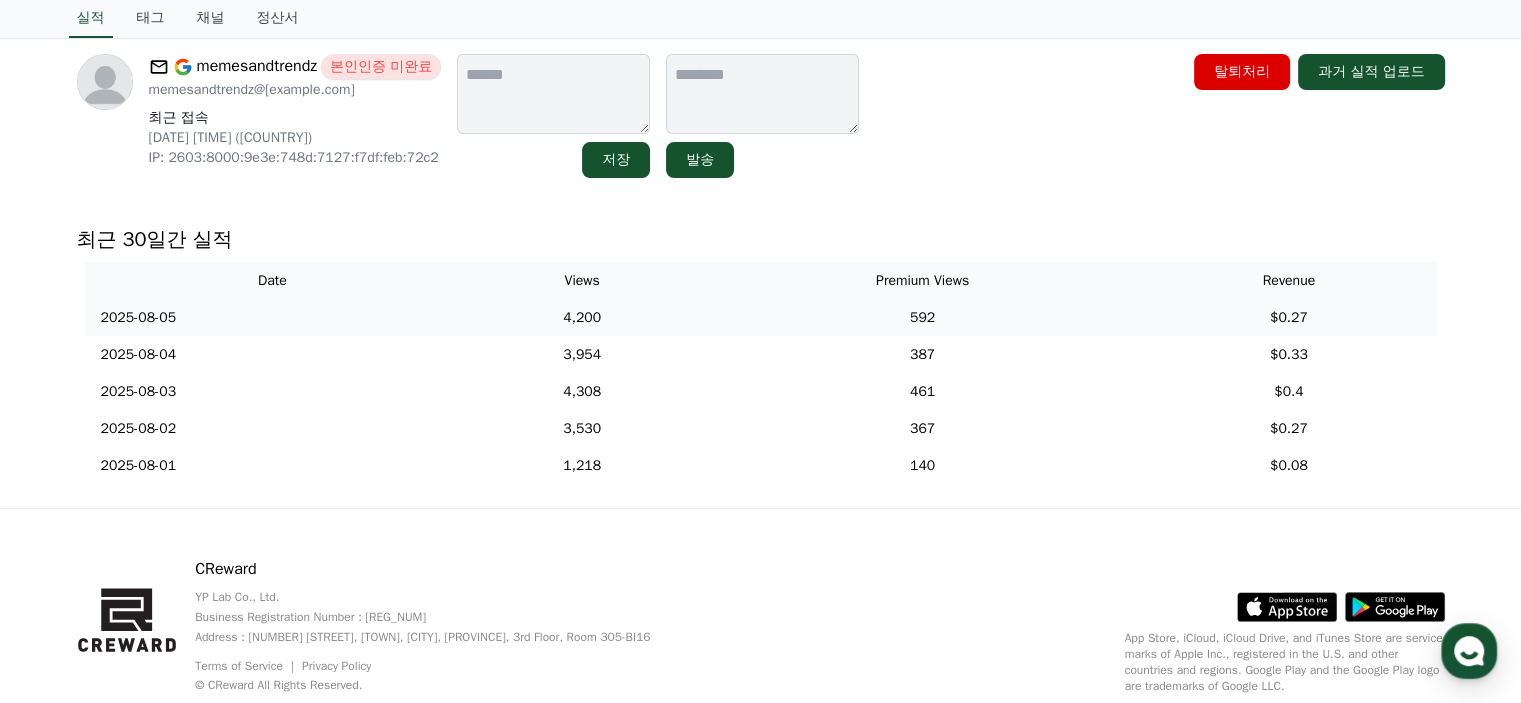 click on "592" at bounding box center (922, 317) 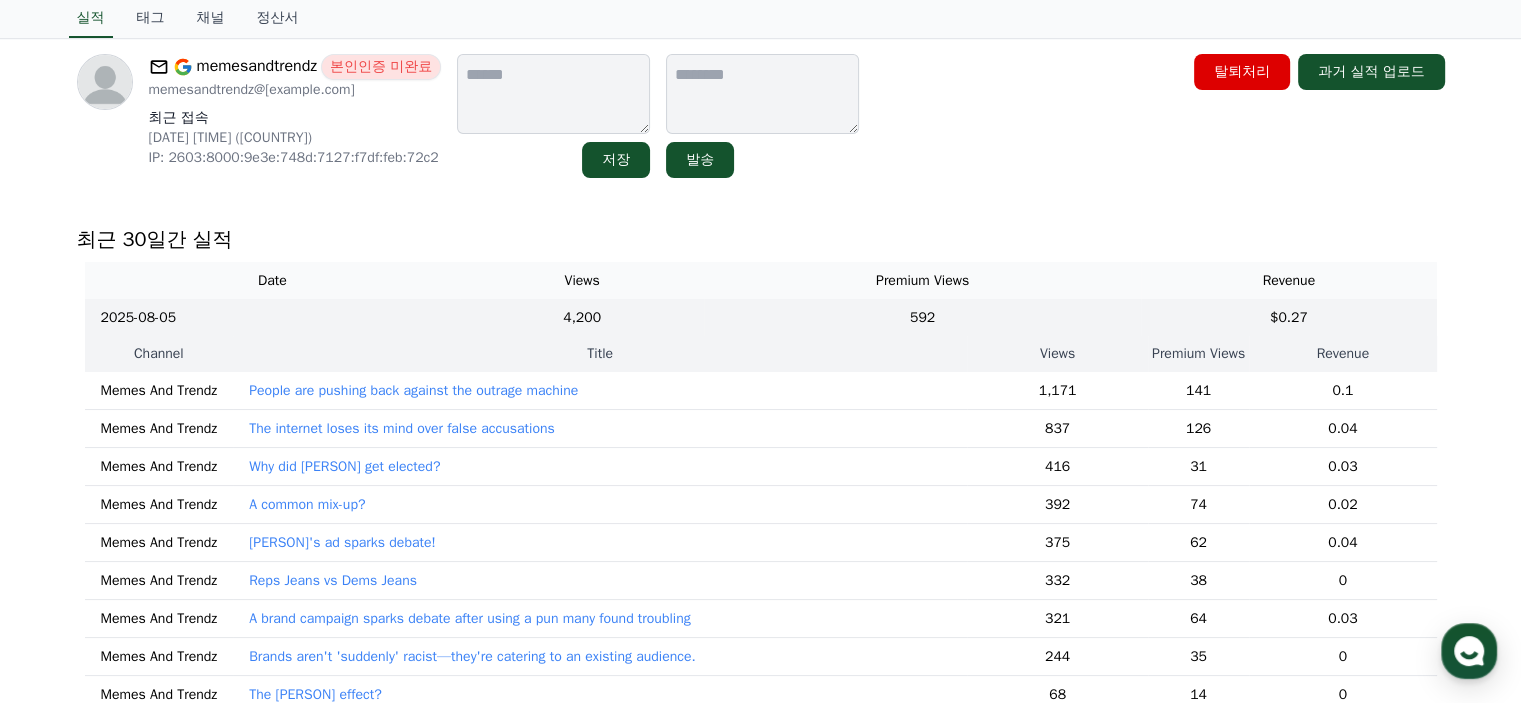 click on "People are pushing back against the outrage machine" at bounding box center (413, 391) 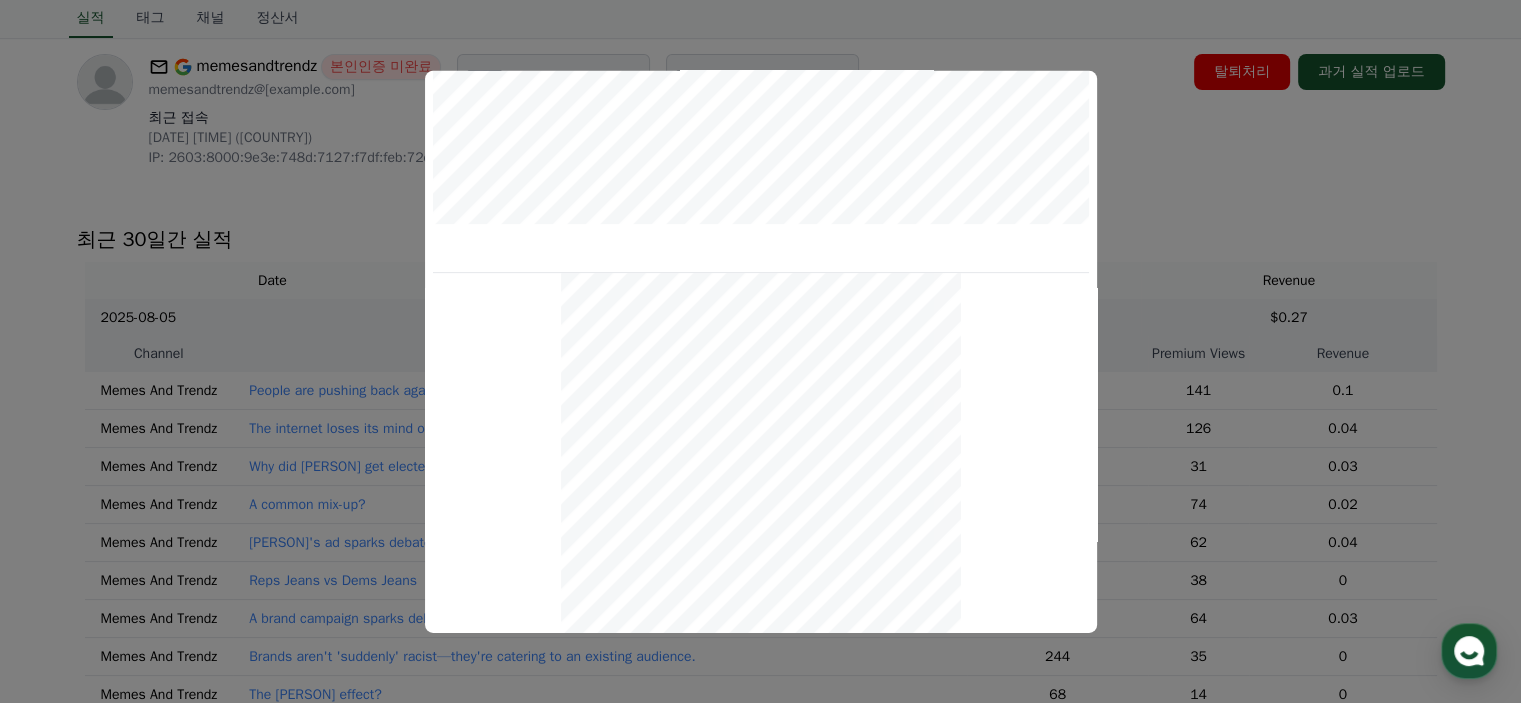 scroll, scrollTop: 864, scrollLeft: 0, axis: vertical 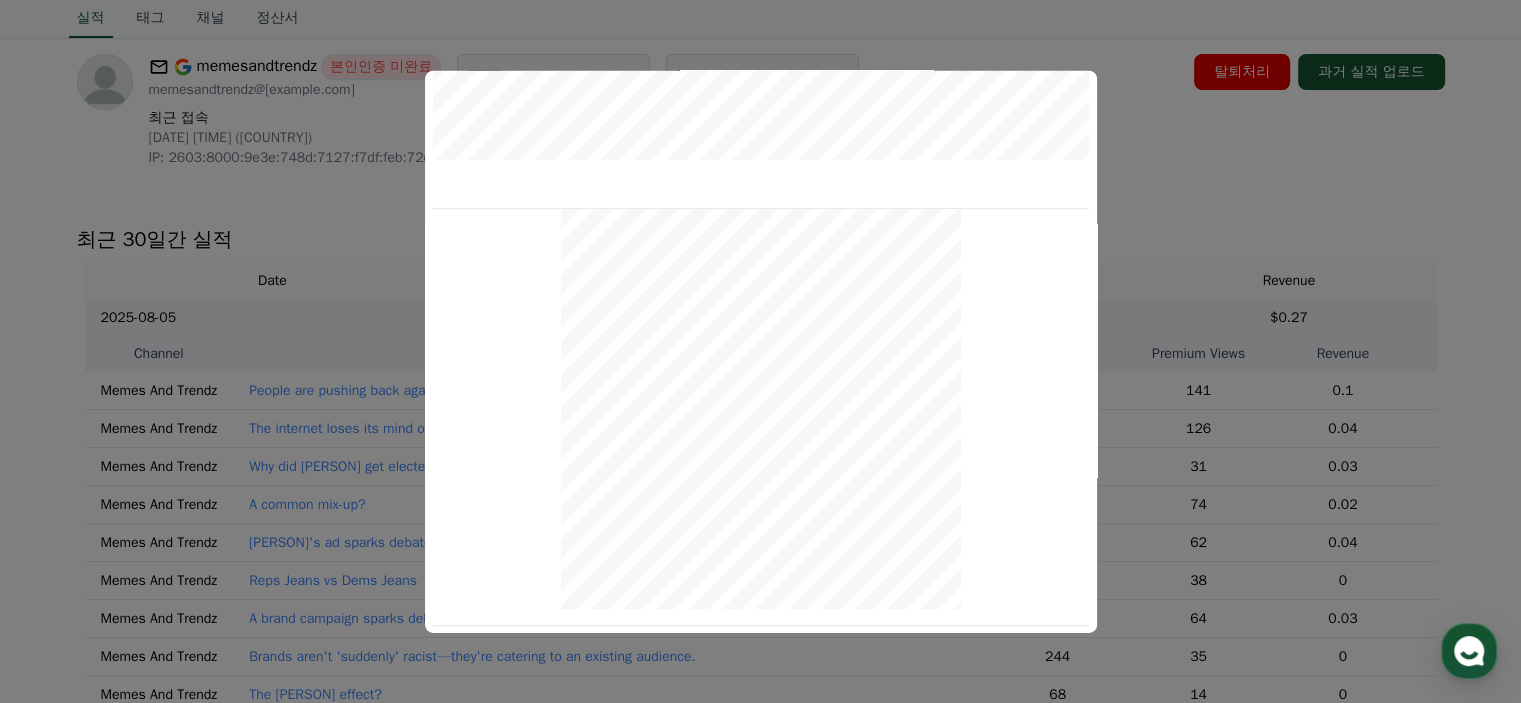click at bounding box center [760, 351] 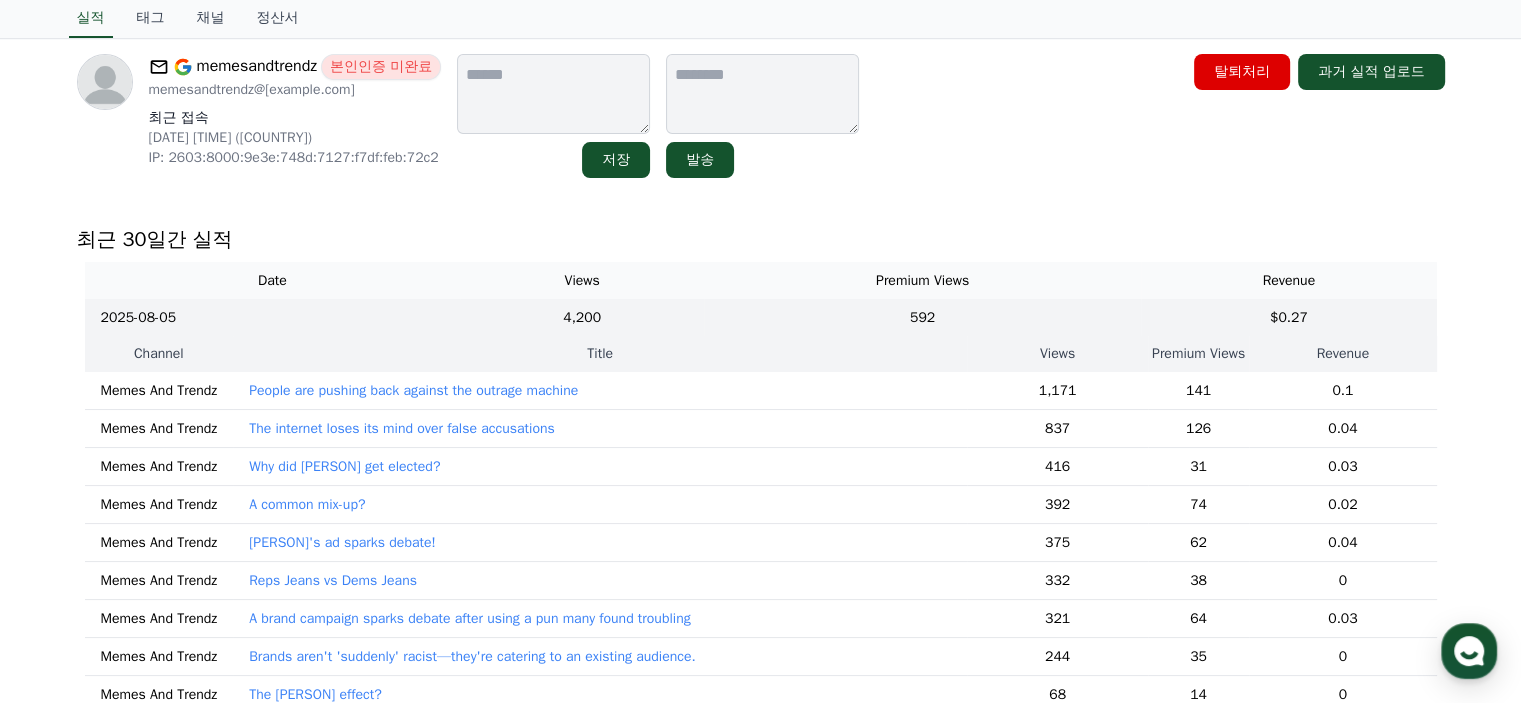 drag, startPoint x: 341, startPoint y: 94, endPoint x: 148, endPoint y: 96, distance: 193.01036 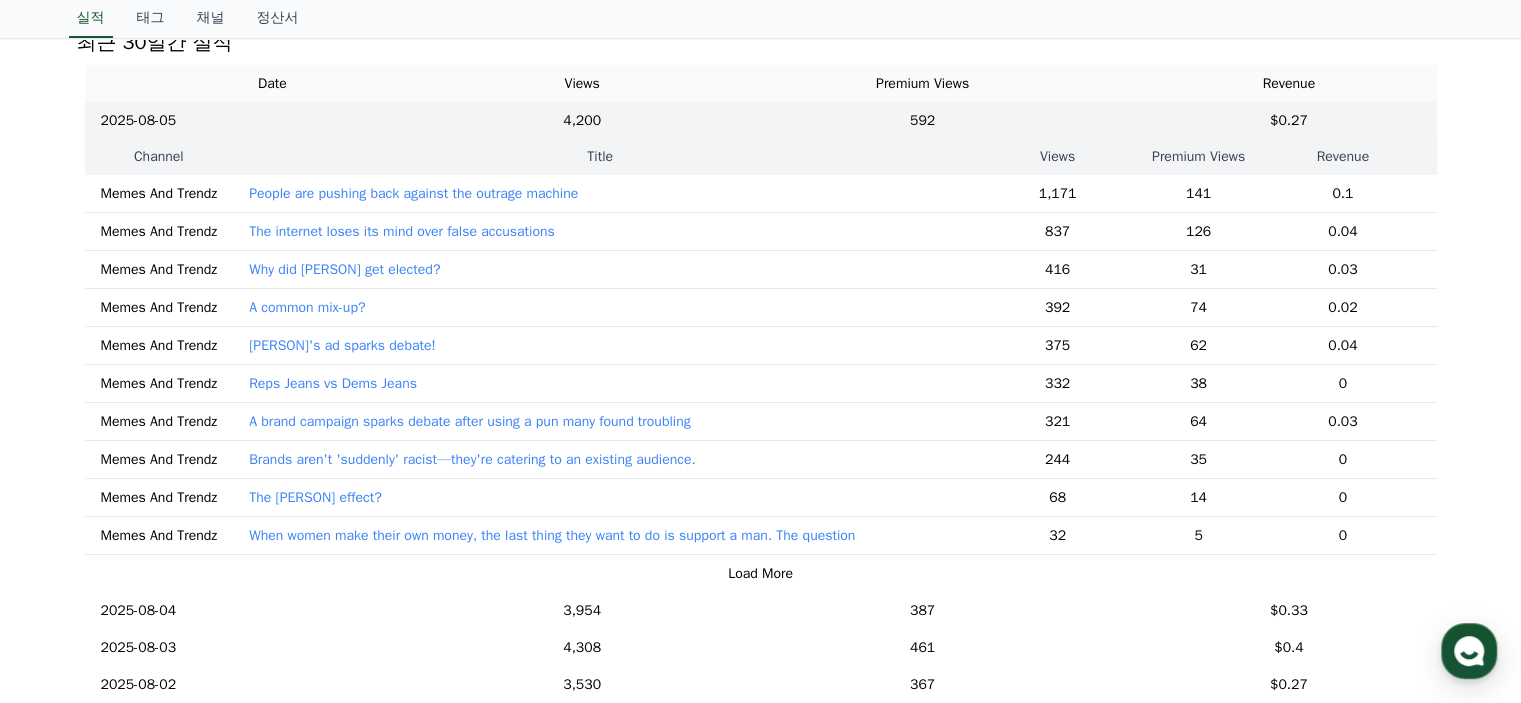 scroll, scrollTop: 500, scrollLeft: 0, axis: vertical 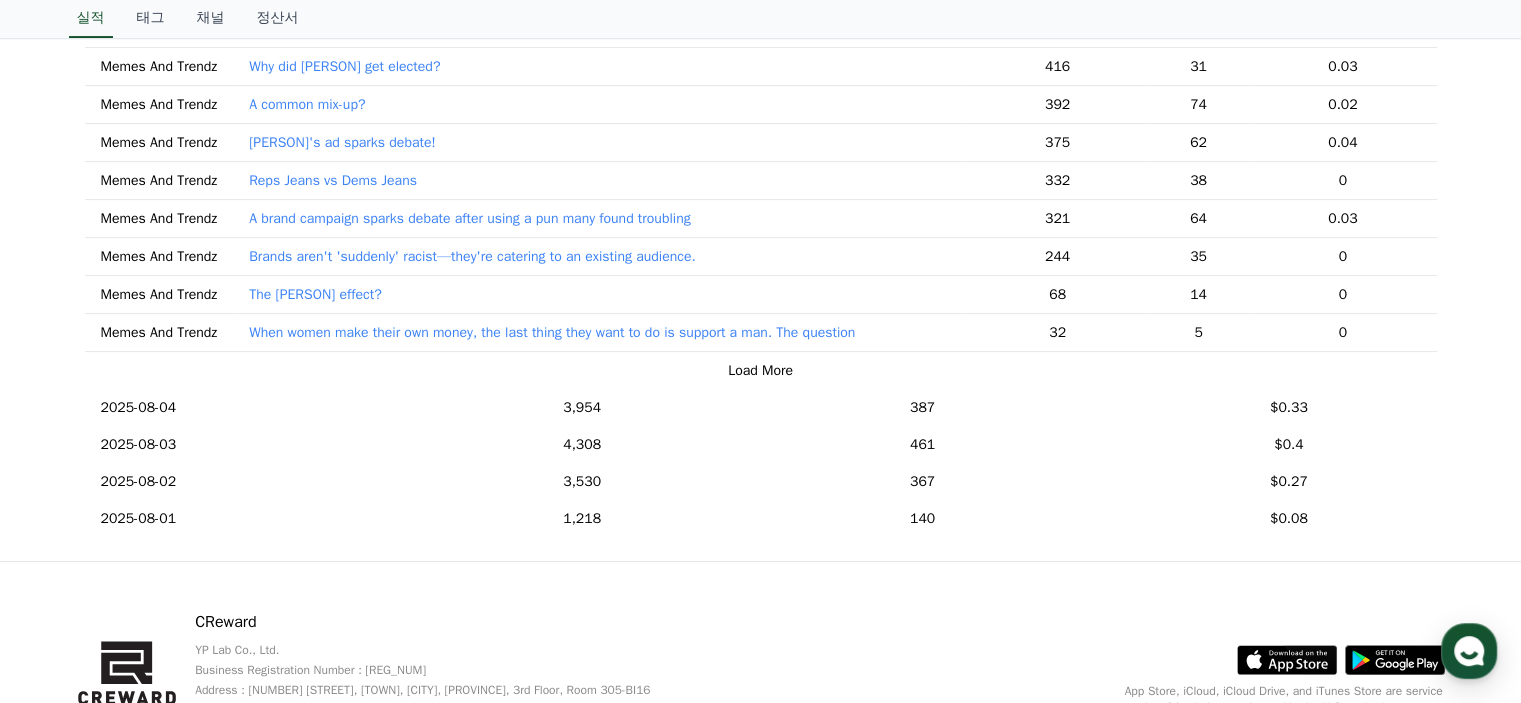 click on "Brands aren't 'suddenly' racist—they're catering to an existing audience." at bounding box center (472, 257) 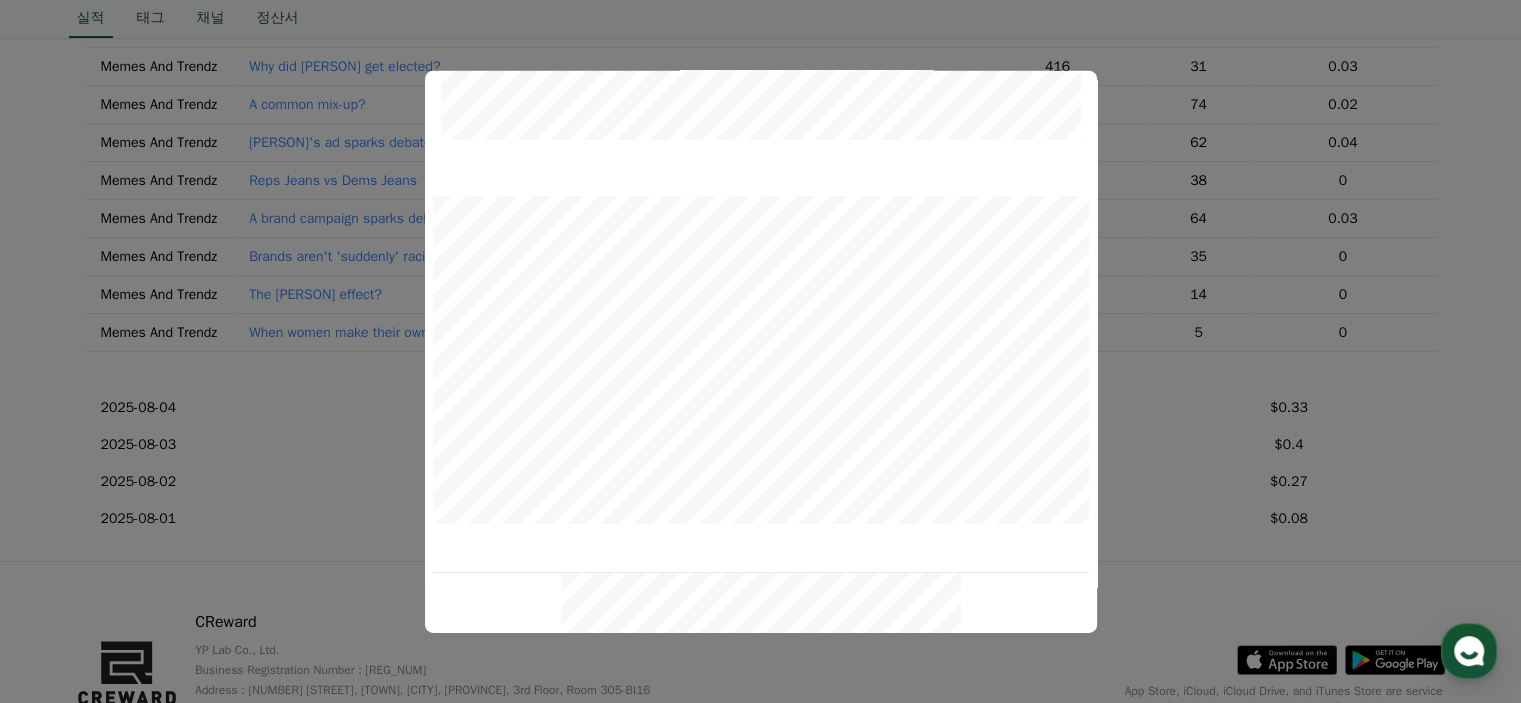 scroll, scrollTop: 800, scrollLeft: 0, axis: vertical 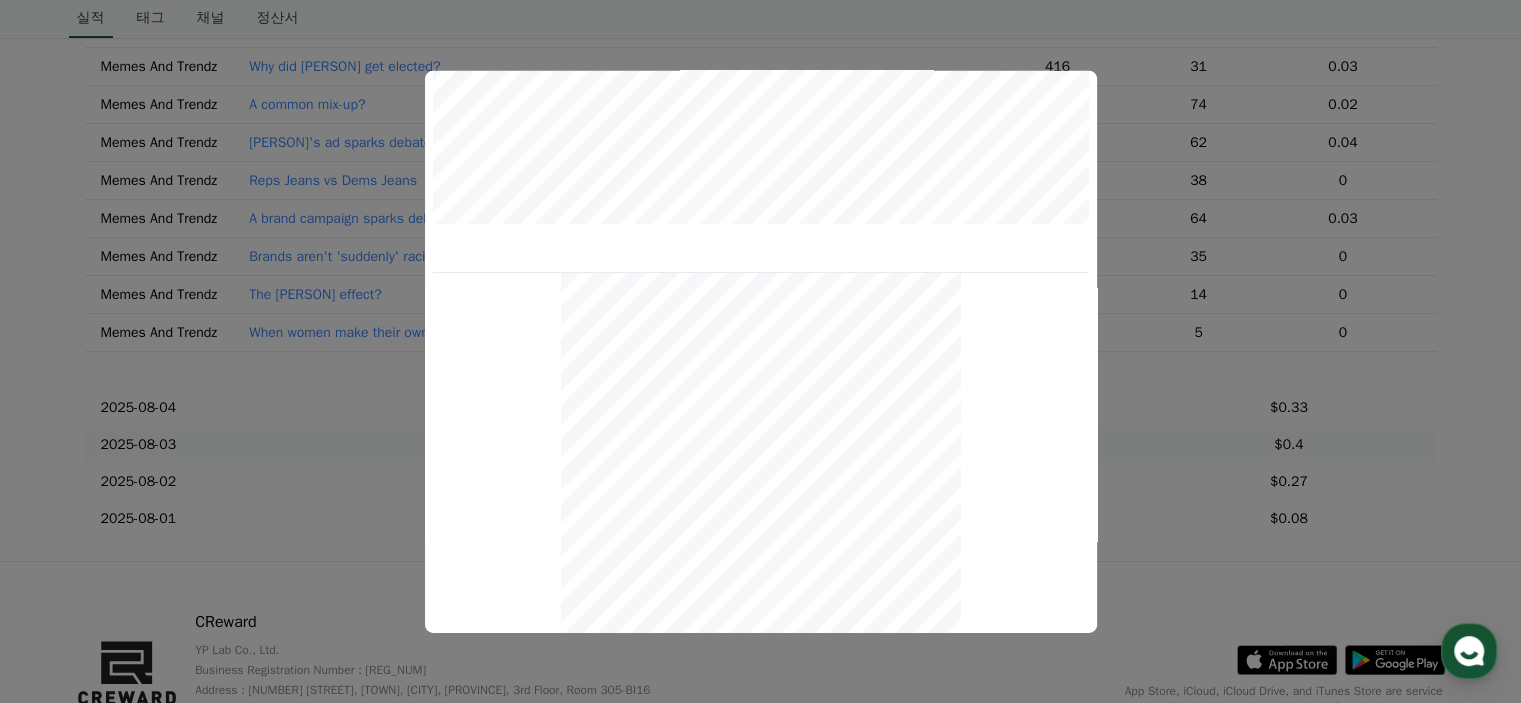 click at bounding box center (760, 351) 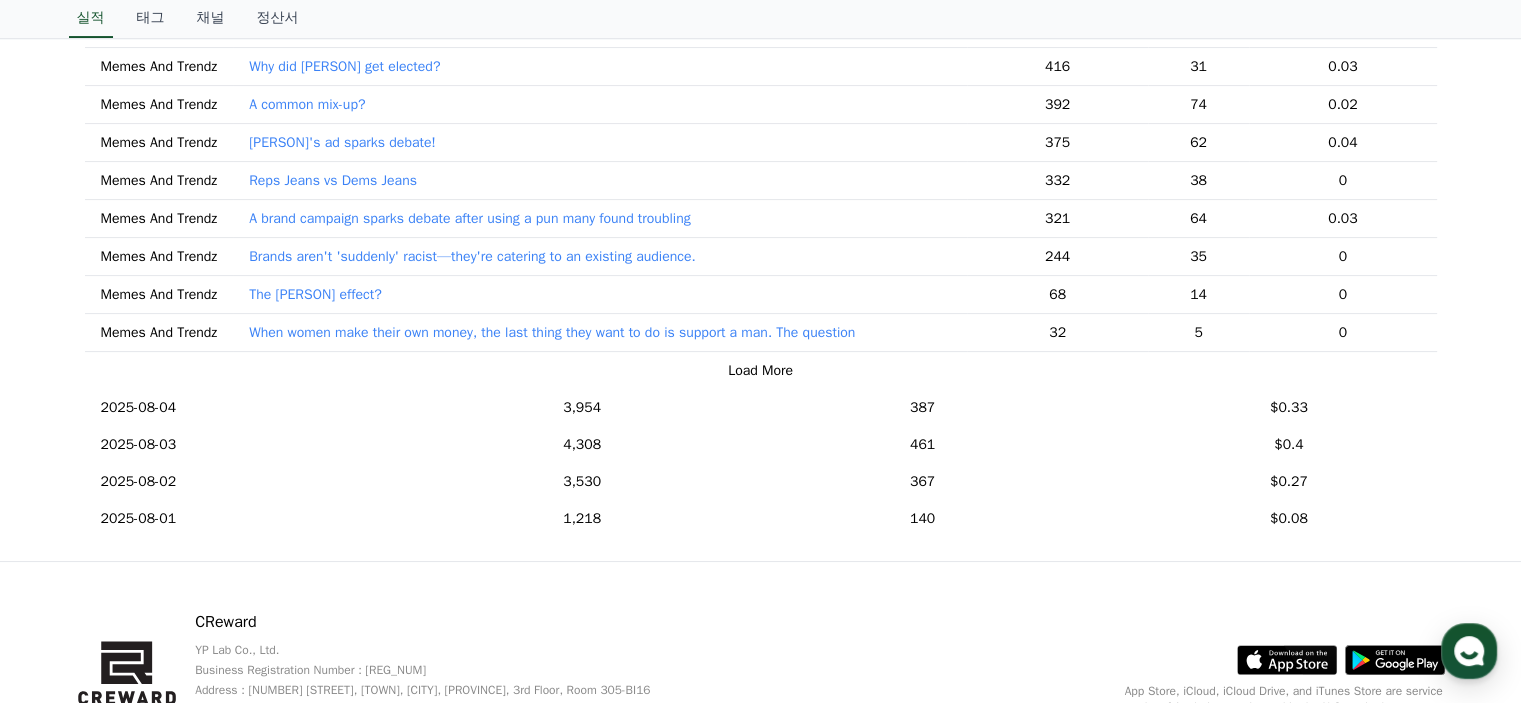 click on "CReward YP Lab Co., Ltd. Business Registration Number : [REG_NUM] Address : [ADDRESS] Terms of Service Privacy Policy © CReward All Rights Reserved. CReward production (1eae2aec5e4cde50dfcb741edc78287ce204b23b)
.st0 {
fill: #a6a6a6;
}
.st1 {
stroke: #ffffff;
stroke-width: 0.2;
stroke-miterlimit: 10;
}
.st1,
.st2 {
fill: #fff;
}
.st3 {
fill: url(#SVGID_1_);
}
.st4 {
fill: url(#SVGID_2_);
}
.st5 {
fill: url(#SVGID_3_);
}
.st6 {
fill: url(#SVGID_4_);
}
.st7,
.st8,
.st9 {
opacity: 0.2;
enable-background: new;
}
.st8,
.st9 {
opacity: 0.12;
}
.st9 {
opacity: 0.25;
fill: #fff;
}" at bounding box center (761, 706) 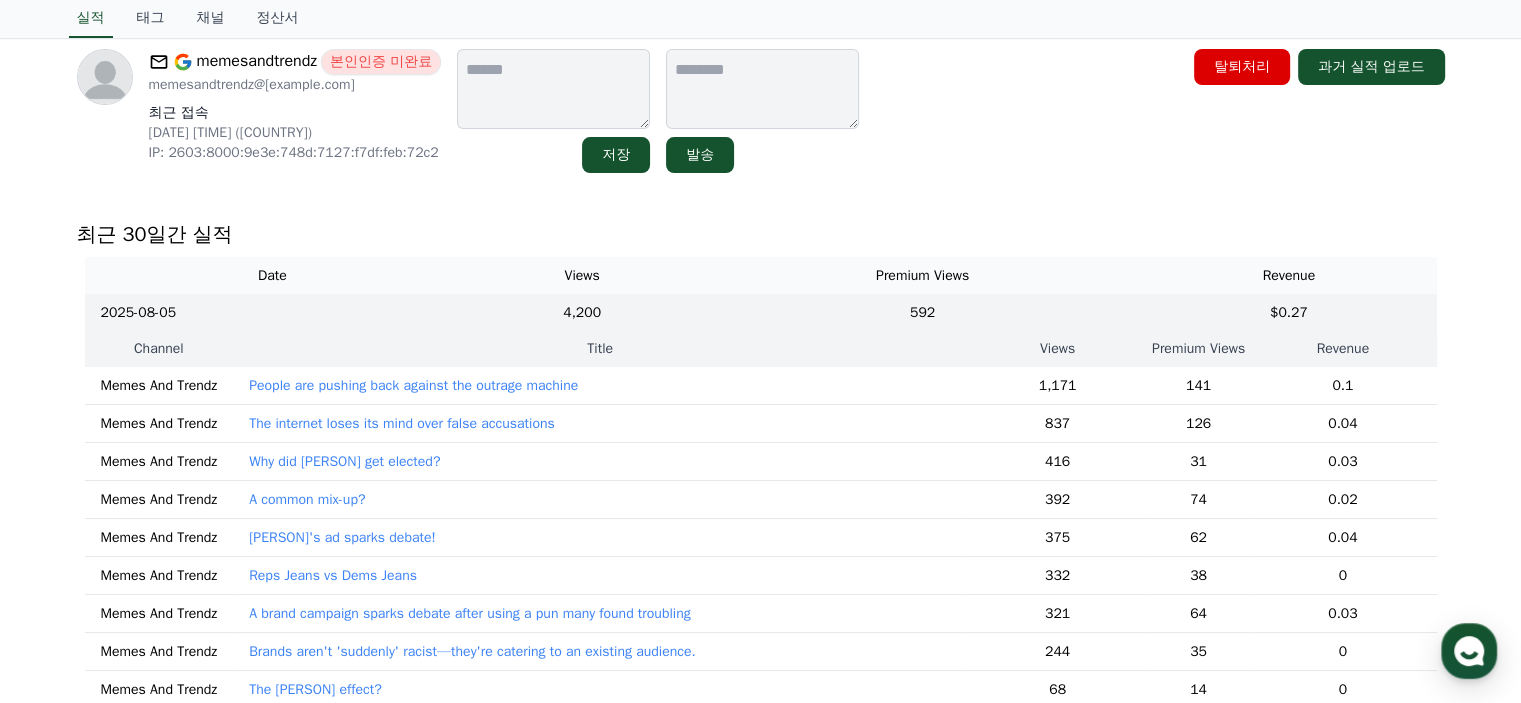 scroll, scrollTop: 100, scrollLeft: 0, axis: vertical 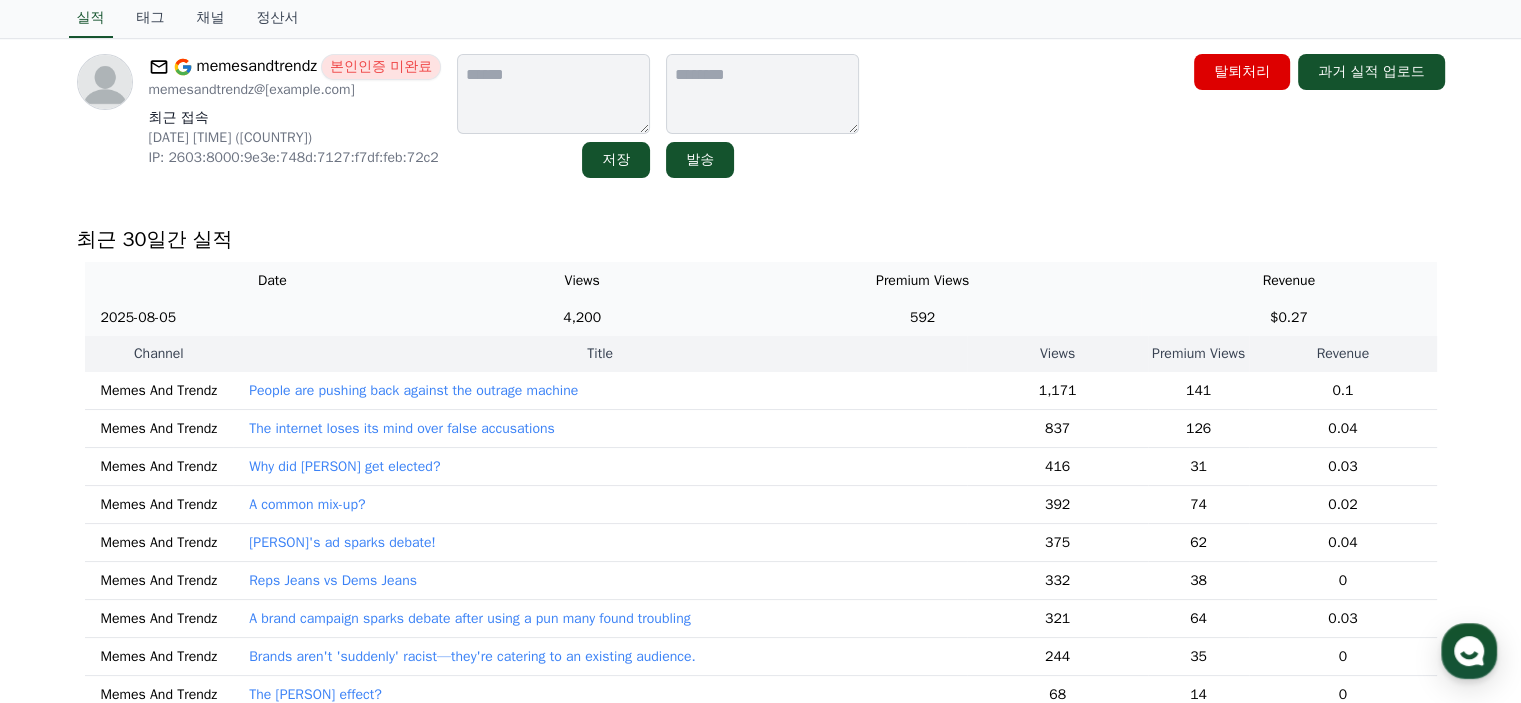 click on "592" at bounding box center [922, 317] 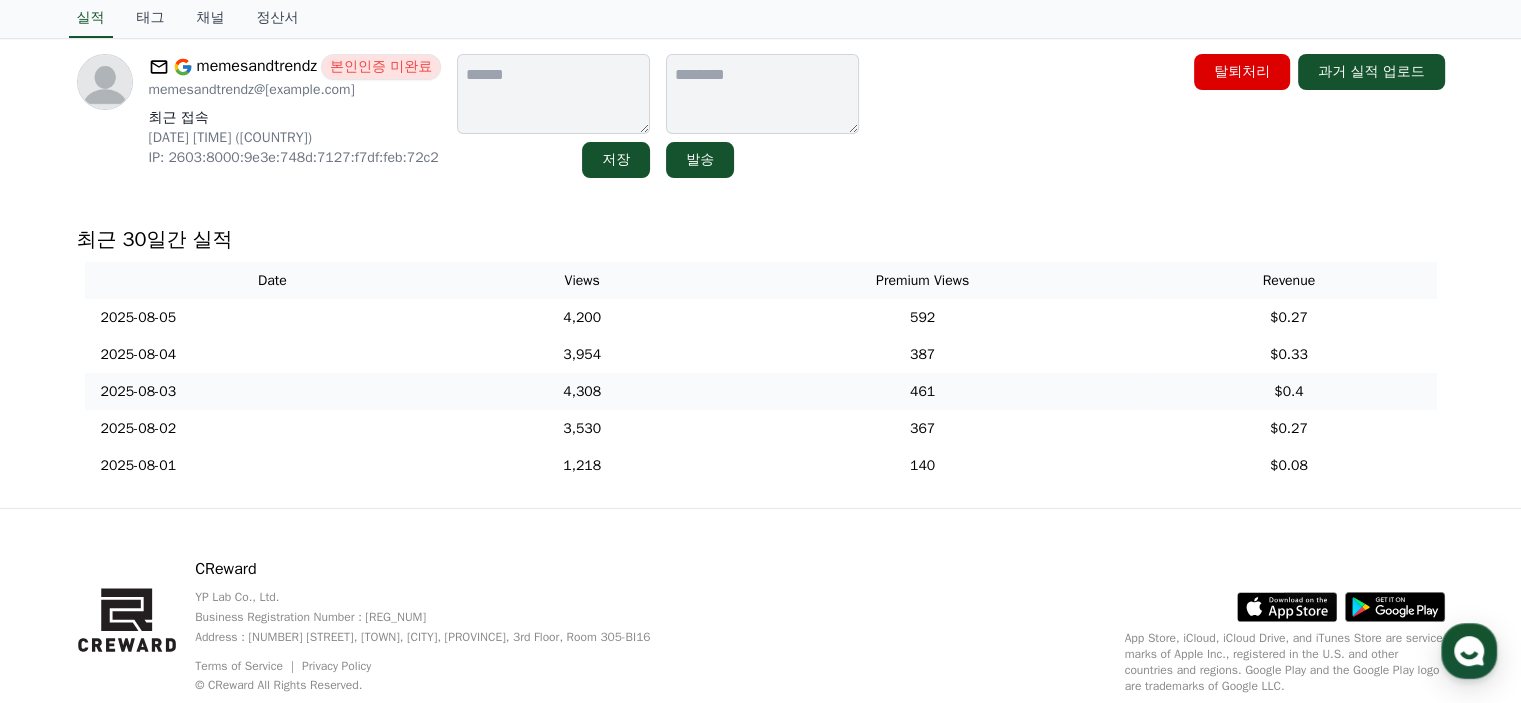 click on "461" at bounding box center (922, 391) 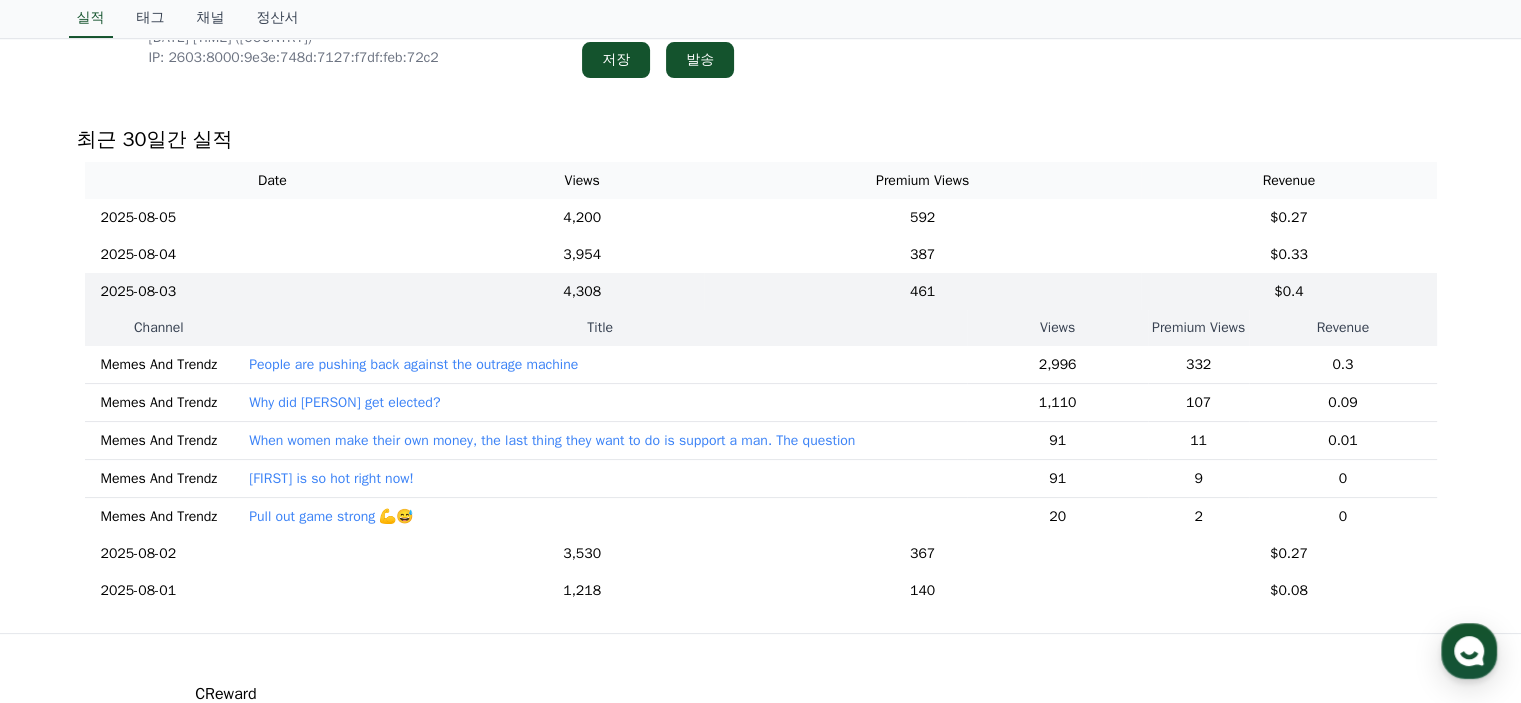scroll, scrollTop: 0, scrollLeft: 0, axis: both 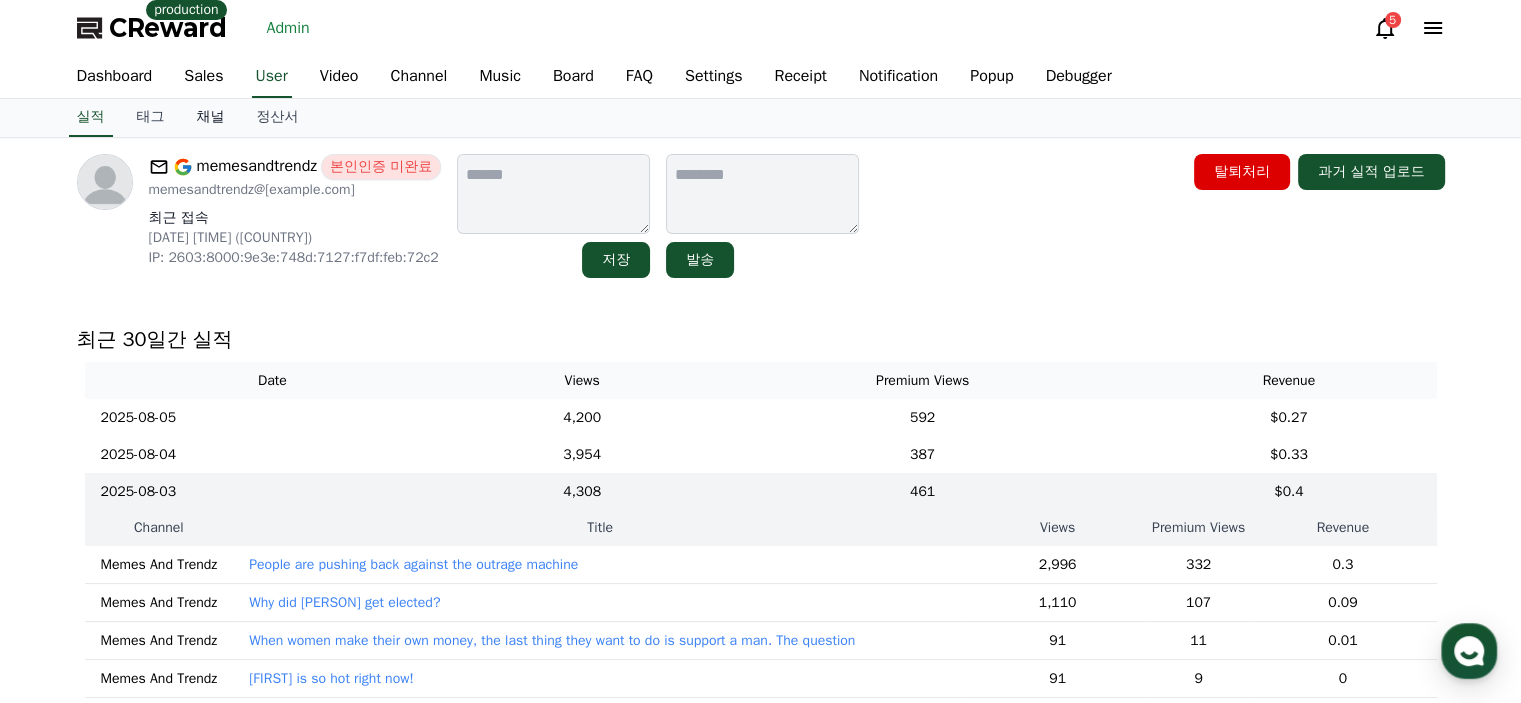 click on "채널" at bounding box center (211, 118) 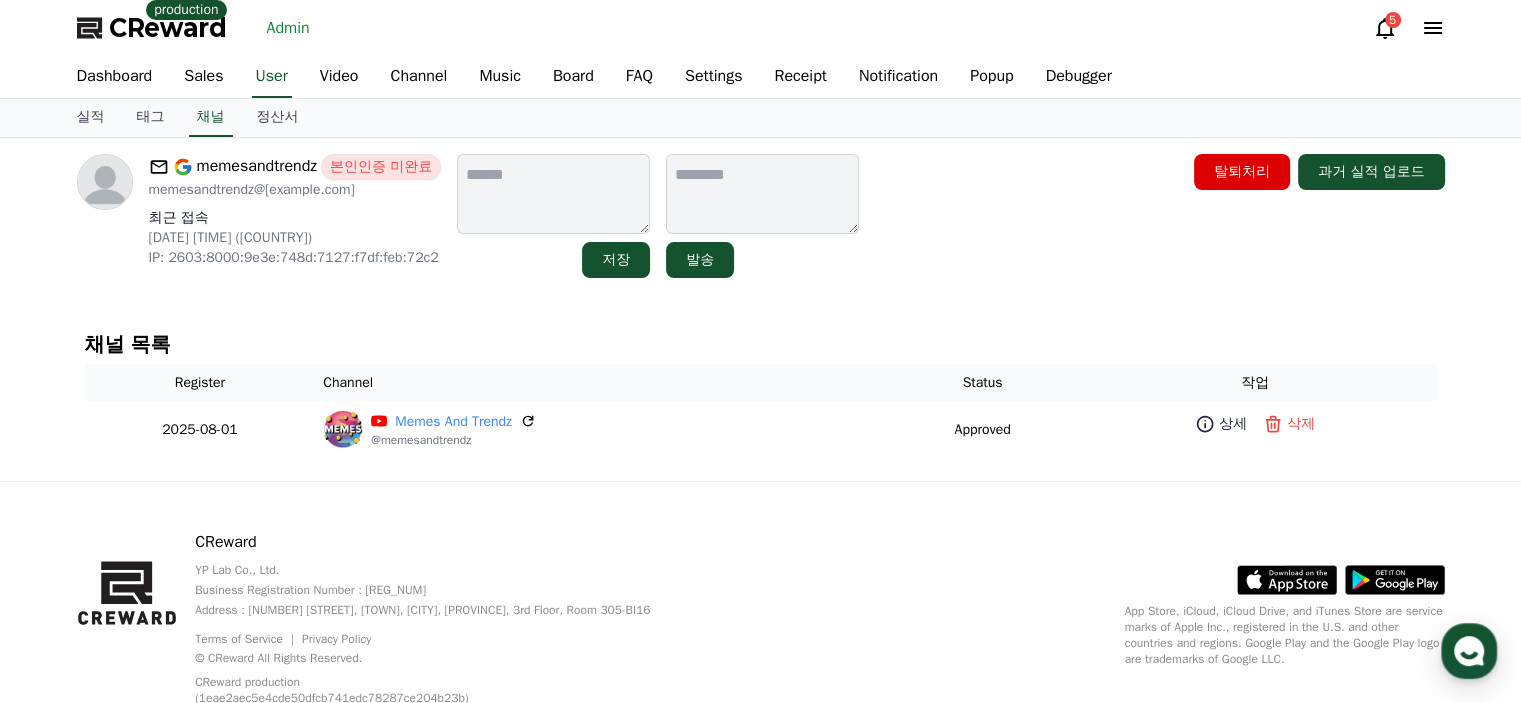 click on "채널 목록" at bounding box center [761, 345] 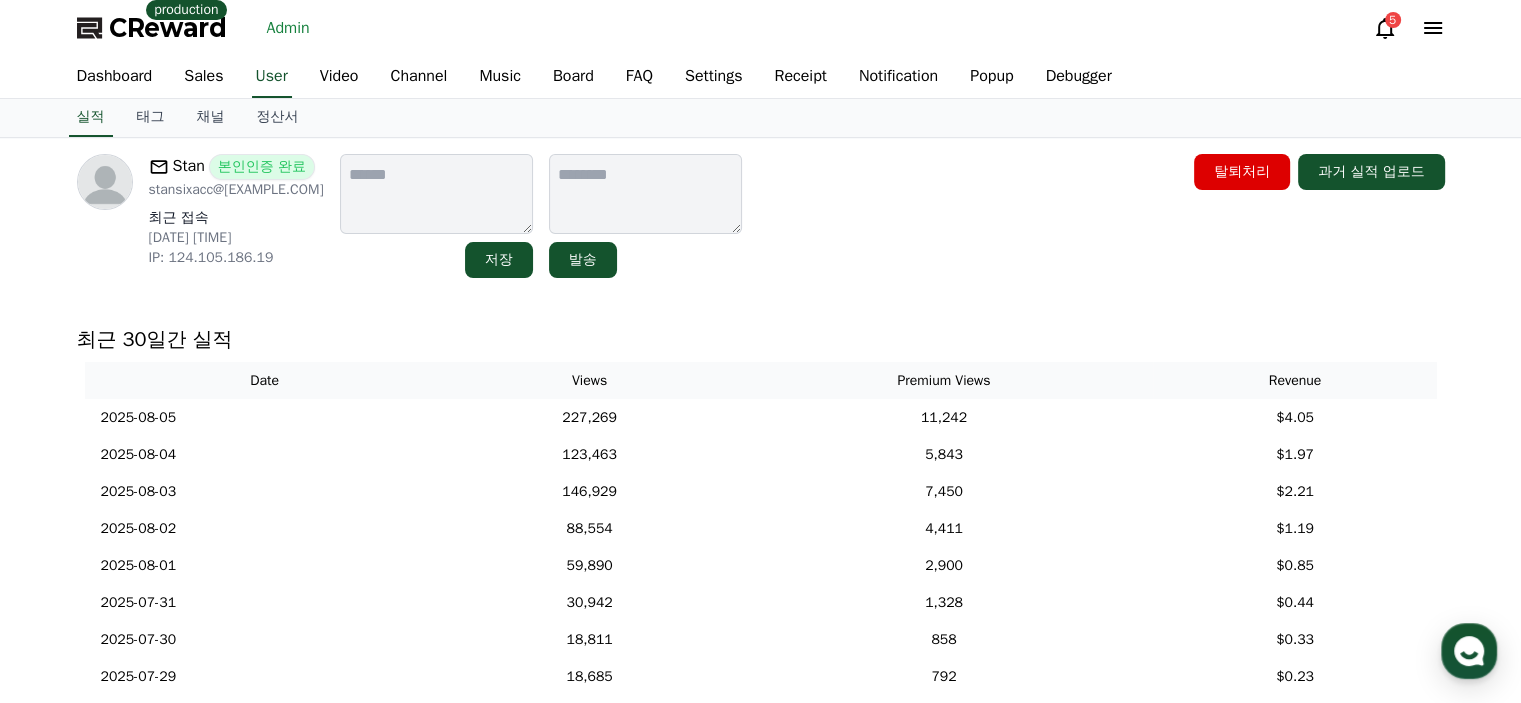 scroll, scrollTop: 0, scrollLeft: 0, axis: both 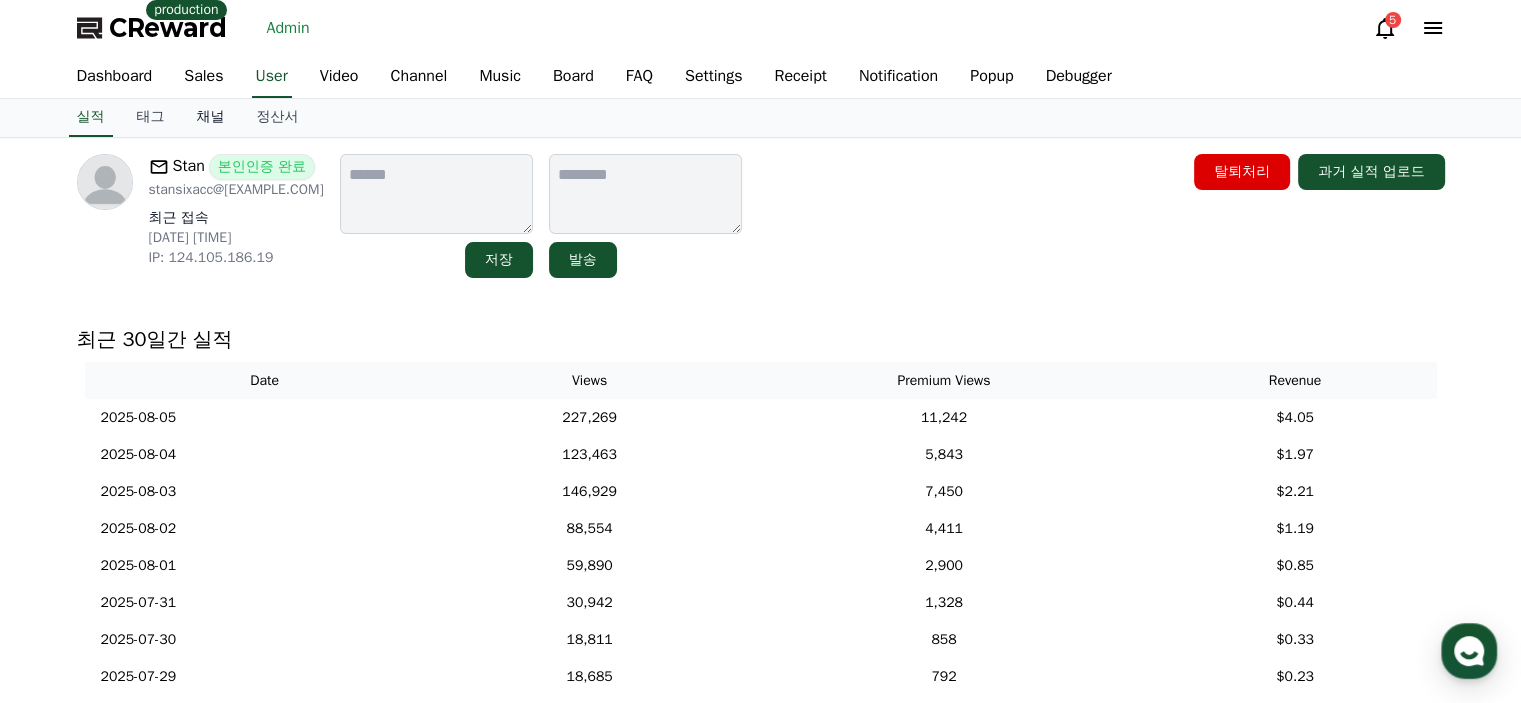 click on "채널" at bounding box center [211, 118] 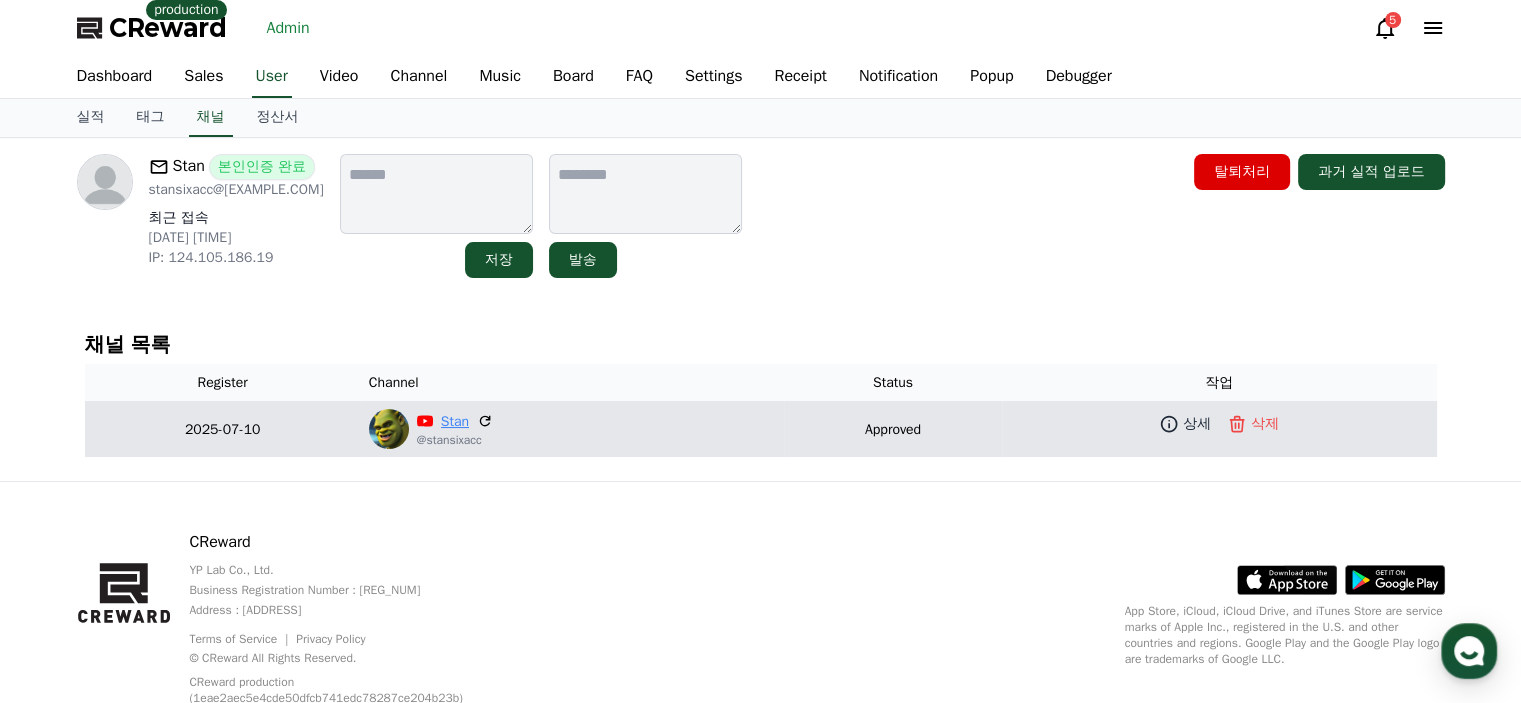 click on "Stan" at bounding box center (455, 421) 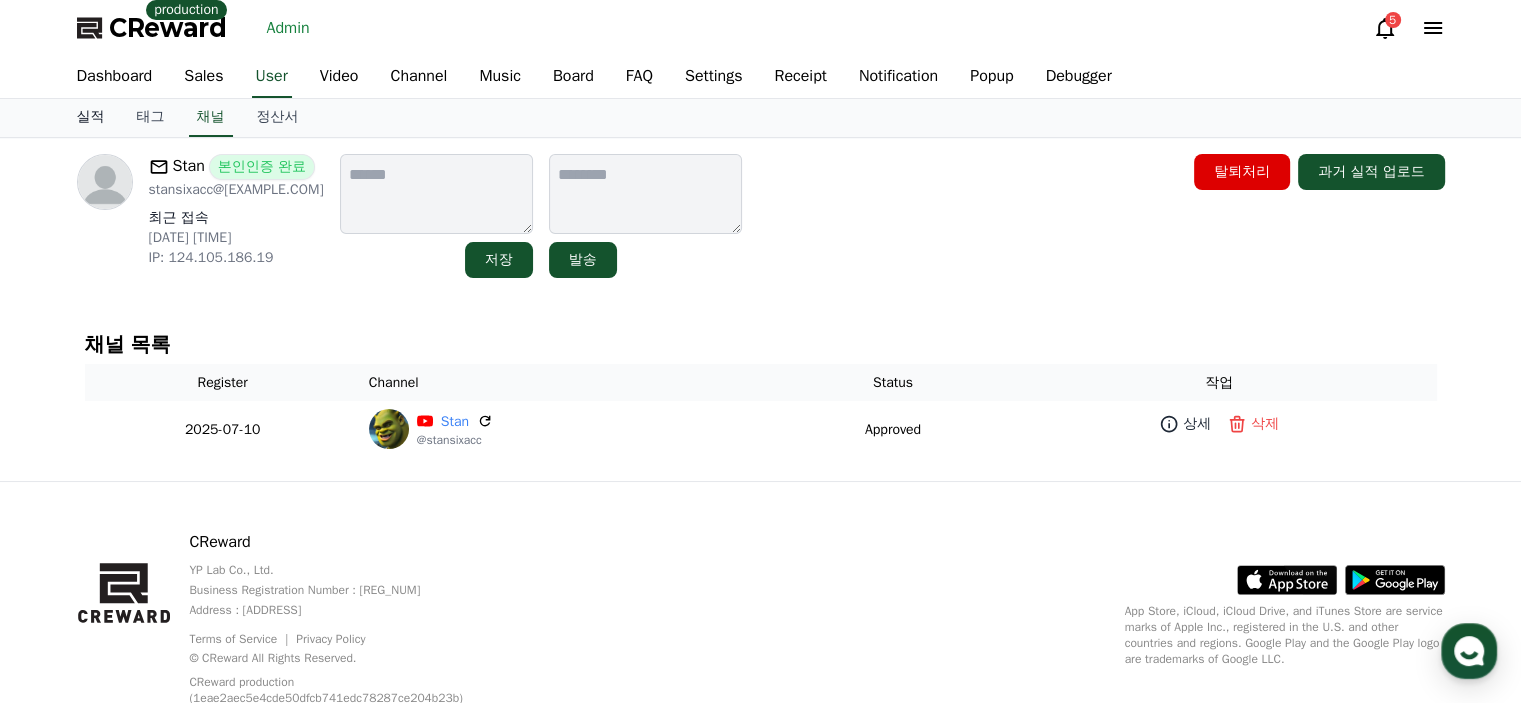 click on "실적" at bounding box center (91, 118) 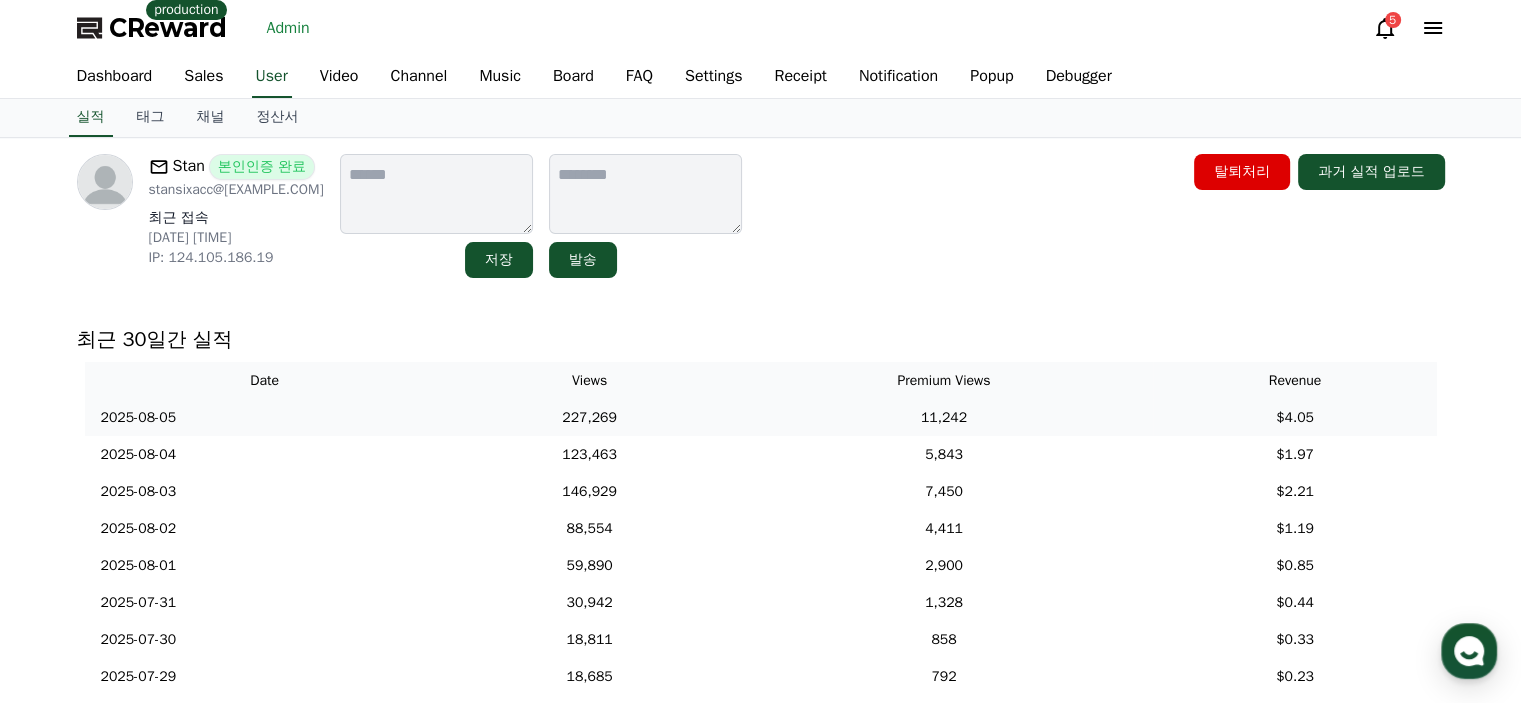 click on "227,269" at bounding box center [590, 417] 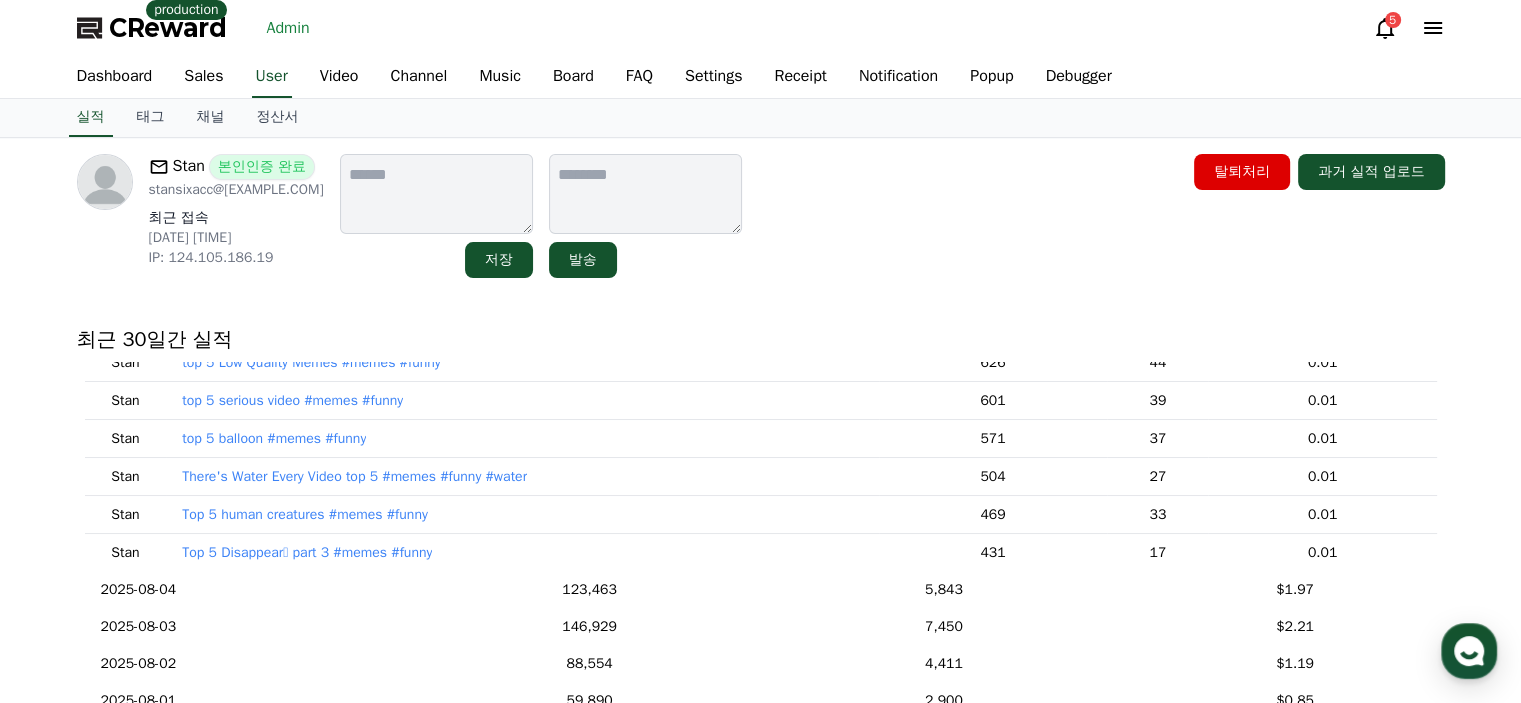 scroll, scrollTop: 300, scrollLeft: 0, axis: vertical 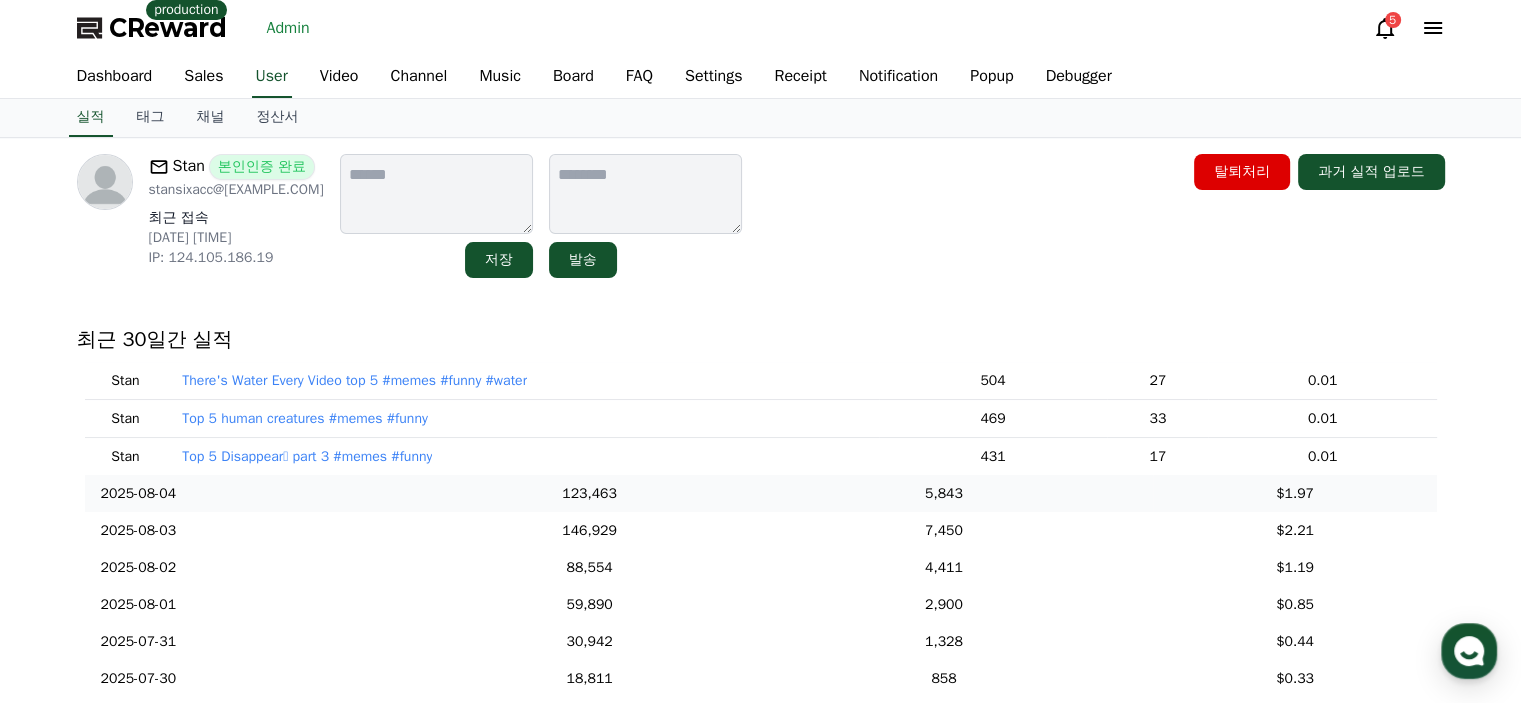 click on "123,463" at bounding box center [590, 493] 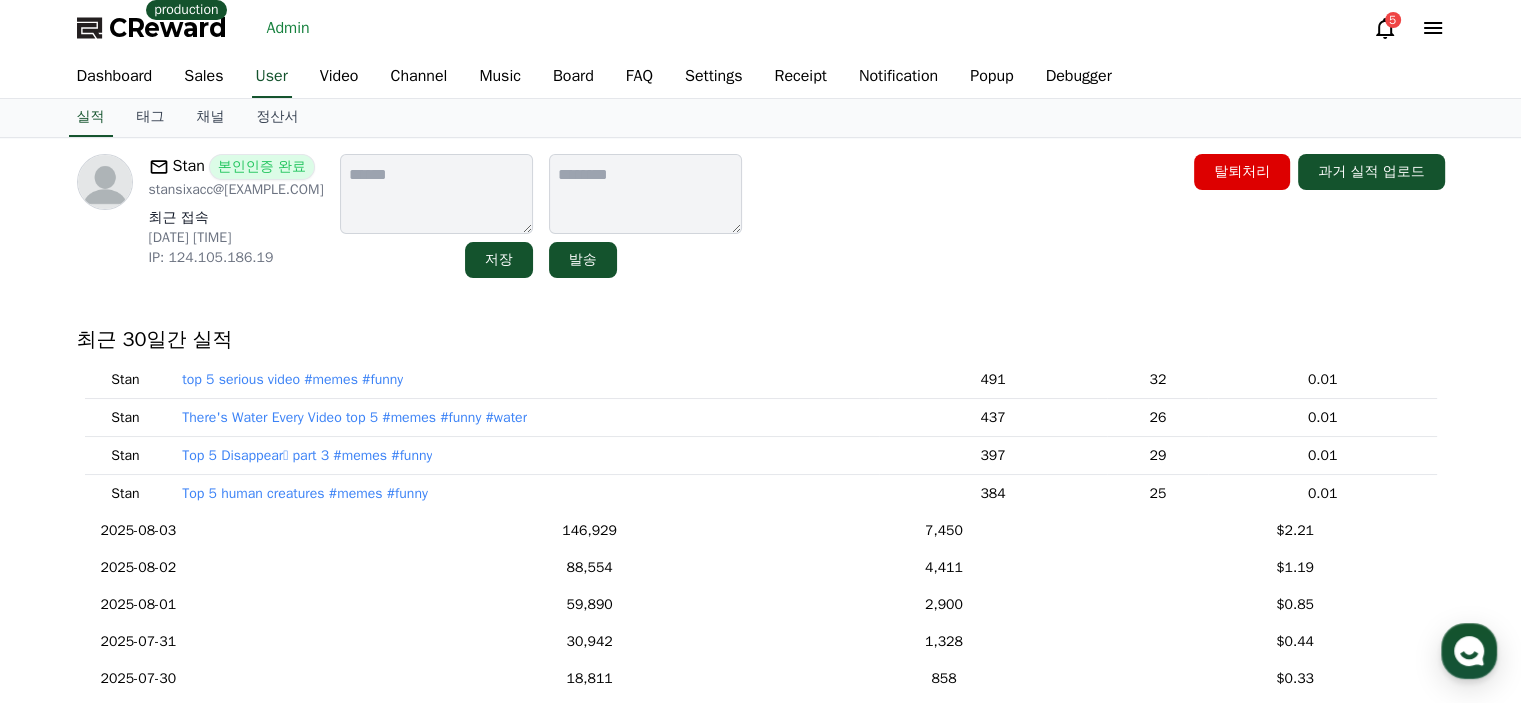 scroll, scrollTop: 200, scrollLeft: 0, axis: vertical 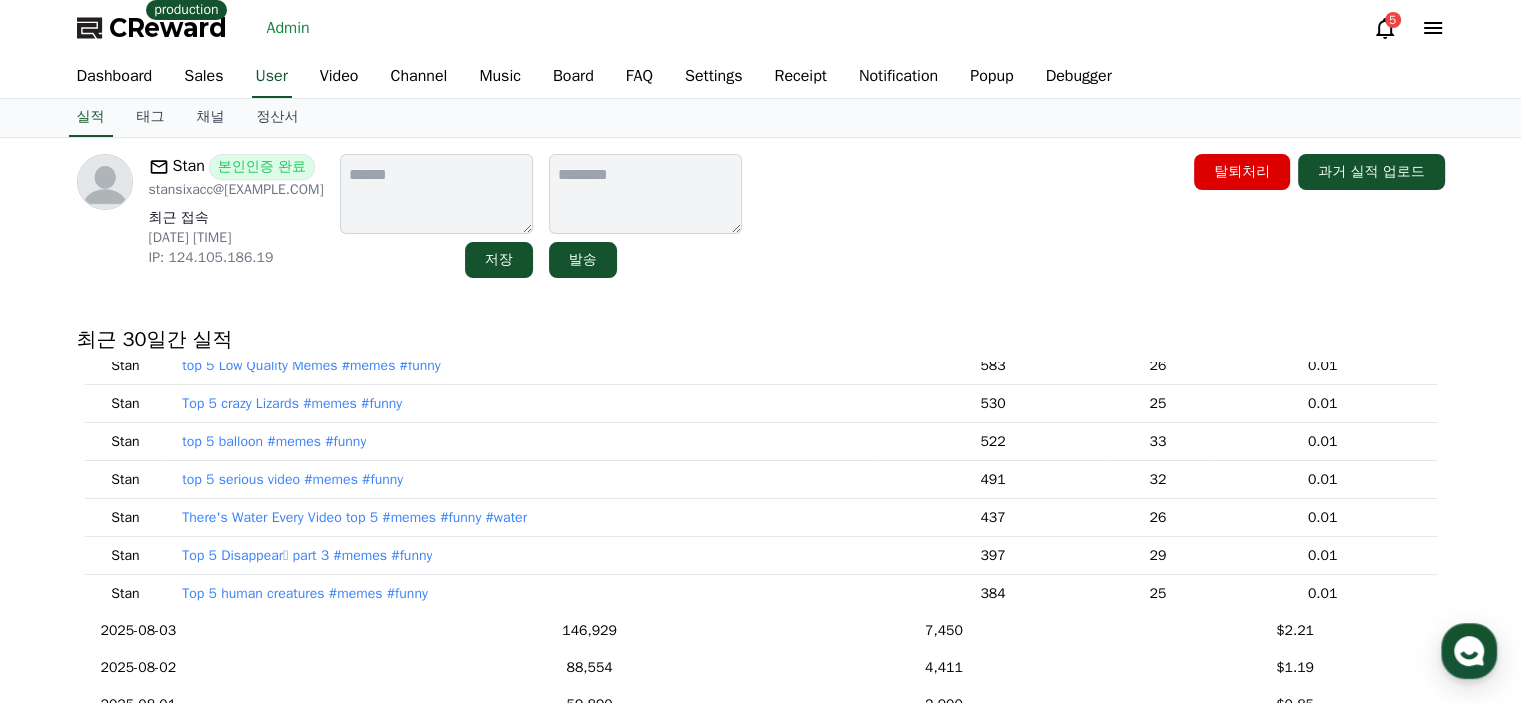 click on "top 5 Low Quality Memes #memes #funny" at bounding box center [311, 366] 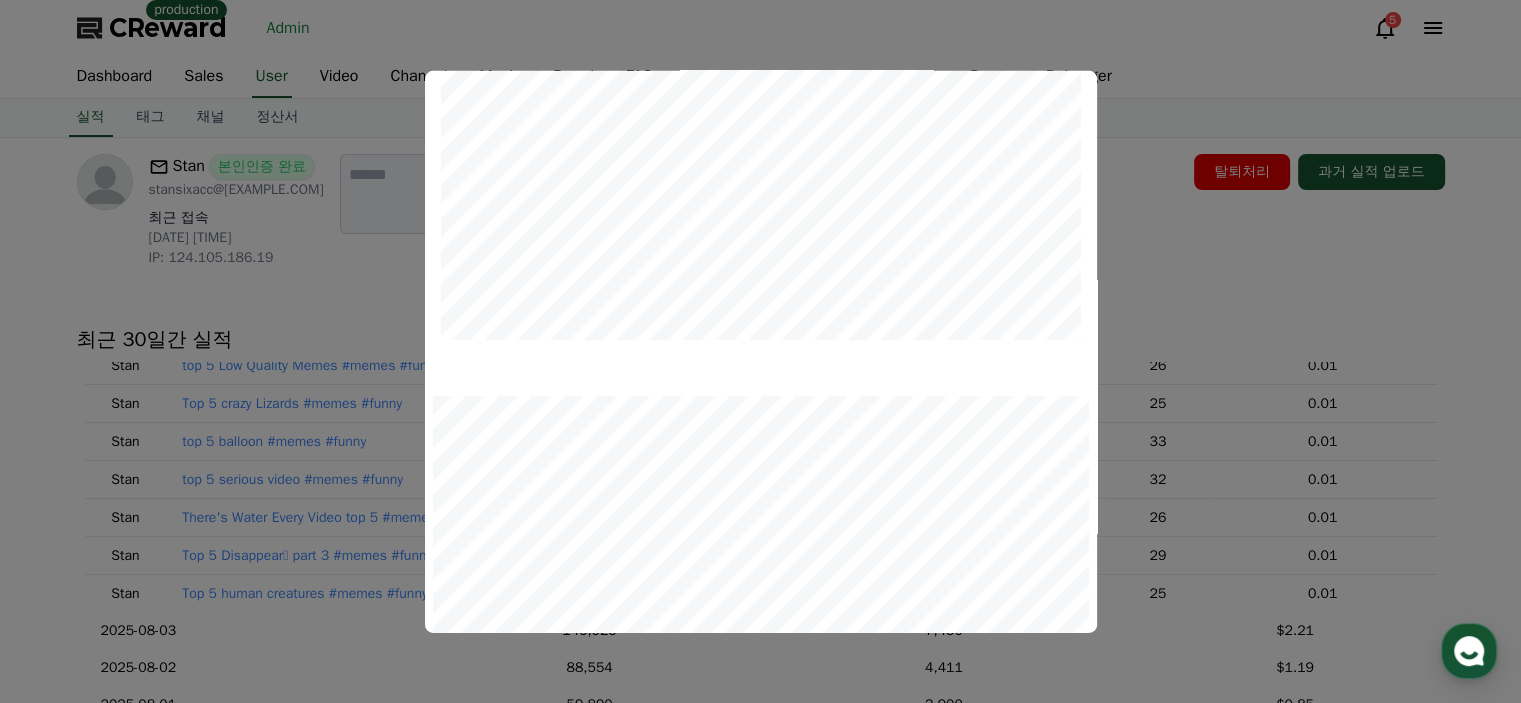 scroll, scrollTop: 0, scrollLeft: 0, axis: both 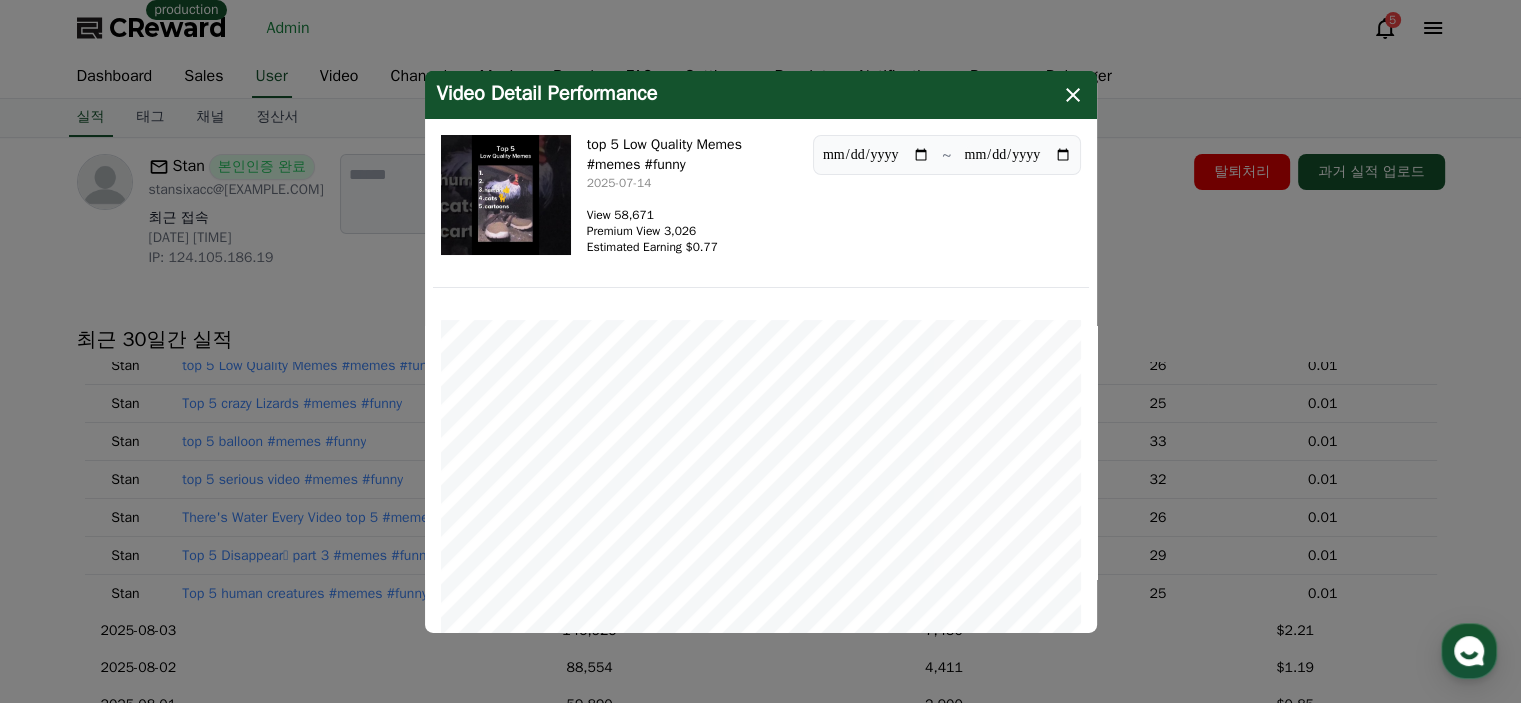 click 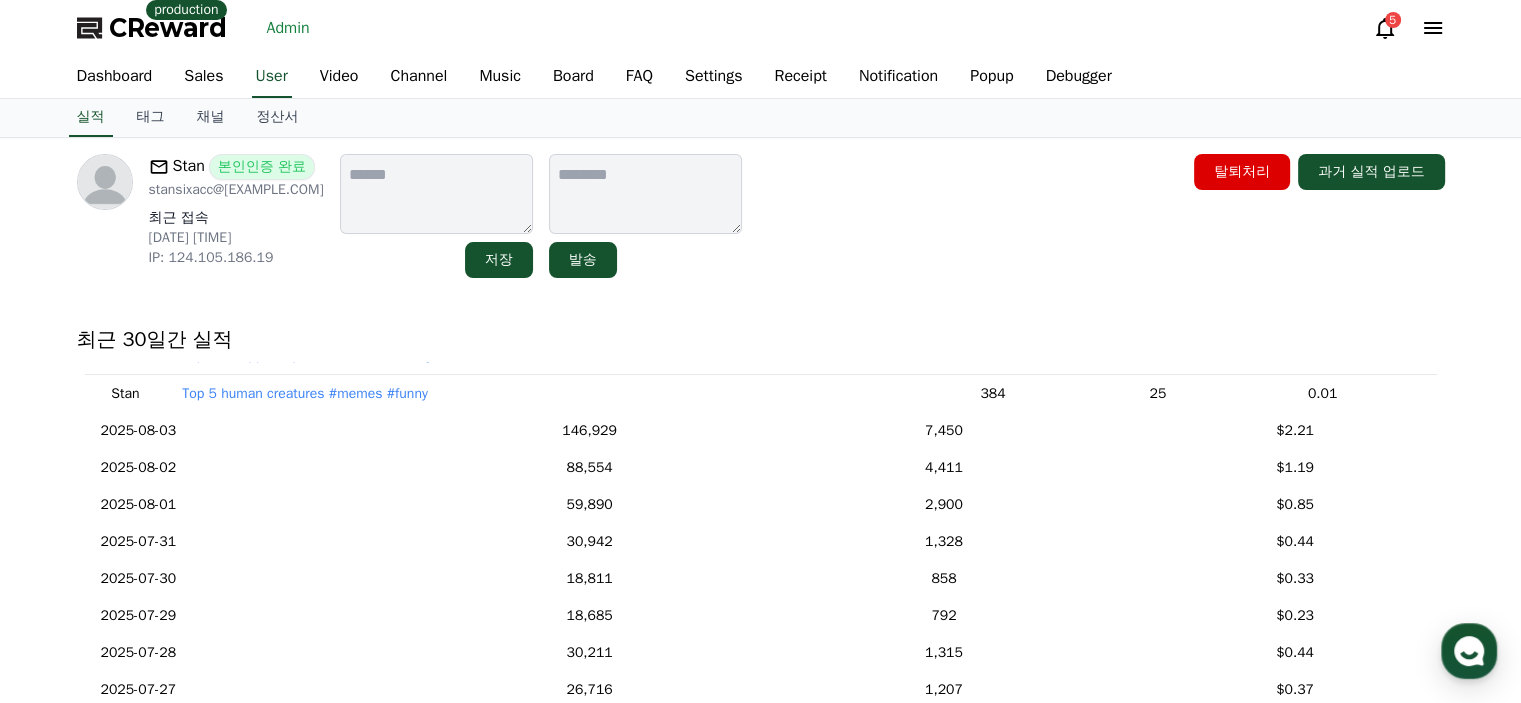 scroll, scrollTop: 452, scrollLeft: 0, axis: vertical 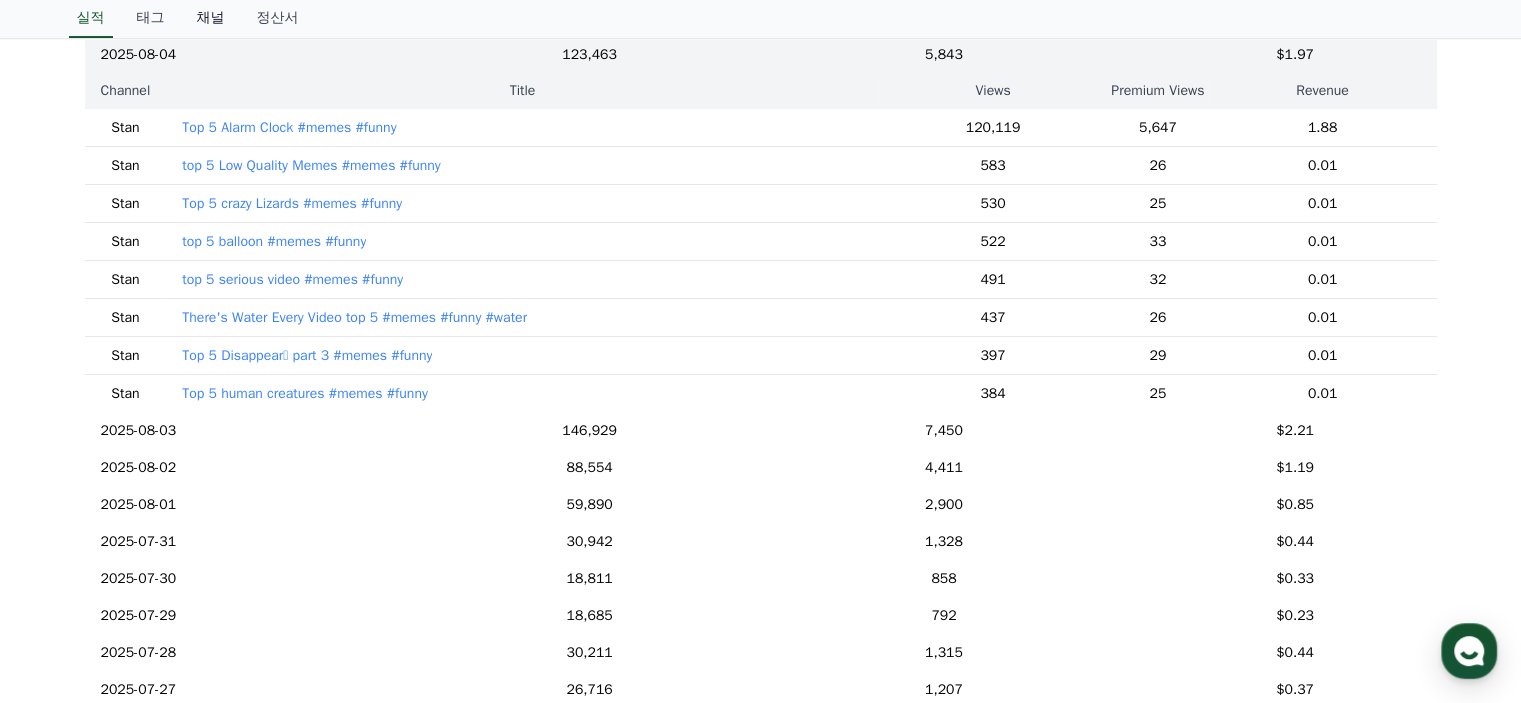click on "채널" at bounding box center (211, 19) 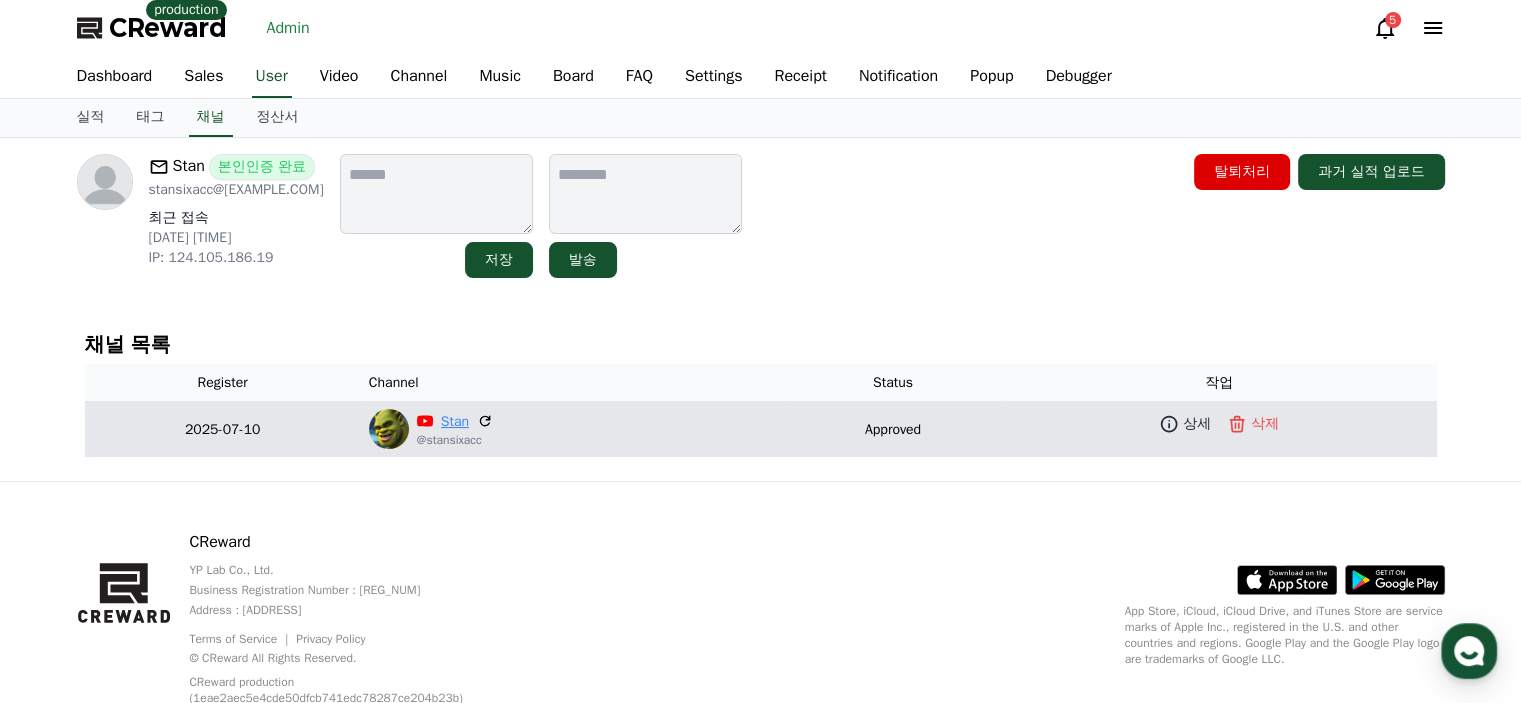 click on "Stan" at bounding box center [455, 421] 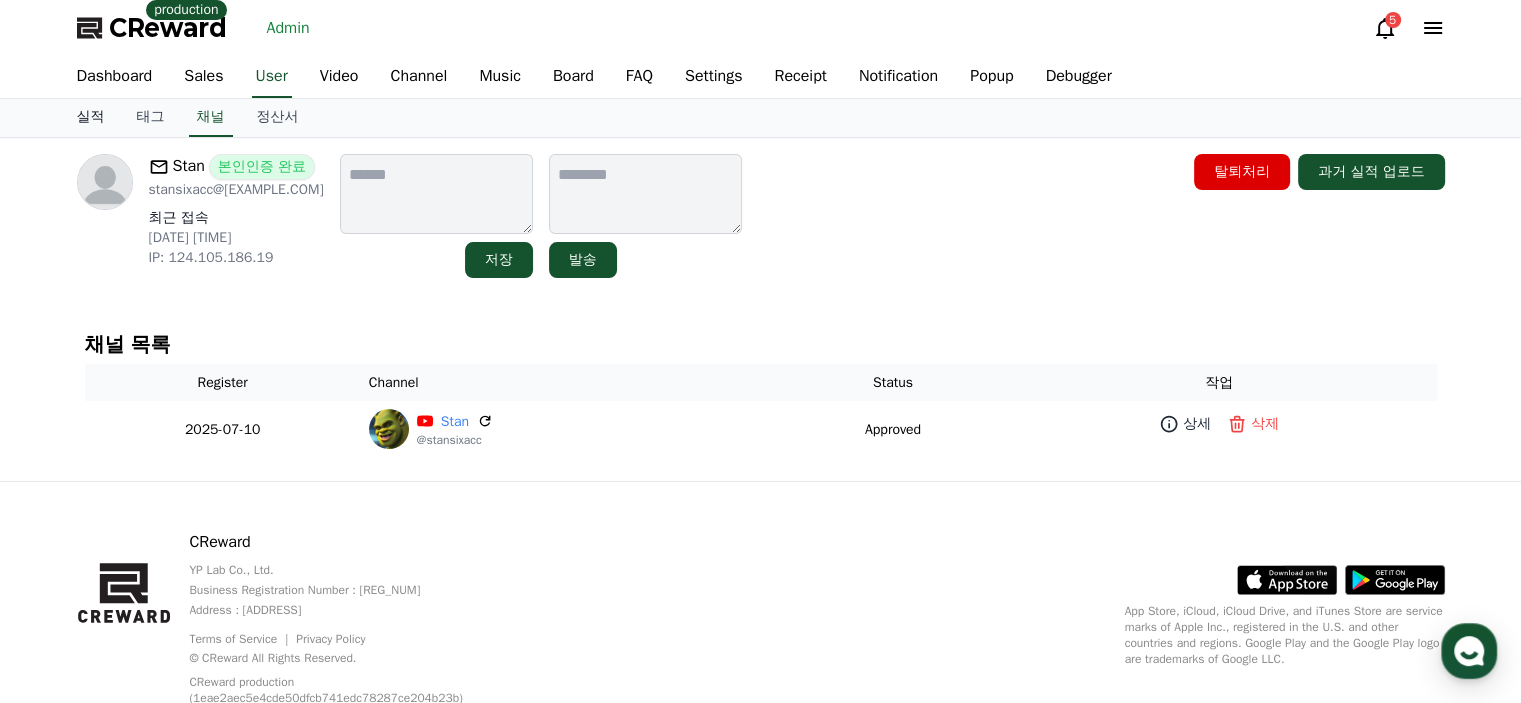 click on "실적" at bounding box center (91, 118) 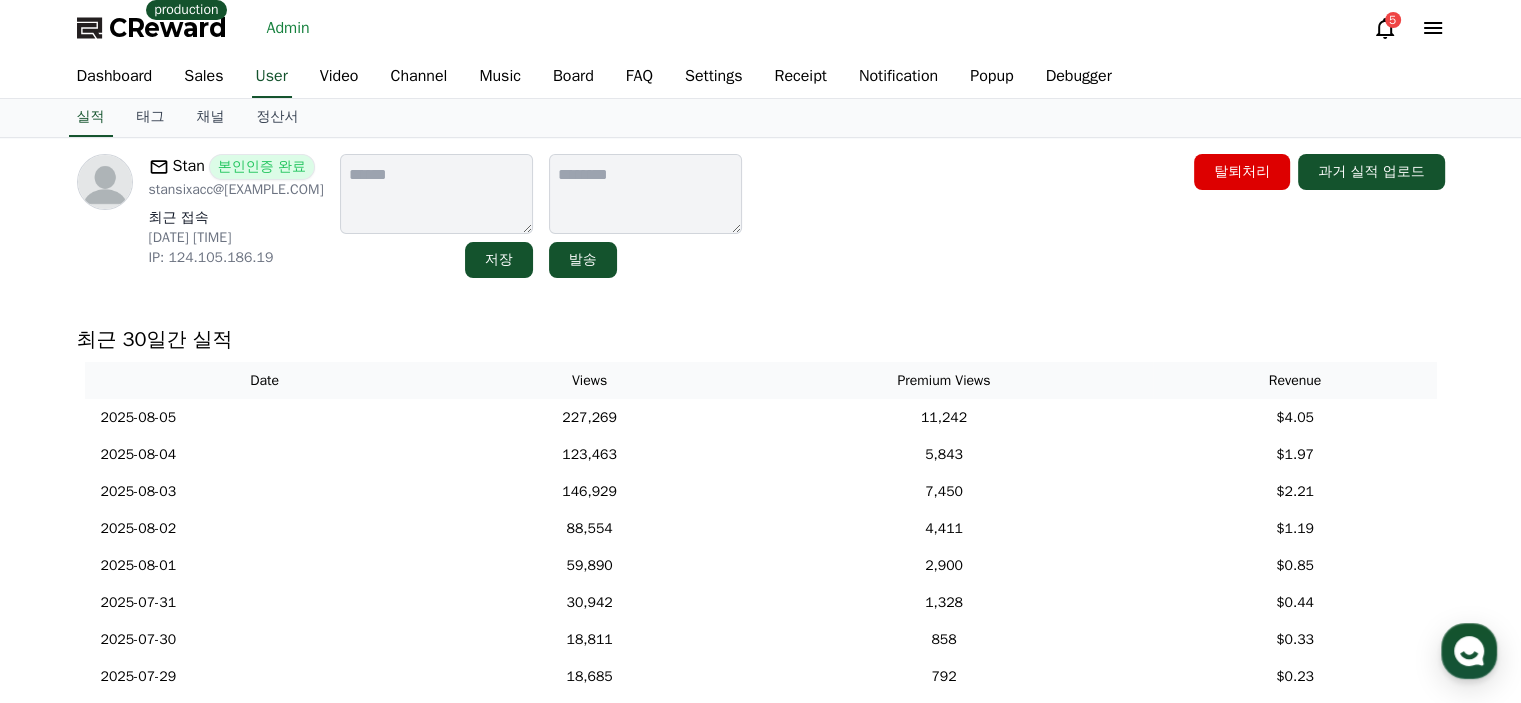 click on "최근 30일간 실적" at bounding box center [761, 340] 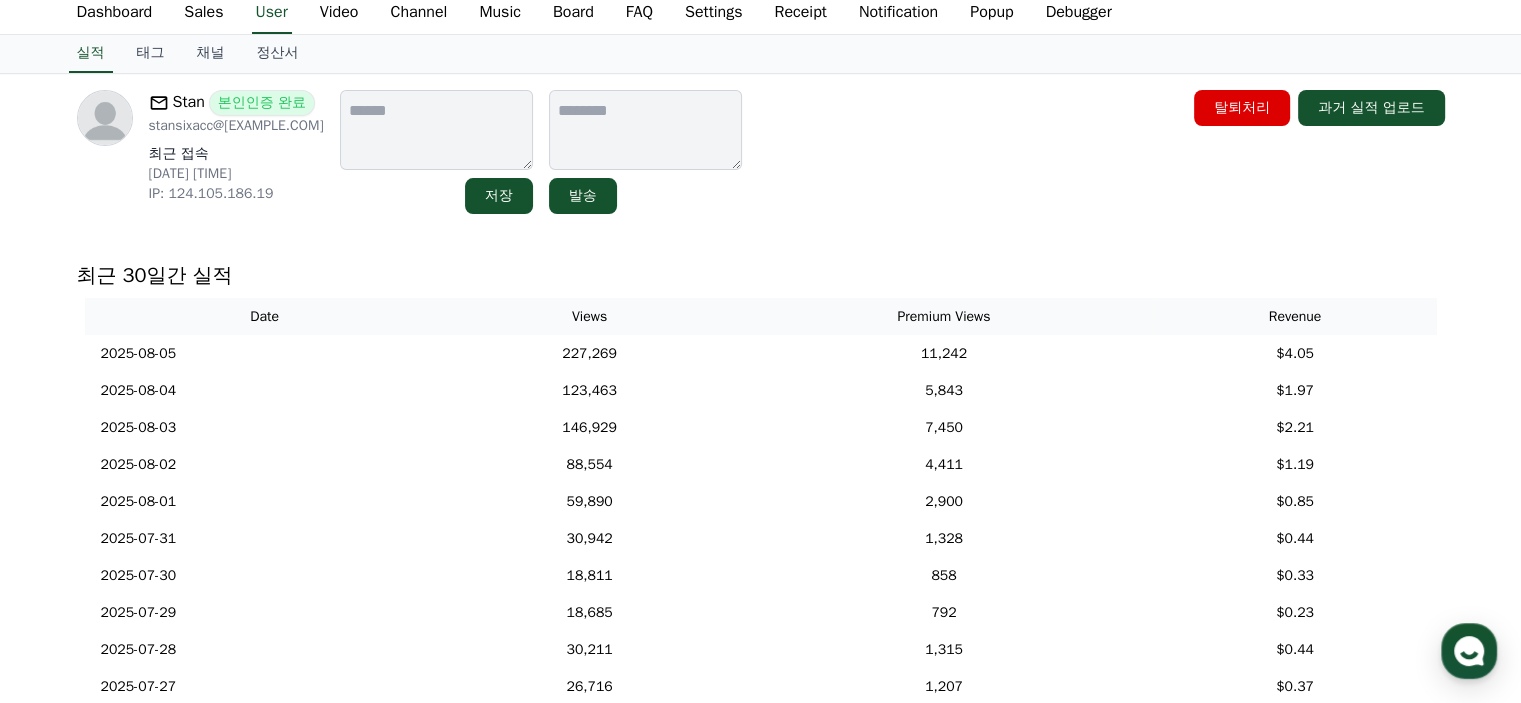 scroll, scrollTop: 100, scrollLeft: 0, axis: vertical 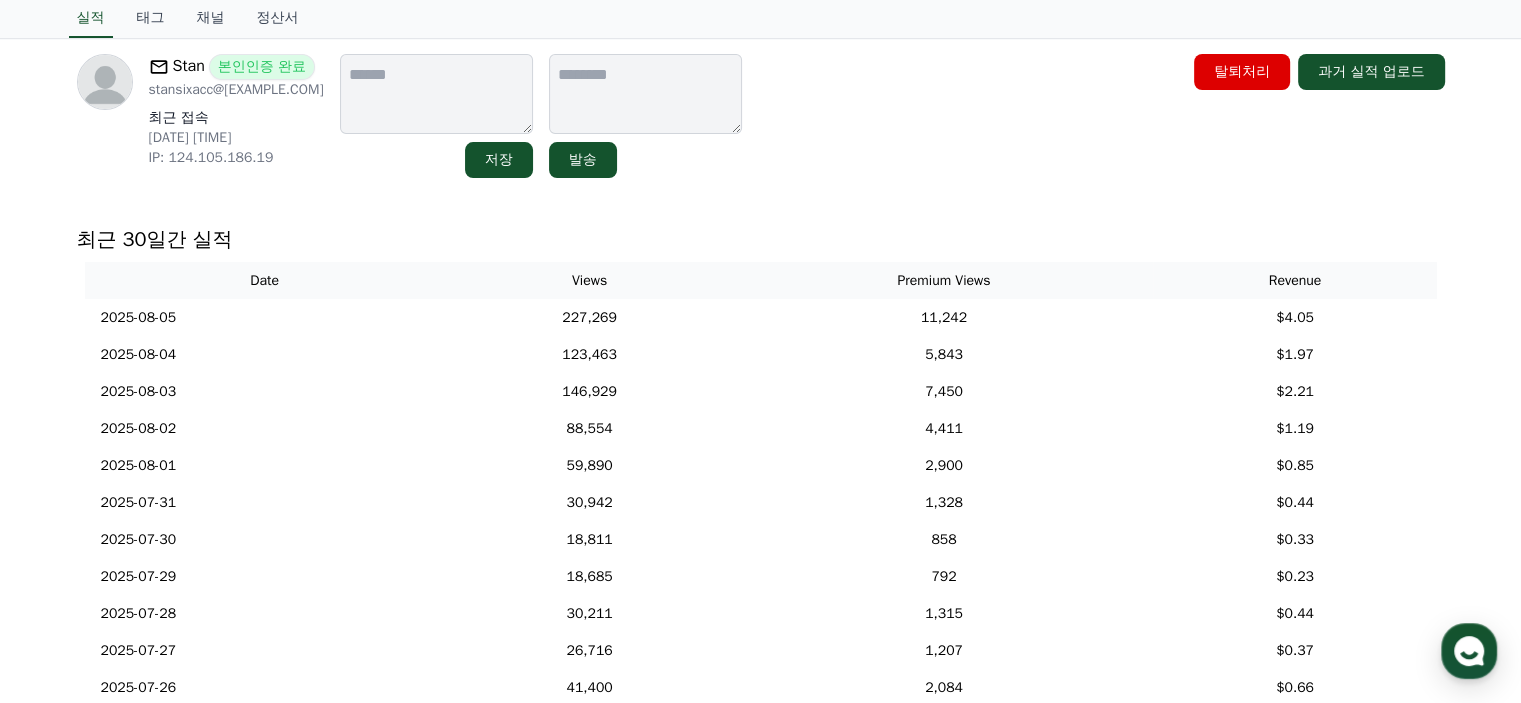 drag, startPoint x: 296, startPoint y: 91, endPoint x: 147, endPoint y: 98, distance: 149.16434 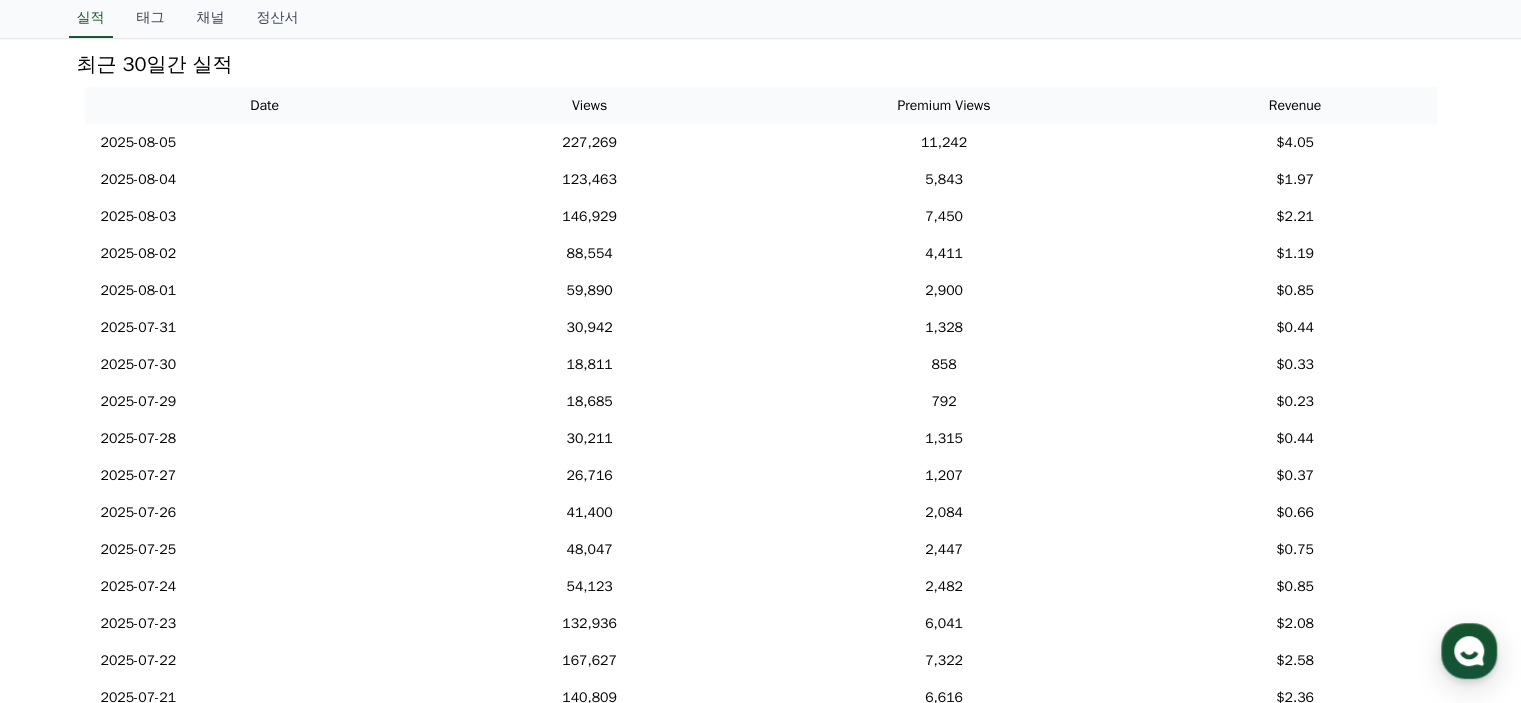 scroll, scrollTop: 300, scrollLeft: 0, axis: vertical 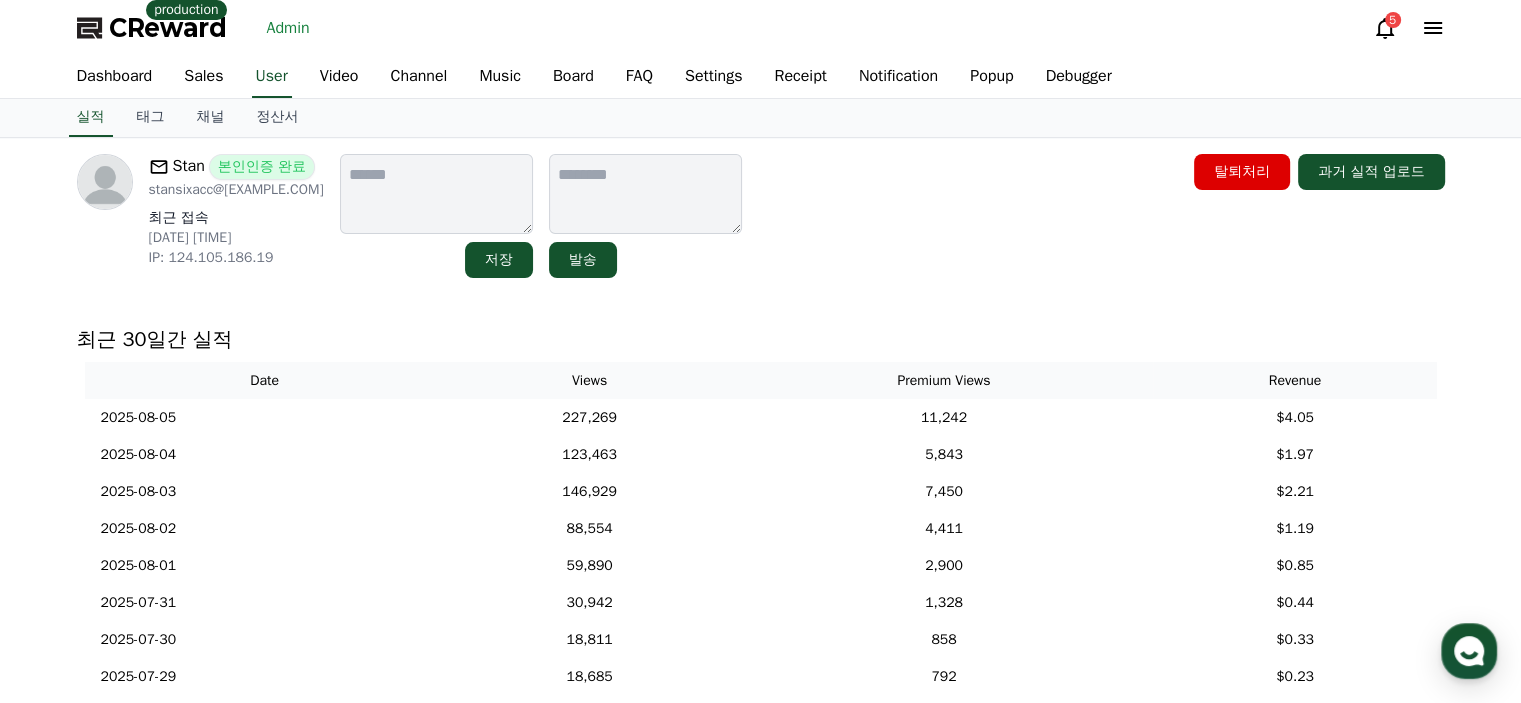 click on "Stan   본인인증 완료   stansixacc@gmail.com   최근 접속   2025-08-02 12:23:51 (PH)   IP: 124.105.186.19       저장         발송     탈퇴처리     과거 실적 업로드     최근 30일간 실적   Date Views Premium Views Revenue 2025-08-05   08/05 227,269 11,242 $4.05   2025-08-04   08/04 123,463 5,843 $1.97   2025-08-03   08/03 146,929 7,450 $2.21   2025-08-02   08/02 88,554 4,411 $1.19   2025-08-01   08/01 59,890 2,900 $0.85   2025-07-31   07/31 30,942 1,328 $0.44   2025-07-30   07/30 18,811 858 $0.33   2025-07-29   07/29 18,685 792 $0.23   2025-07-28   07/28 30,211 1,315 $0.44   2025-07-27   07/27 26,716 1,207 $0.37   2025-07-26   07/26 41,400 2,084 $0.66   2025-07-25   07/25 48,047 2,447 $0.75   2025-07-24   07/24 54,123 2,482 $0.85   2025-07-23   07/23 132,936 6,041 $2.08   2025-07-22   07/22 167,627 7,322 $2.58   2025-07-21   07/21 140,809 6,616 $2.36   2025-07-20   07/20 67,589 3,166 $0.98   2025-07-19   07/19 40,121 2,073 $0.64   2025-07-18   07/18 25,870 1,244 $0.37" at bounding box center [761, 712] 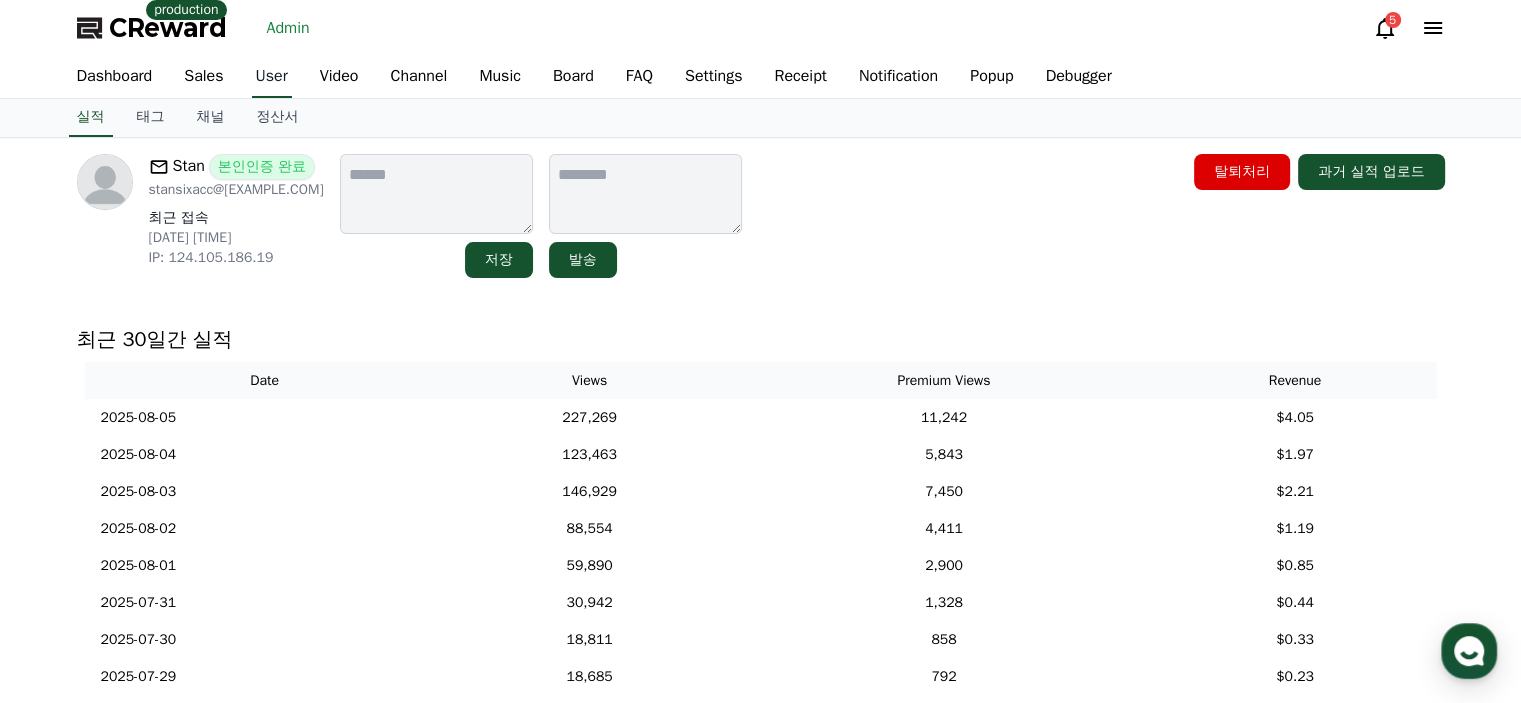 click on "User" at bounding box center (272, 77) 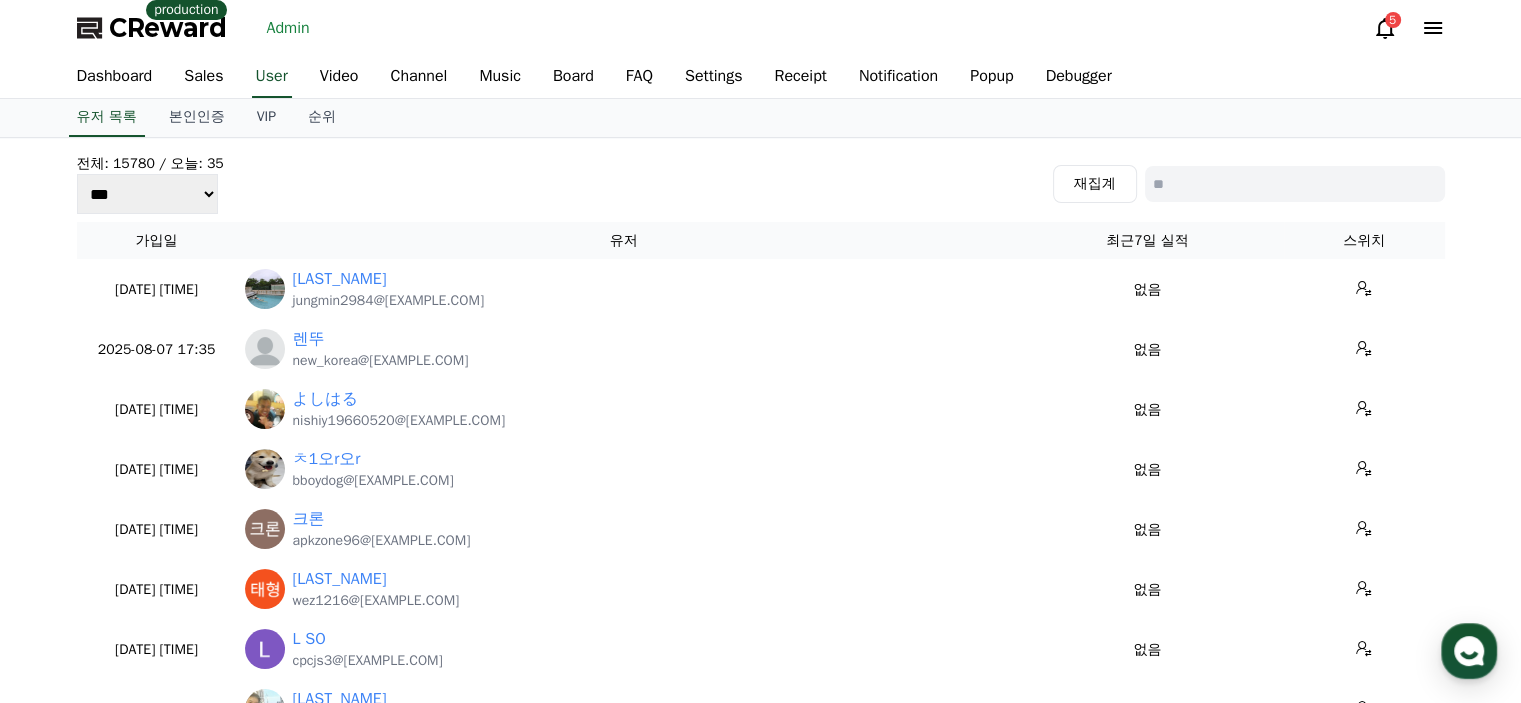 click at bounding box center (1295, 184) 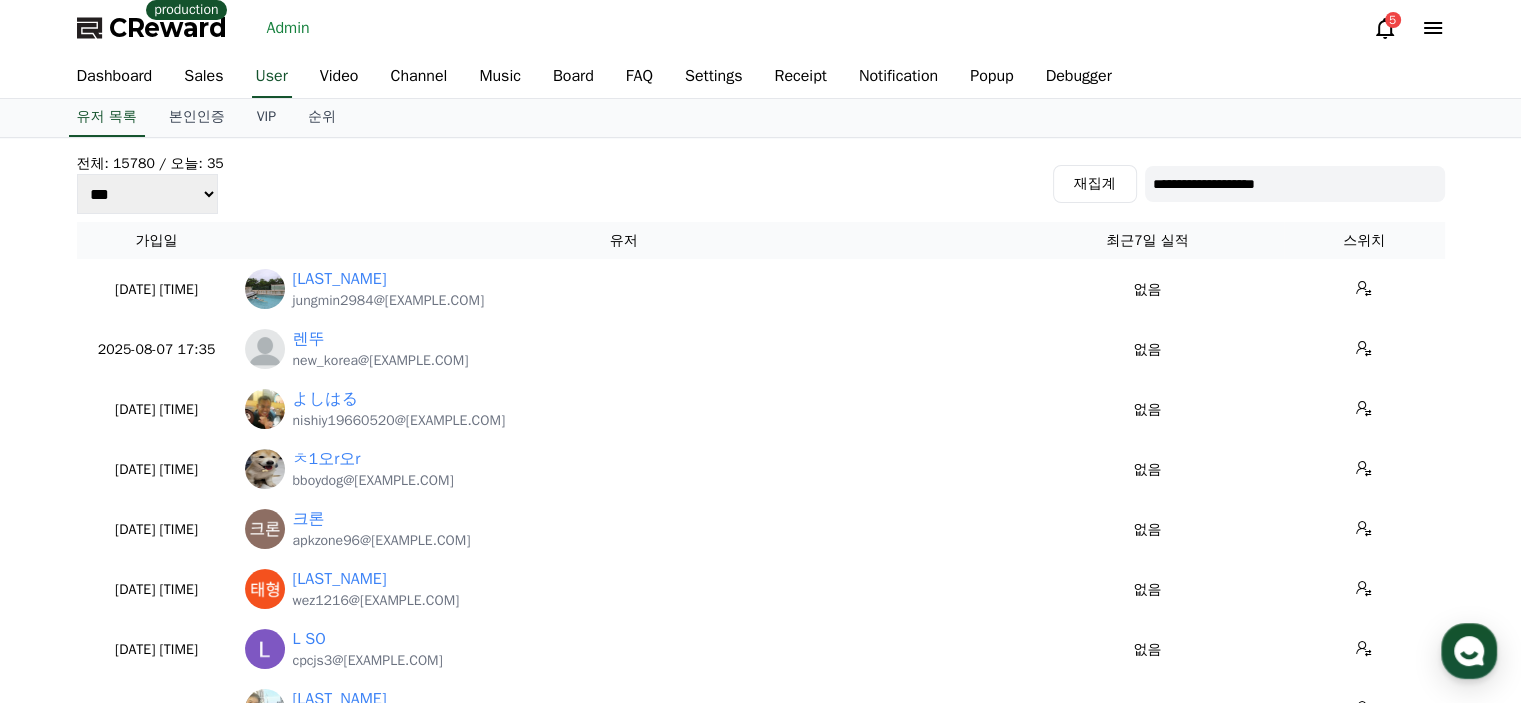type on "**********" 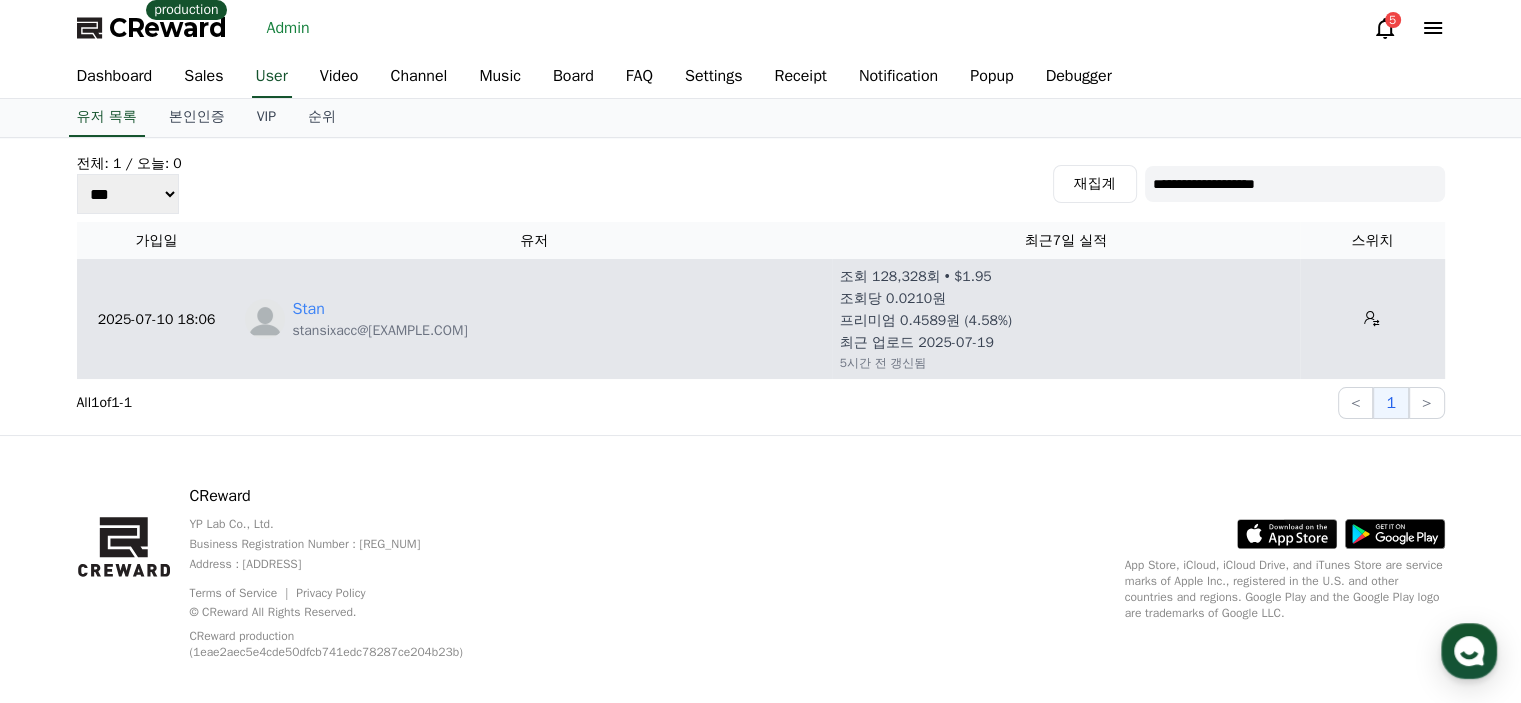 click on "Stan     stansixacc@gmail.com" at bounding box center (534, 319) 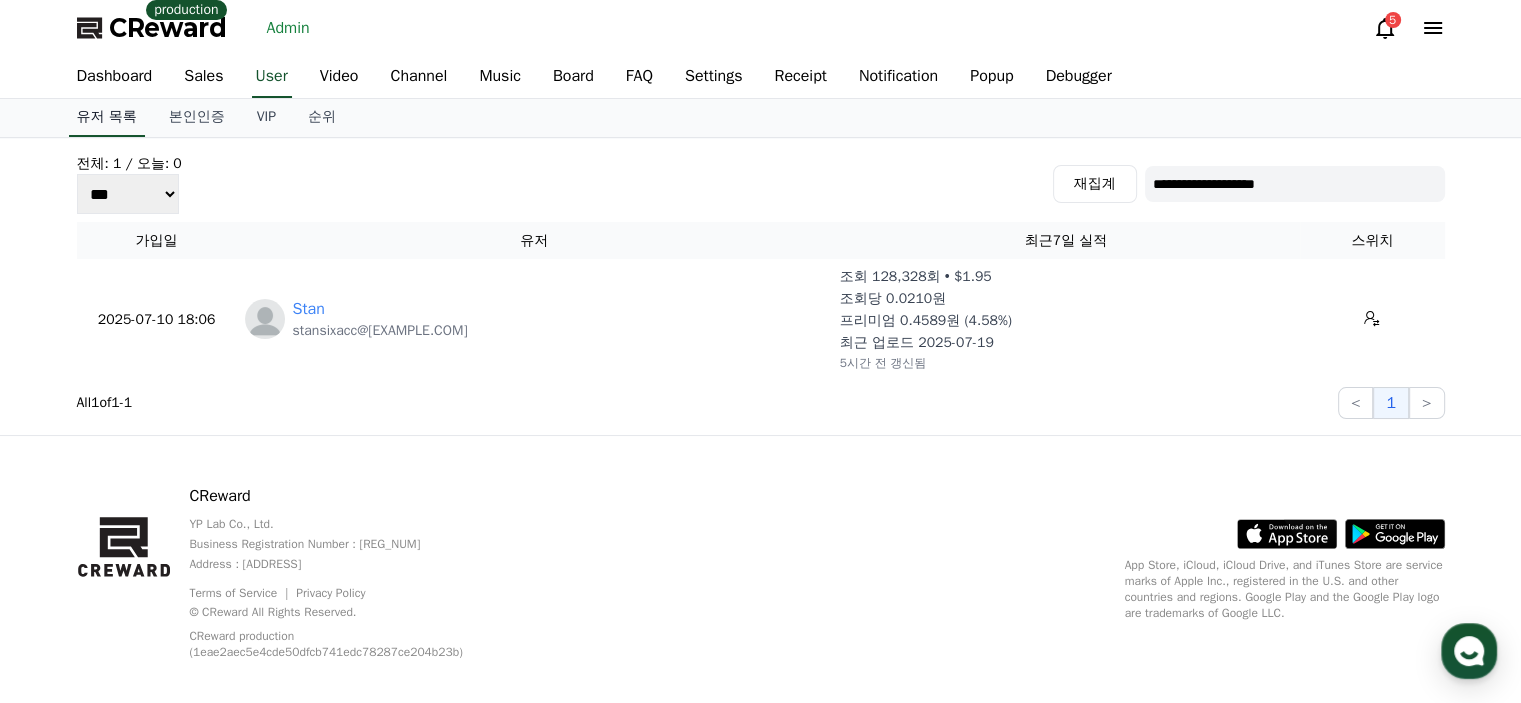 click on "유저 목록" at bounding box center [107, 118] 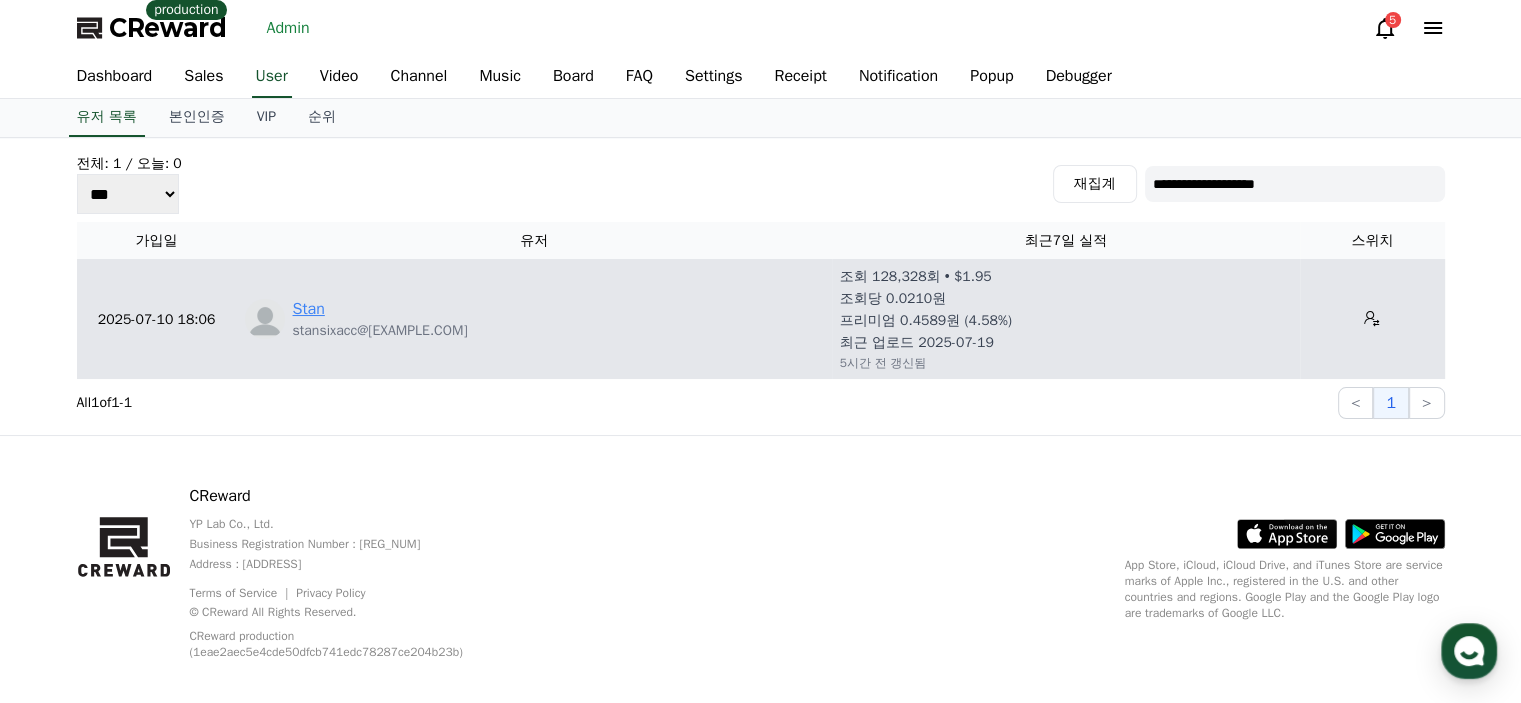 click on "Stan" at bounding box center [309, 309] 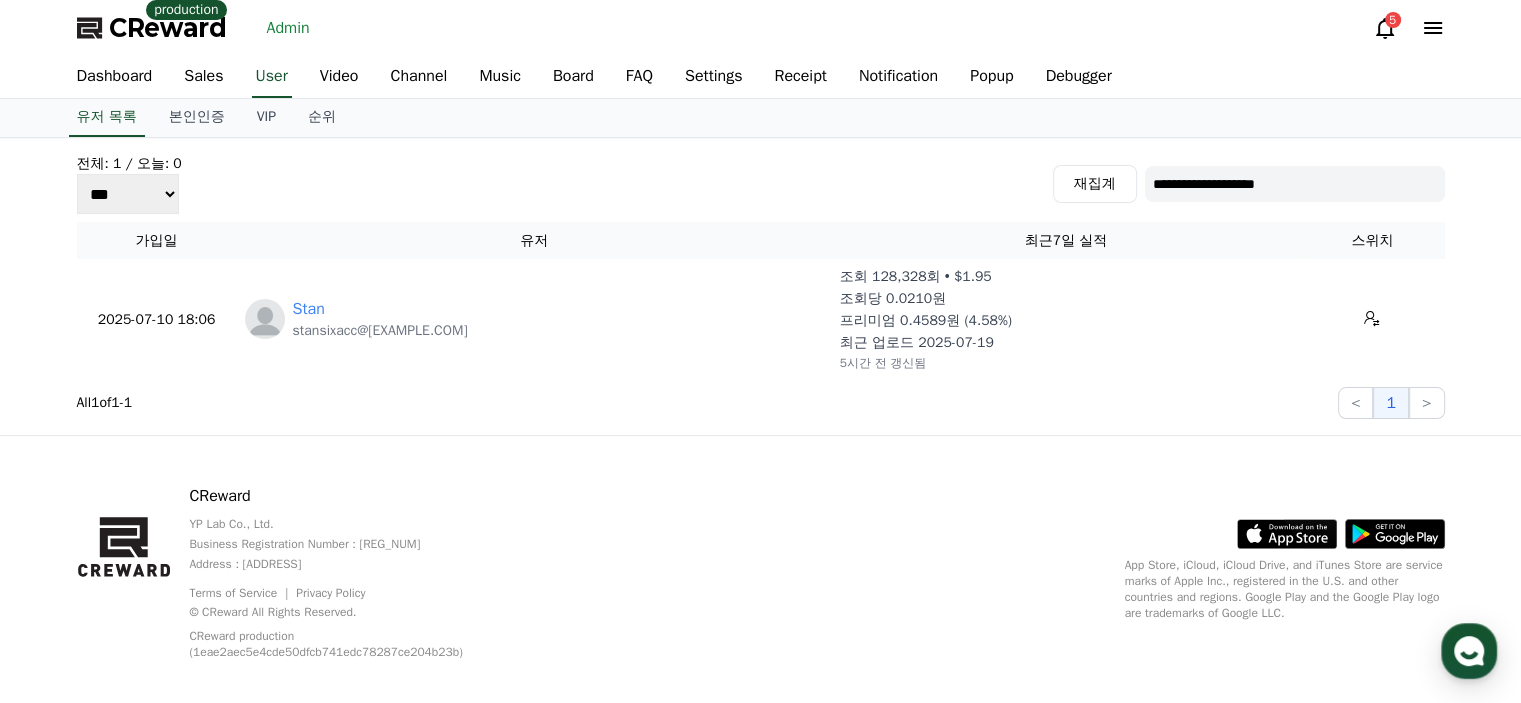 click on "**********" at bounding box center [761, 184] 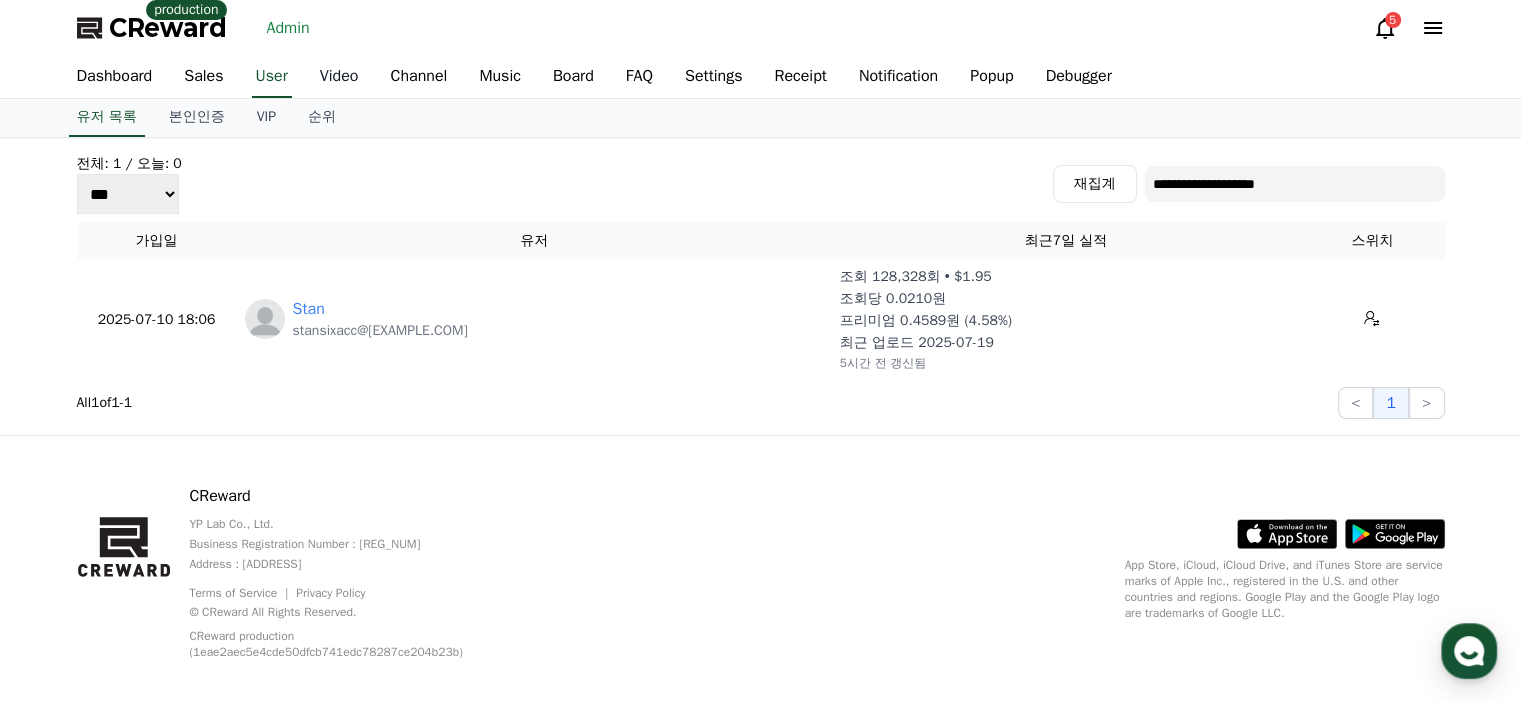 click on "Video" at bounding box center [339, 77] 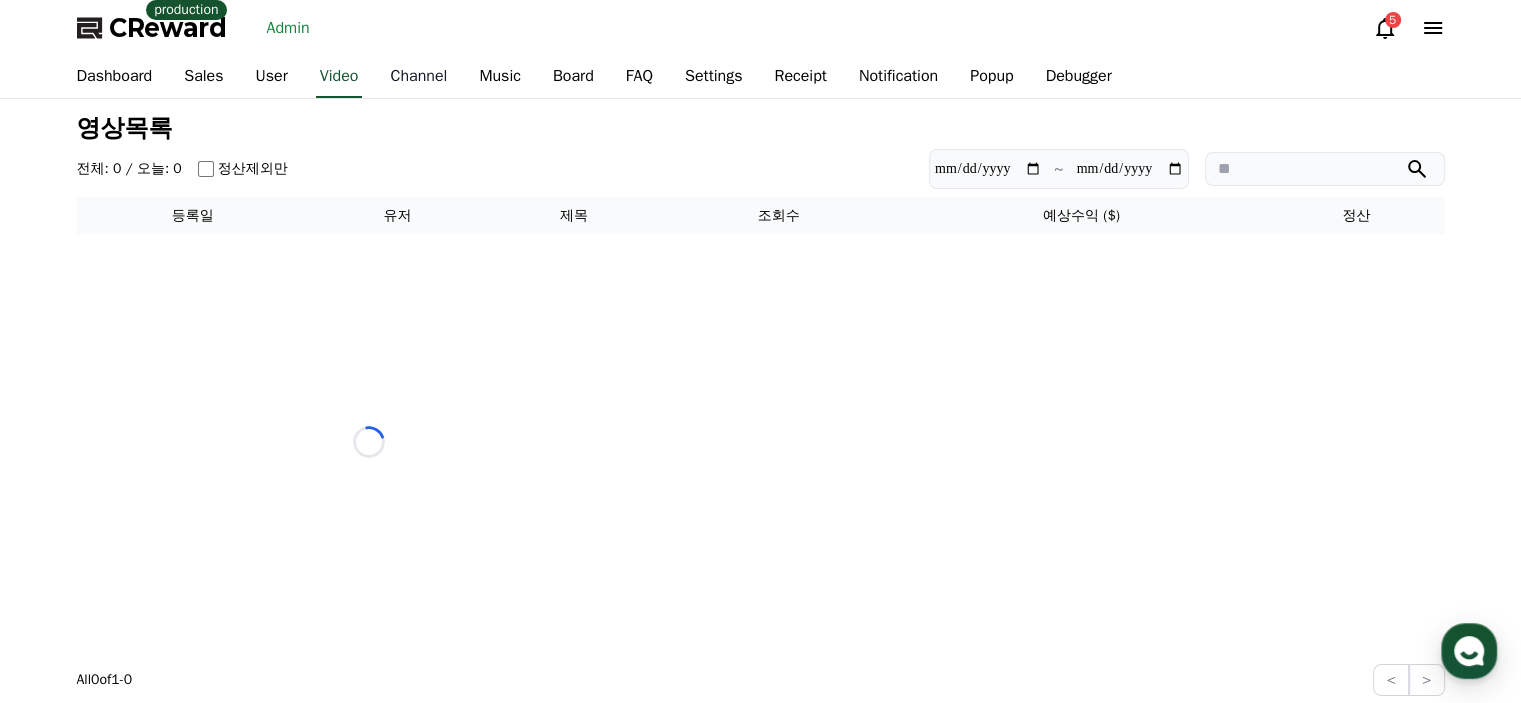 click on "Channel" at bounding box center [418, 77] 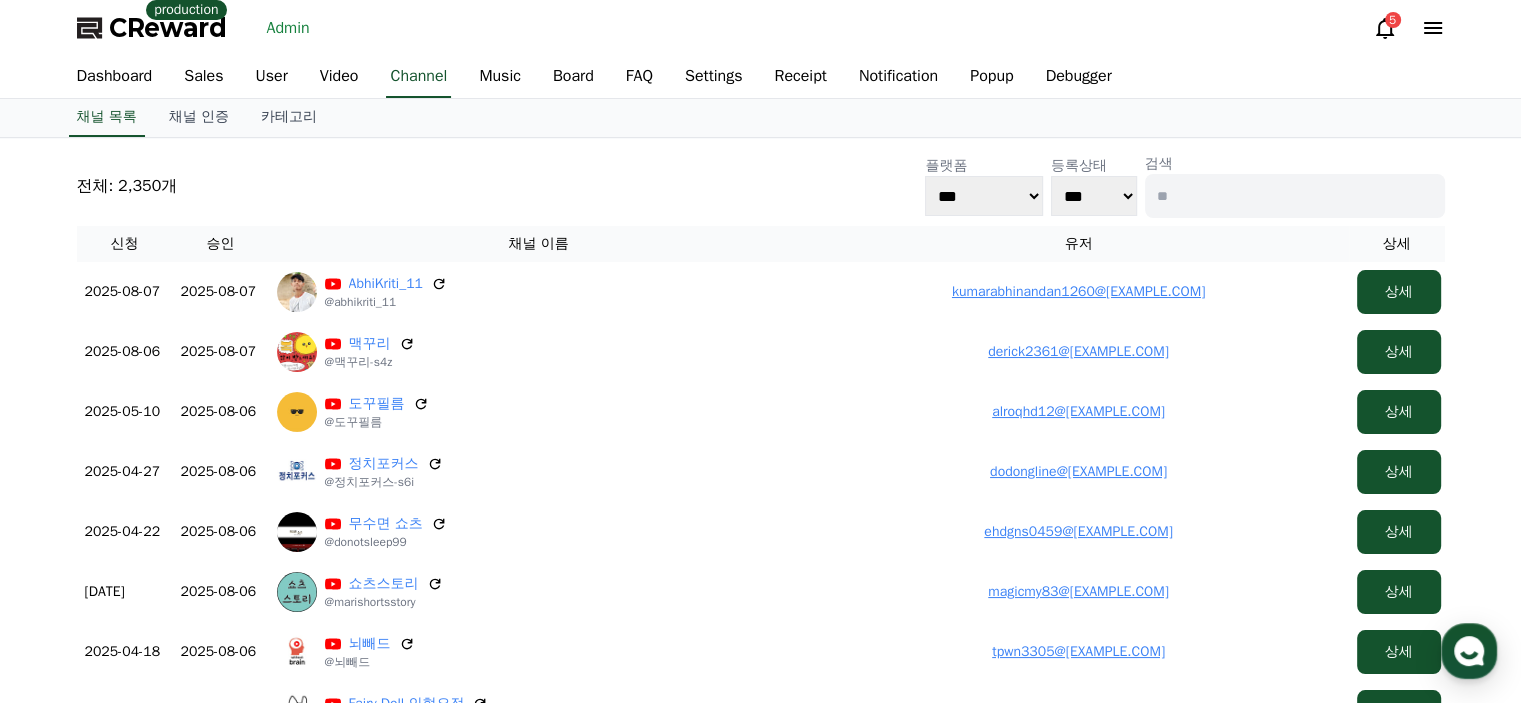 click on "전체: 2,350개   플랫폼   *** ***** ****   등록상태   *** ***   검색" at bounding box center (761, 186) 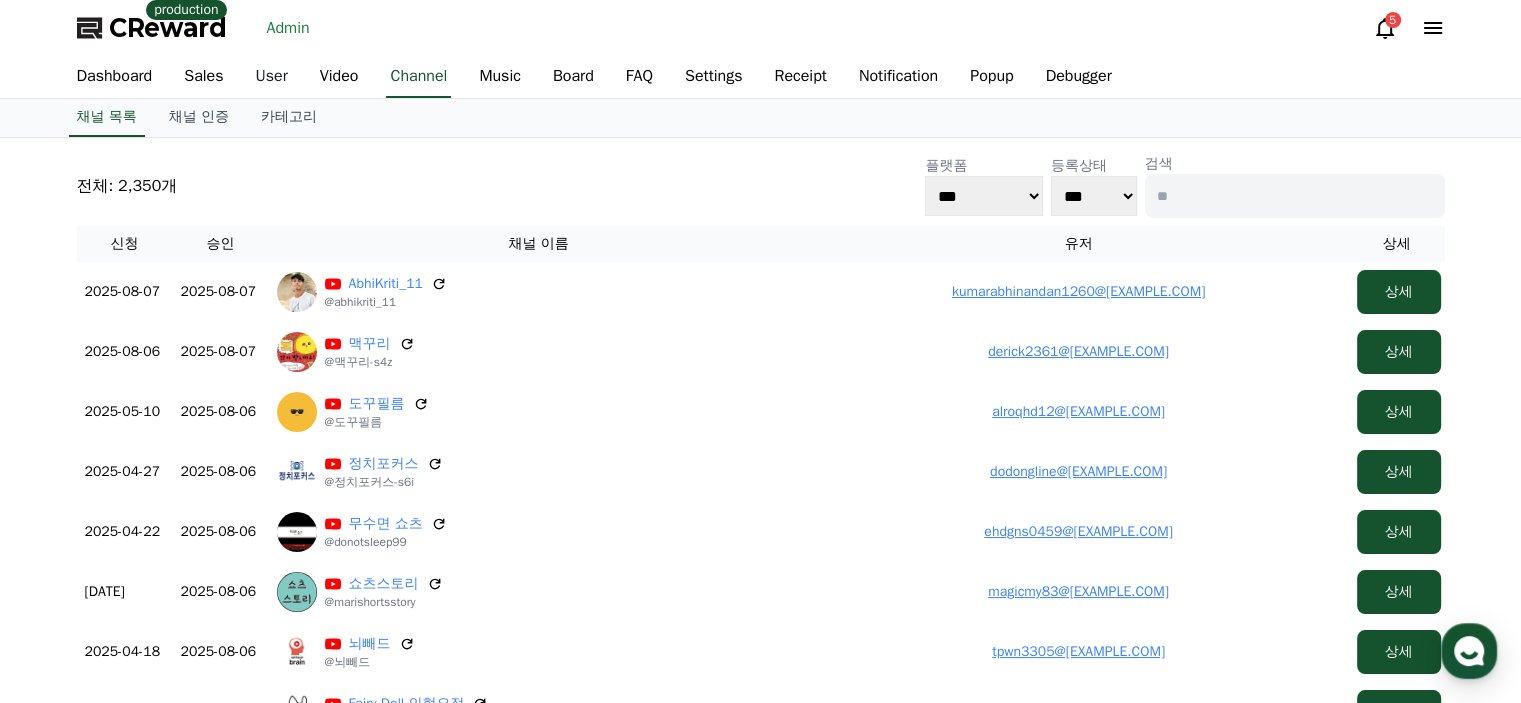 click on "User" at bounding box center (272, 77) 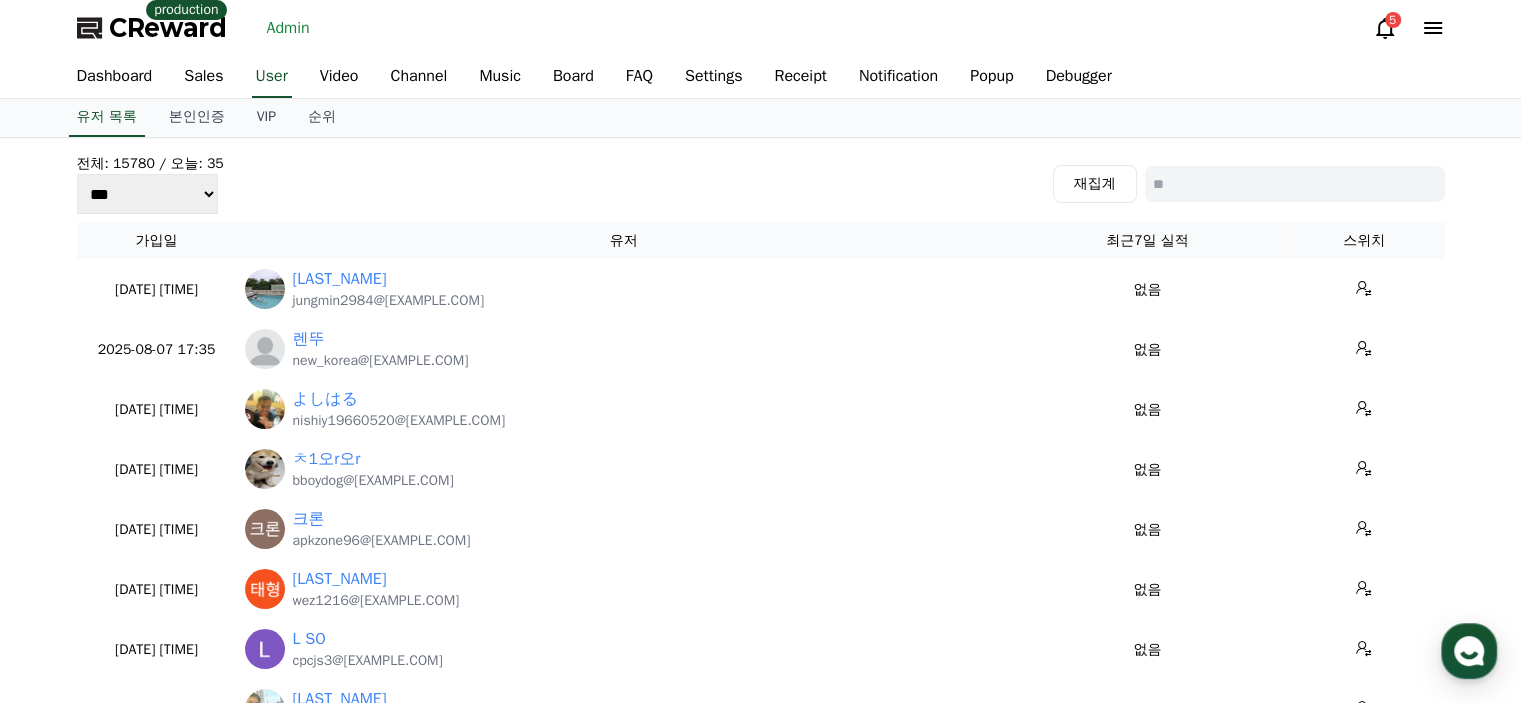 click at bounding box center [1295, 184] 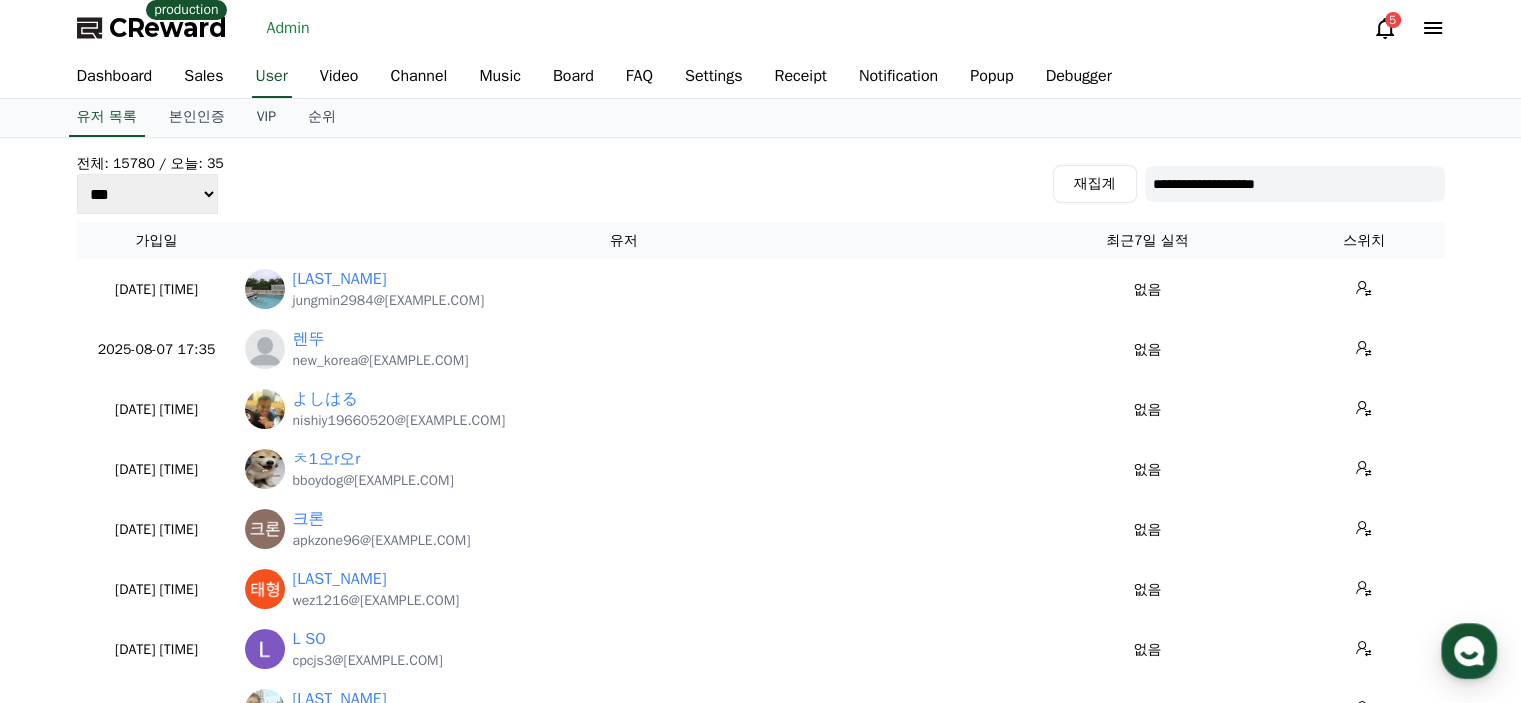 type on "**********" 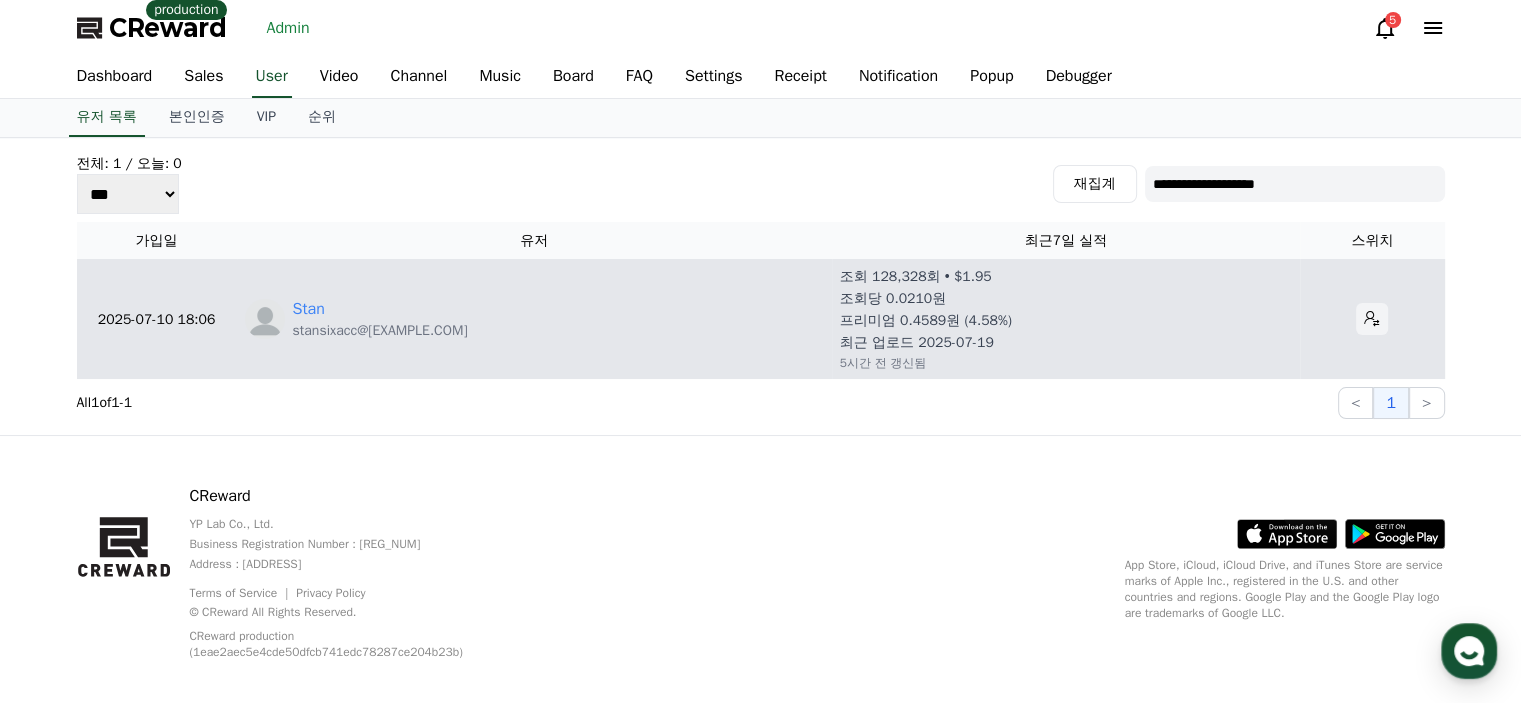 click at bounding box center (1372, 319) 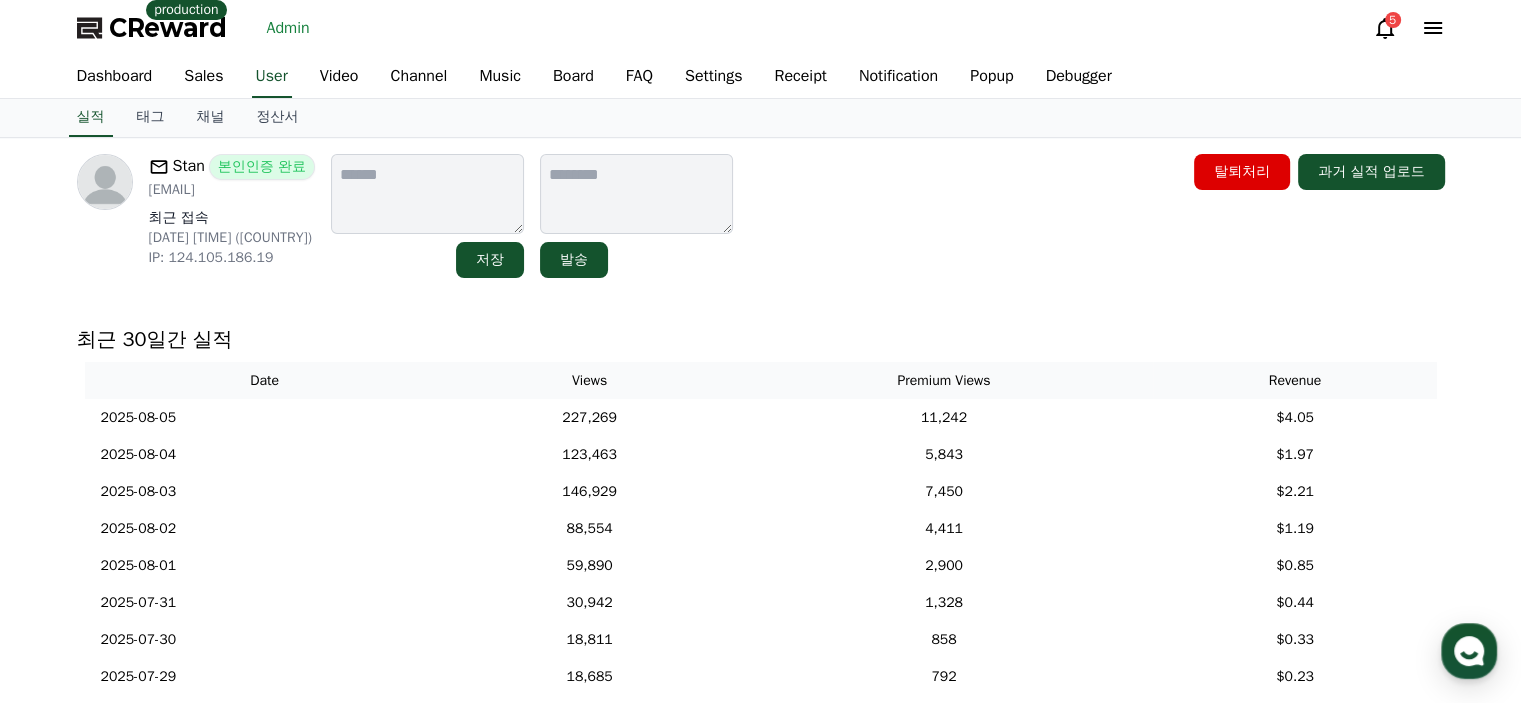 scroll, scrollTop: 0, scrollLeft: 0, axis: both 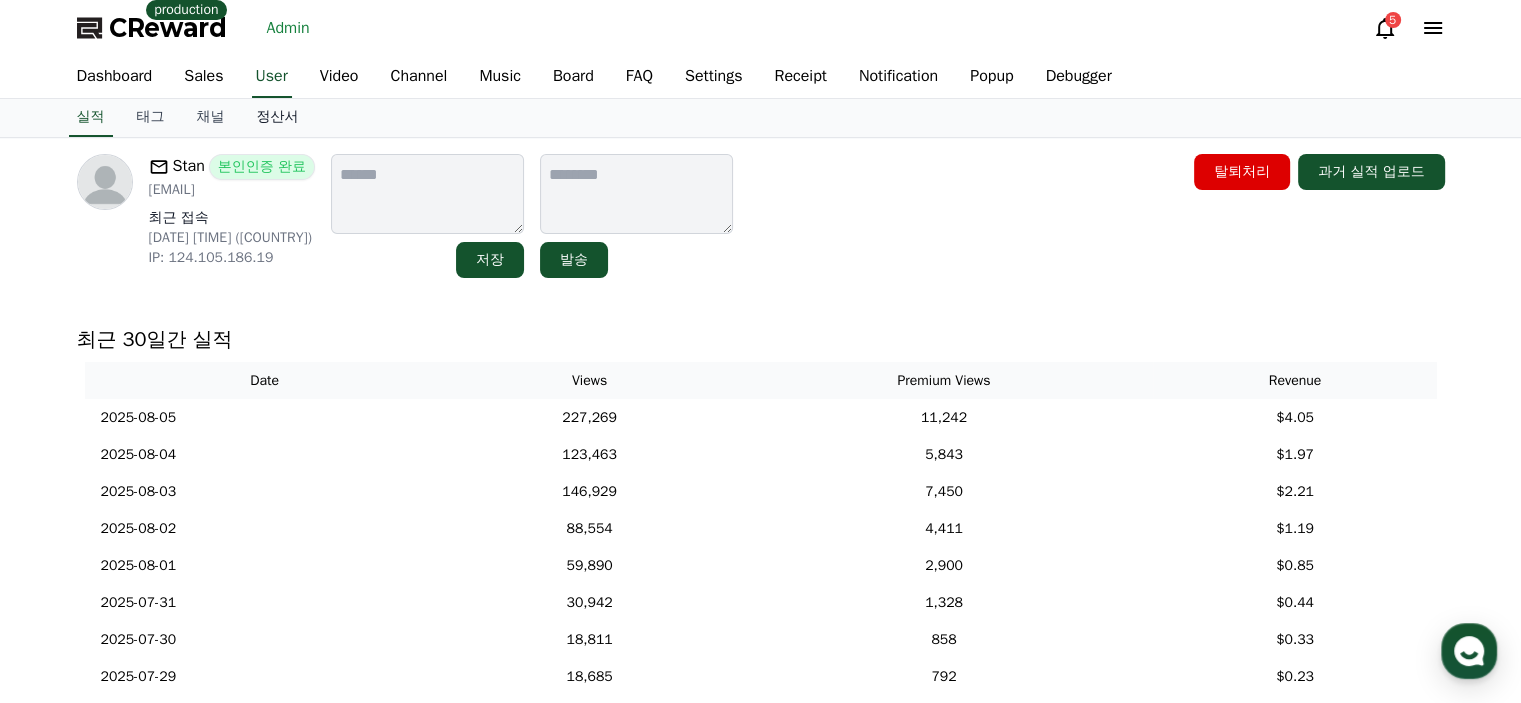 click on "정산서" at bounding box center [278, 118] 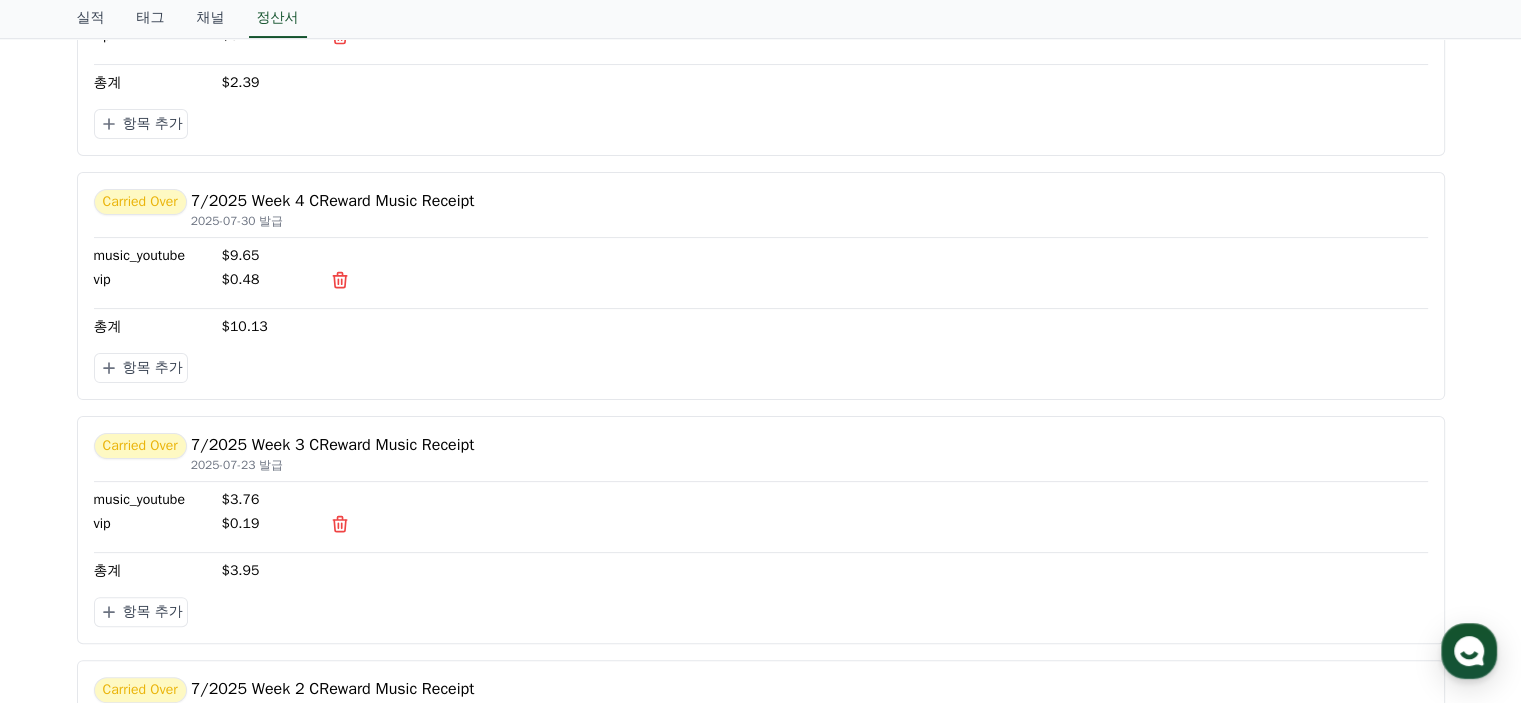 scroll, scrollTop: 400, scrollLeft: 0, axis: vertical 